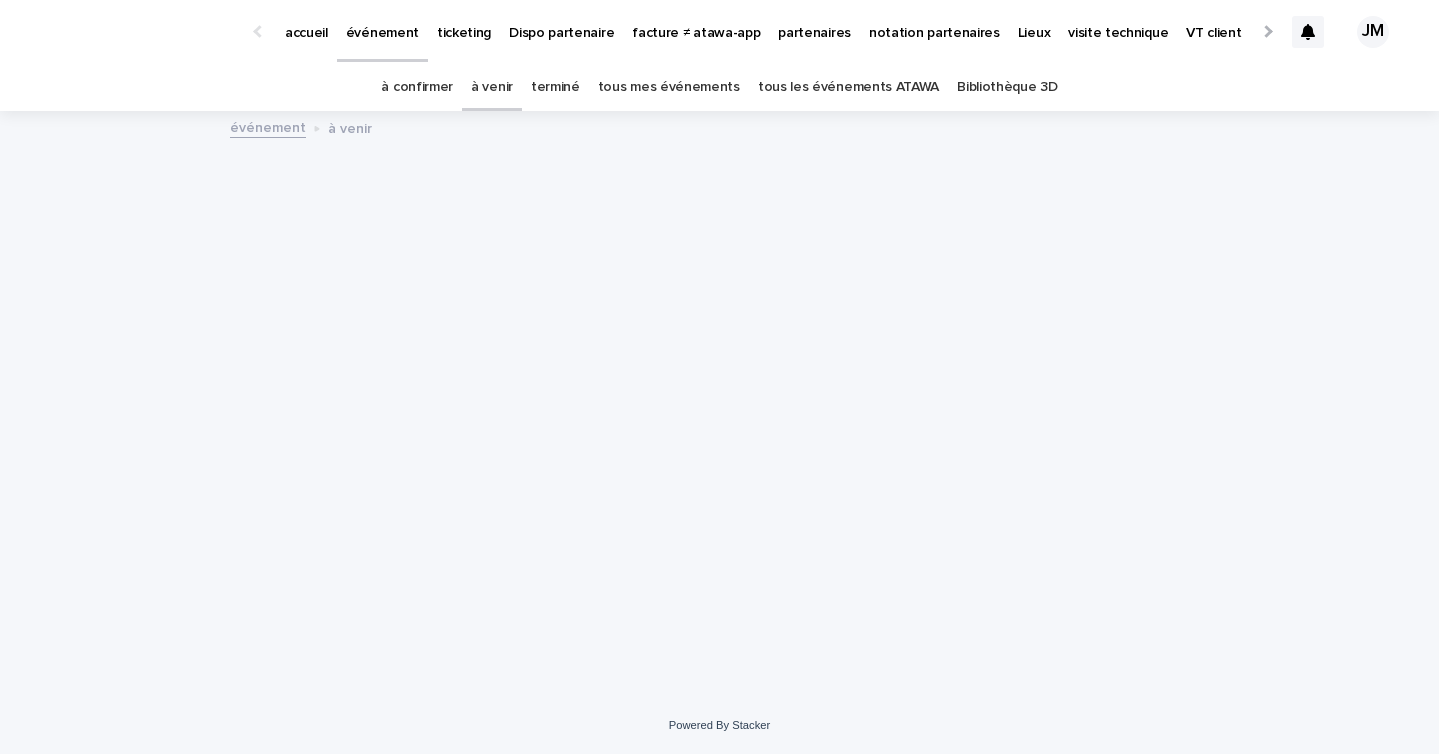 scroll, scrollTop: 0, scrollLeft: 0, axis: both 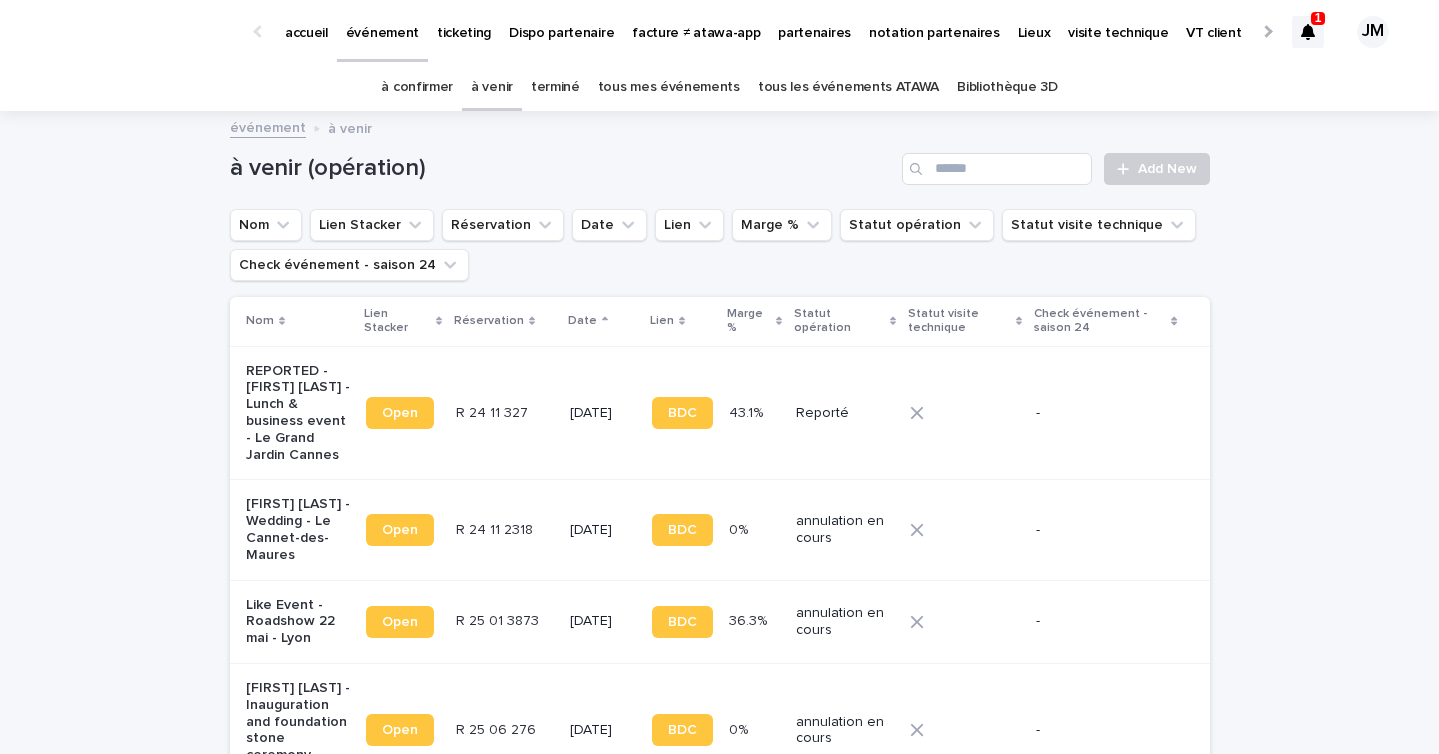 click at bounding box center (1308, 32) 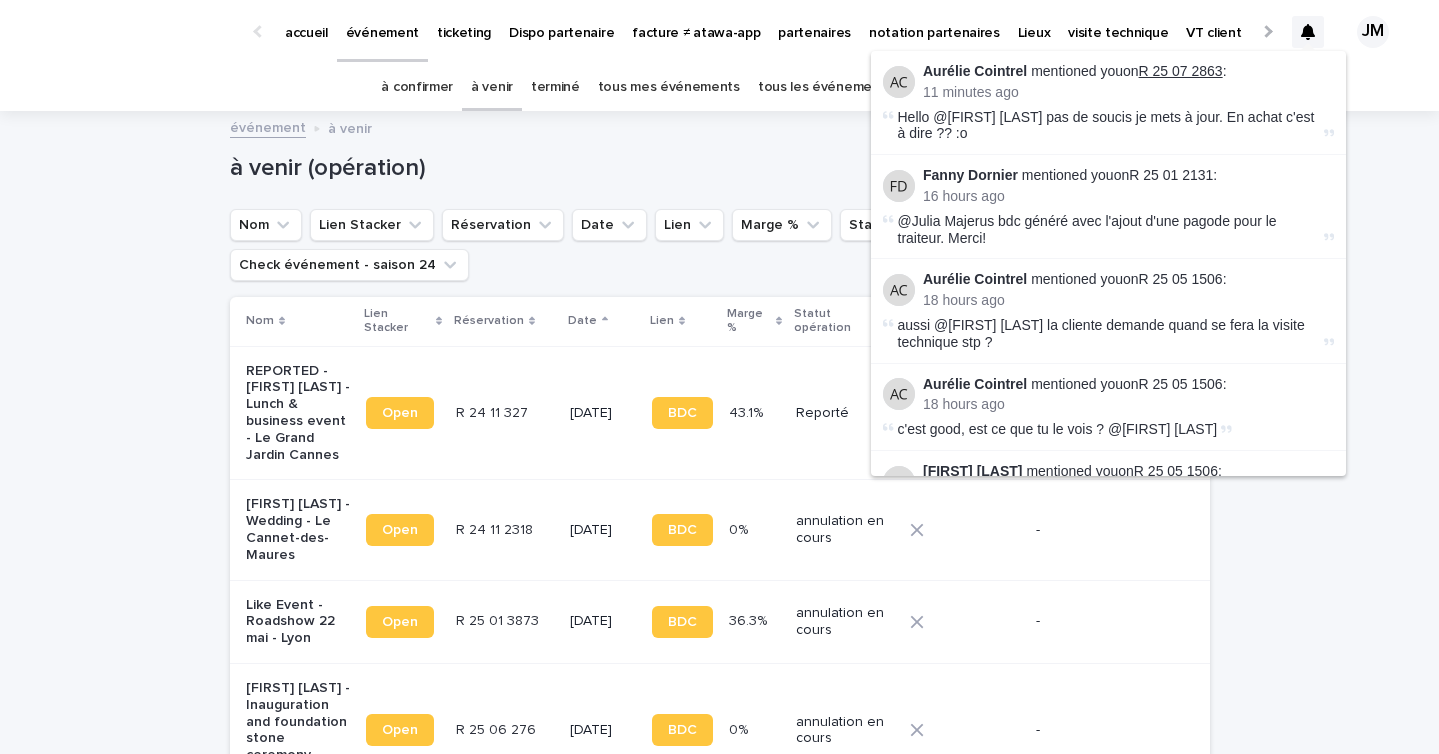 click on "R 25 07 2863" at bounding box center [1181, 71] 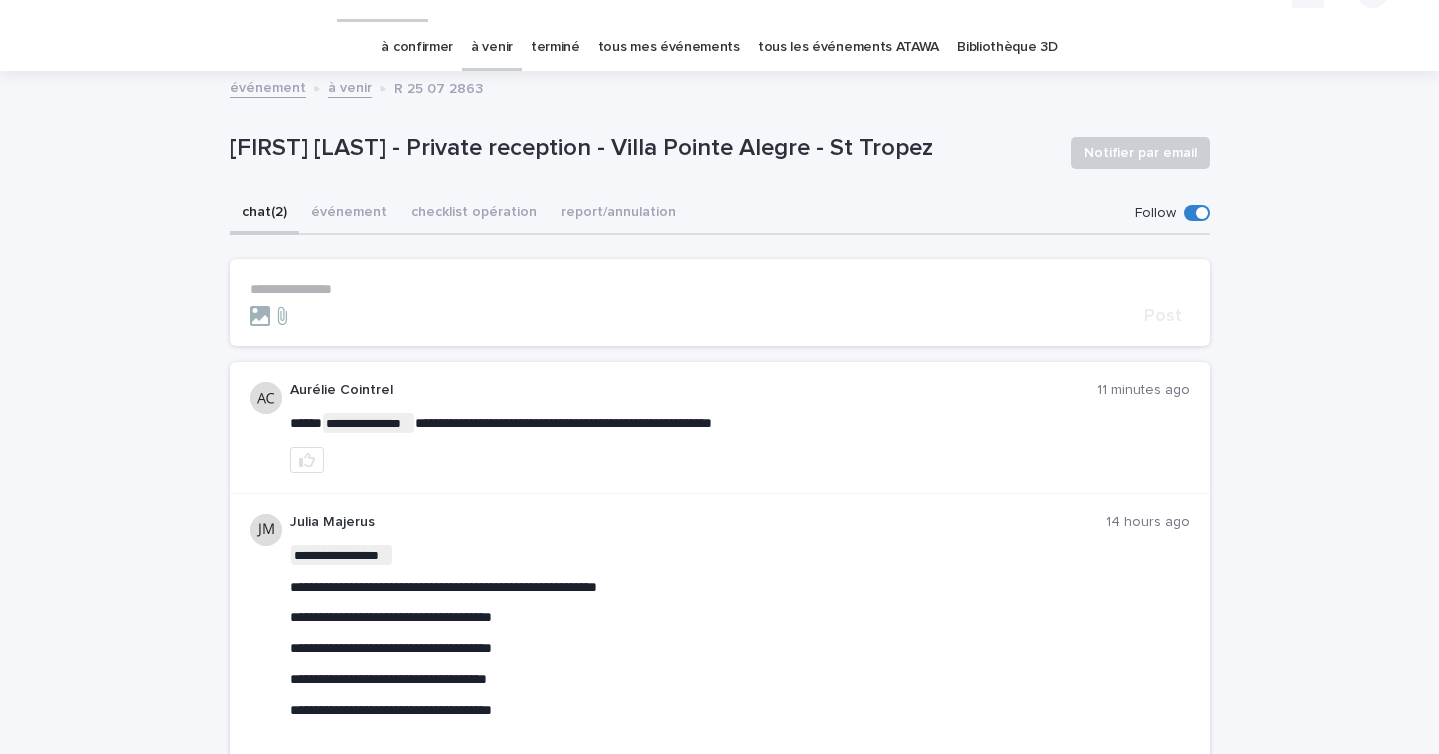 scroll, scrollTop: 1, scrollLeft: 0, axis: vertical 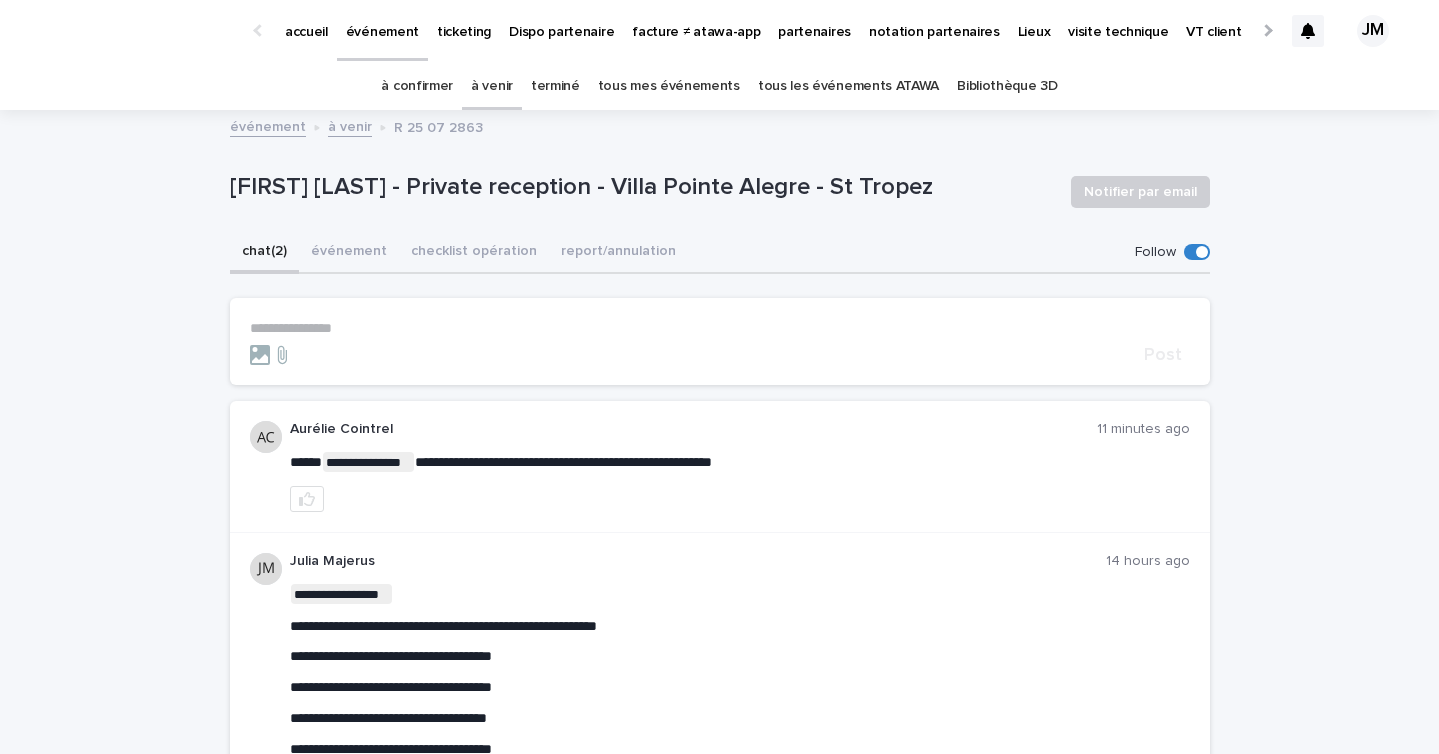 click on "**********" at bounding box center [720, 735] 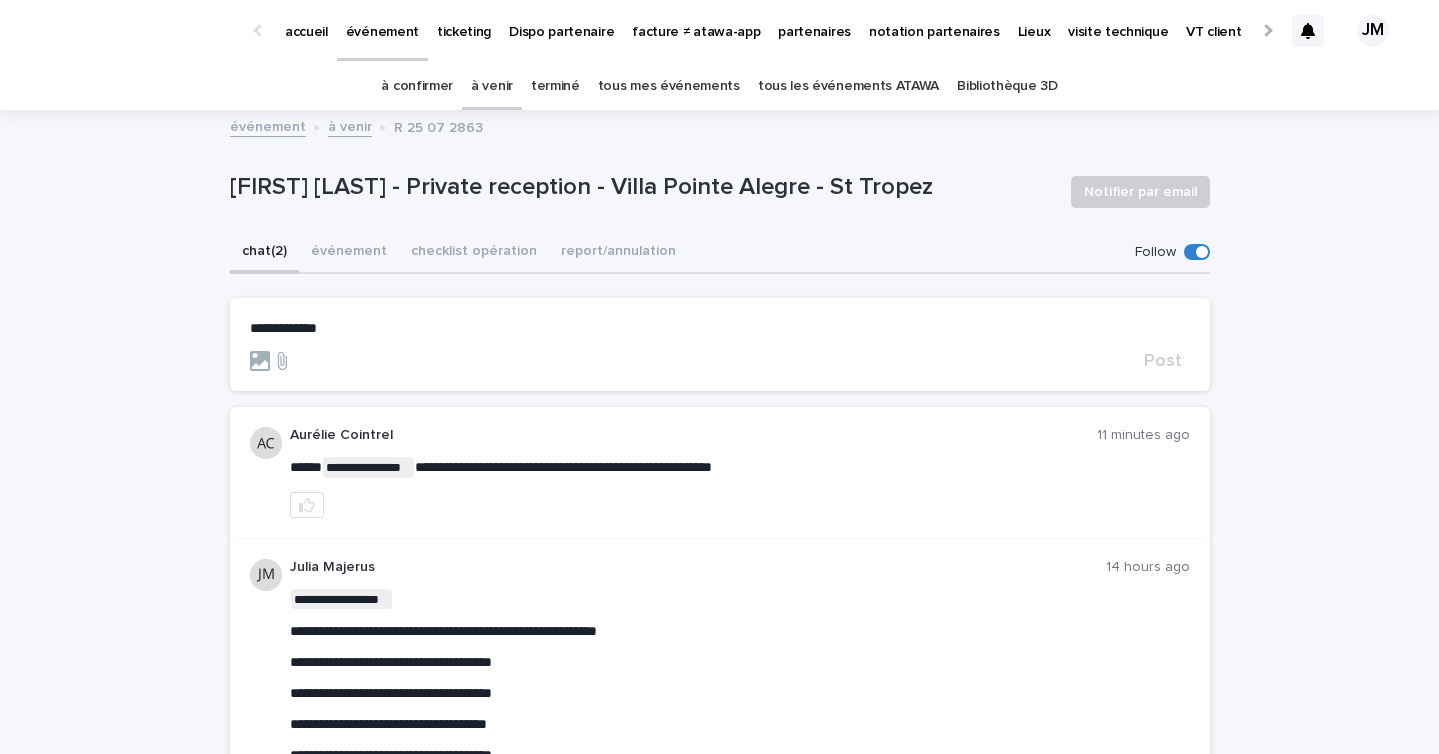 click on "**********" at bounding box center [720, 328] 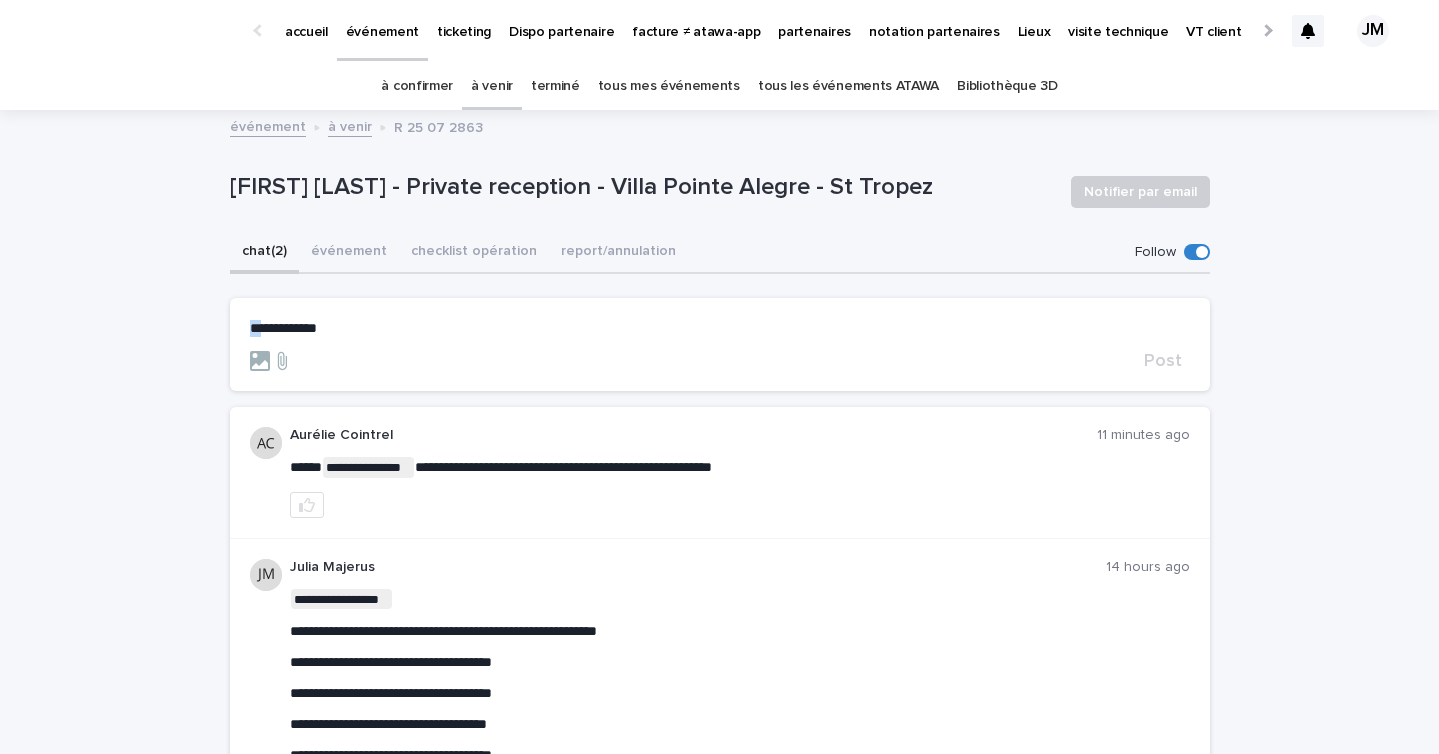 click on "**********" at bounding box center (720, 328) 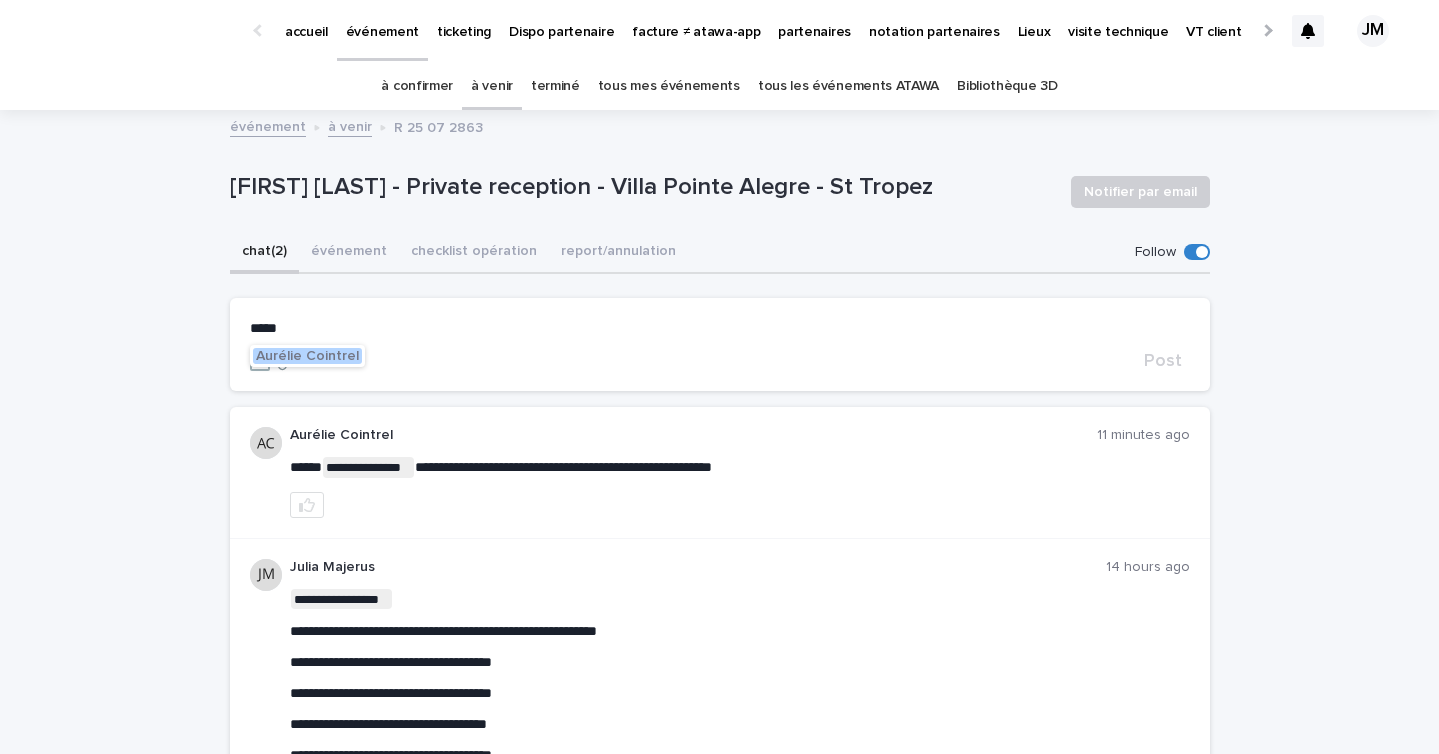 click 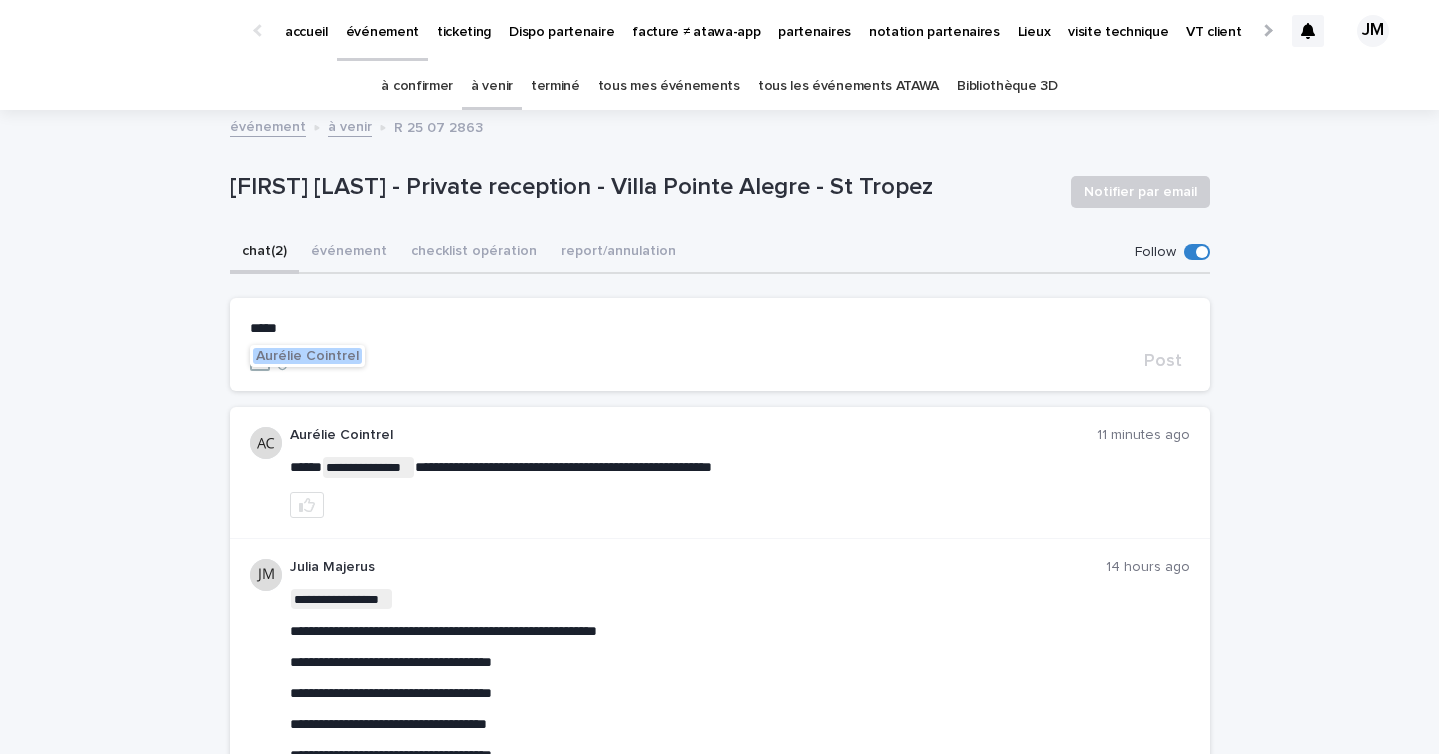click on "Aurélie Cointrel" at bounding box center (307, 356) 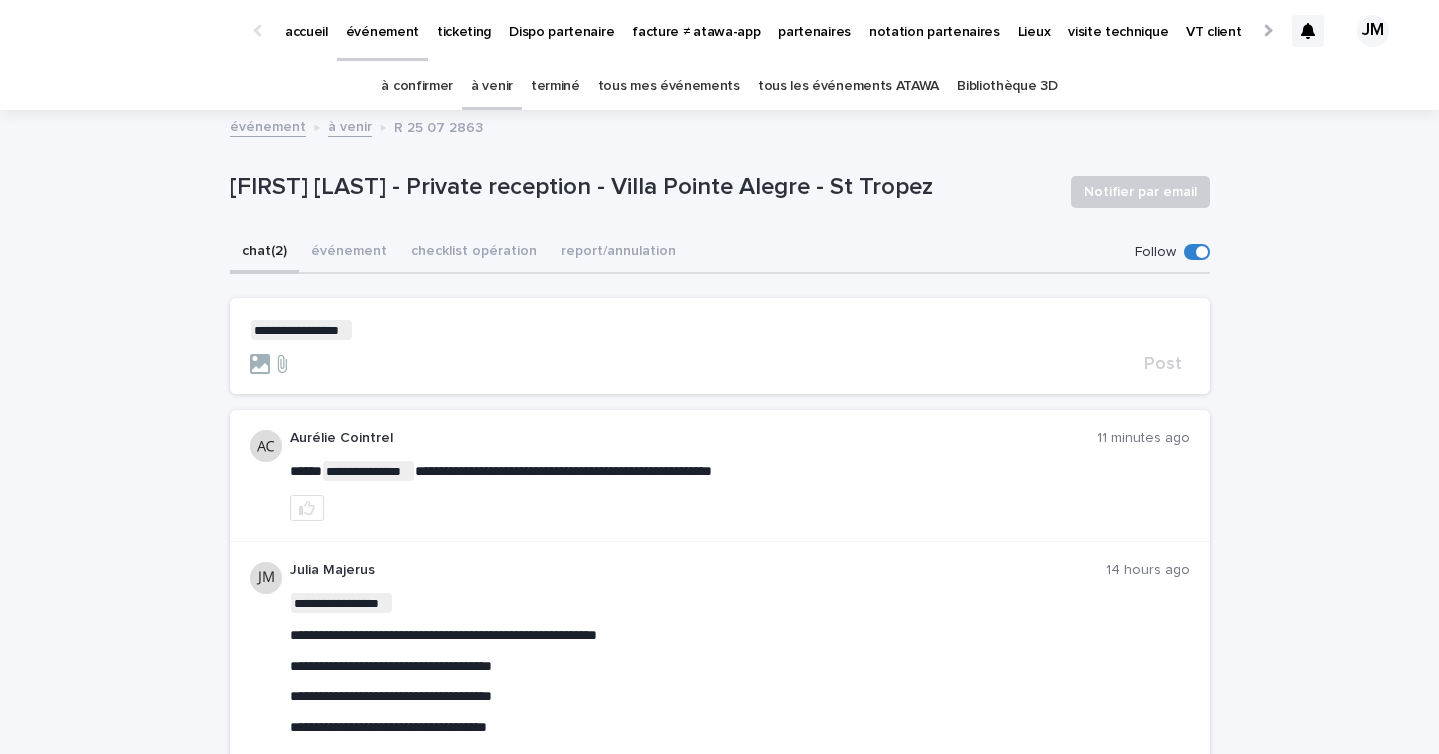 click on "**********" at bounding box center (720, 330) 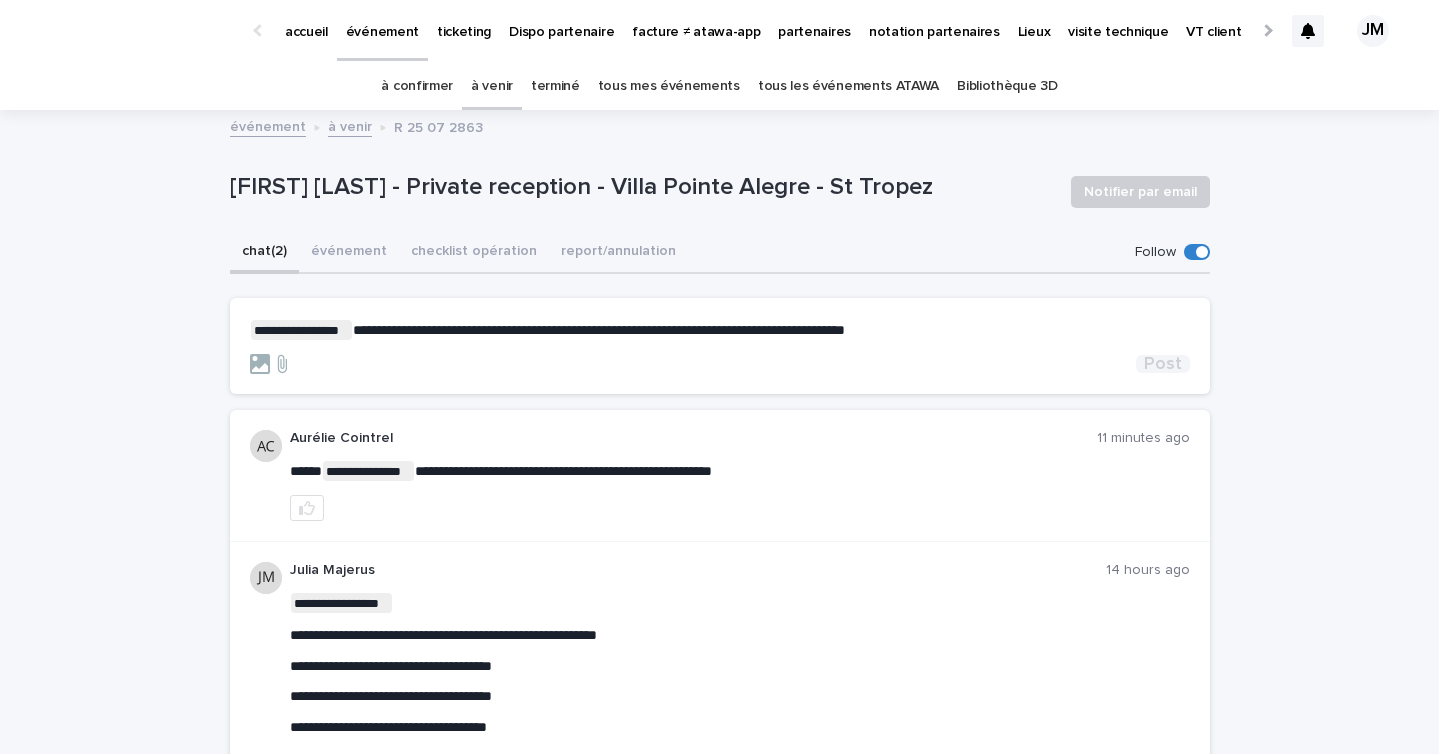 click on "Post" at bounding box center (1163, 364) 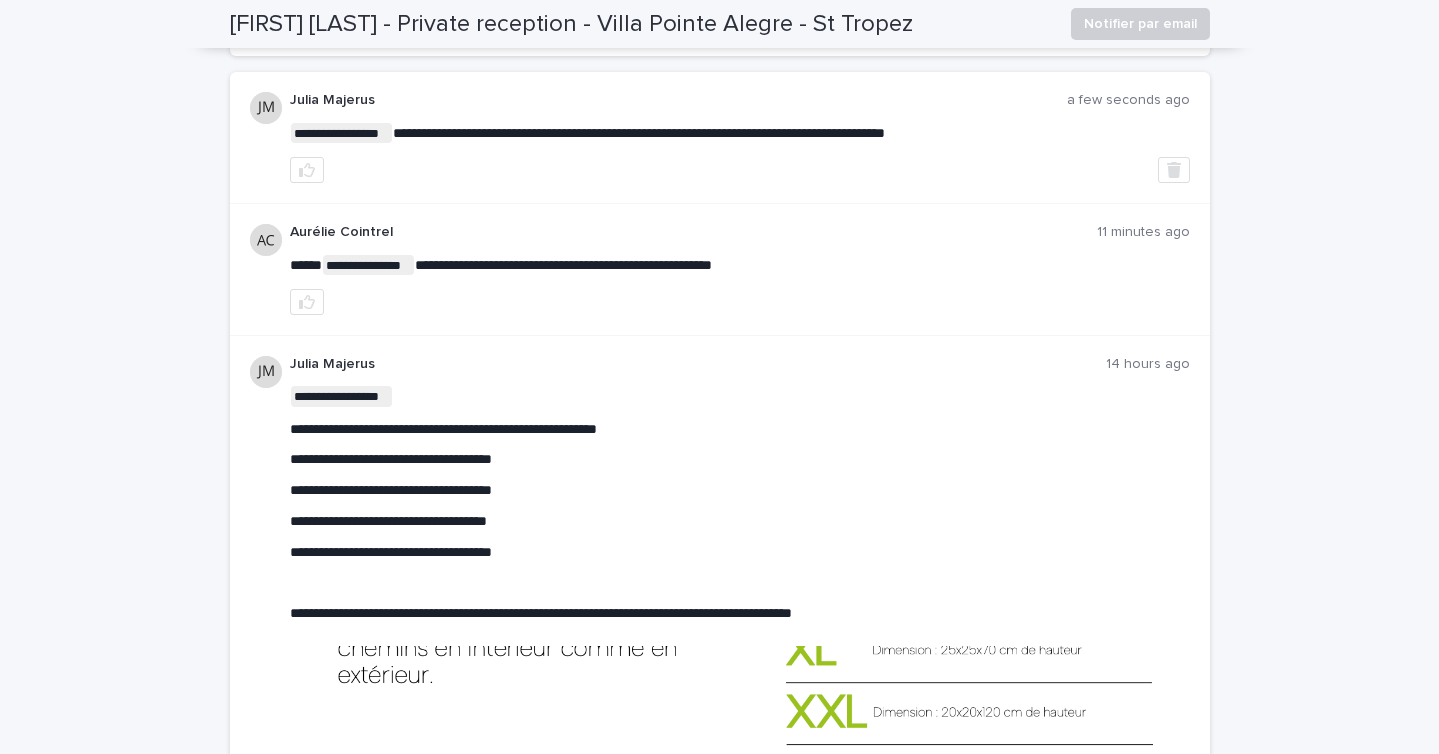 scroll, scrollTop: 0, scrollLeft: 0, axis: both 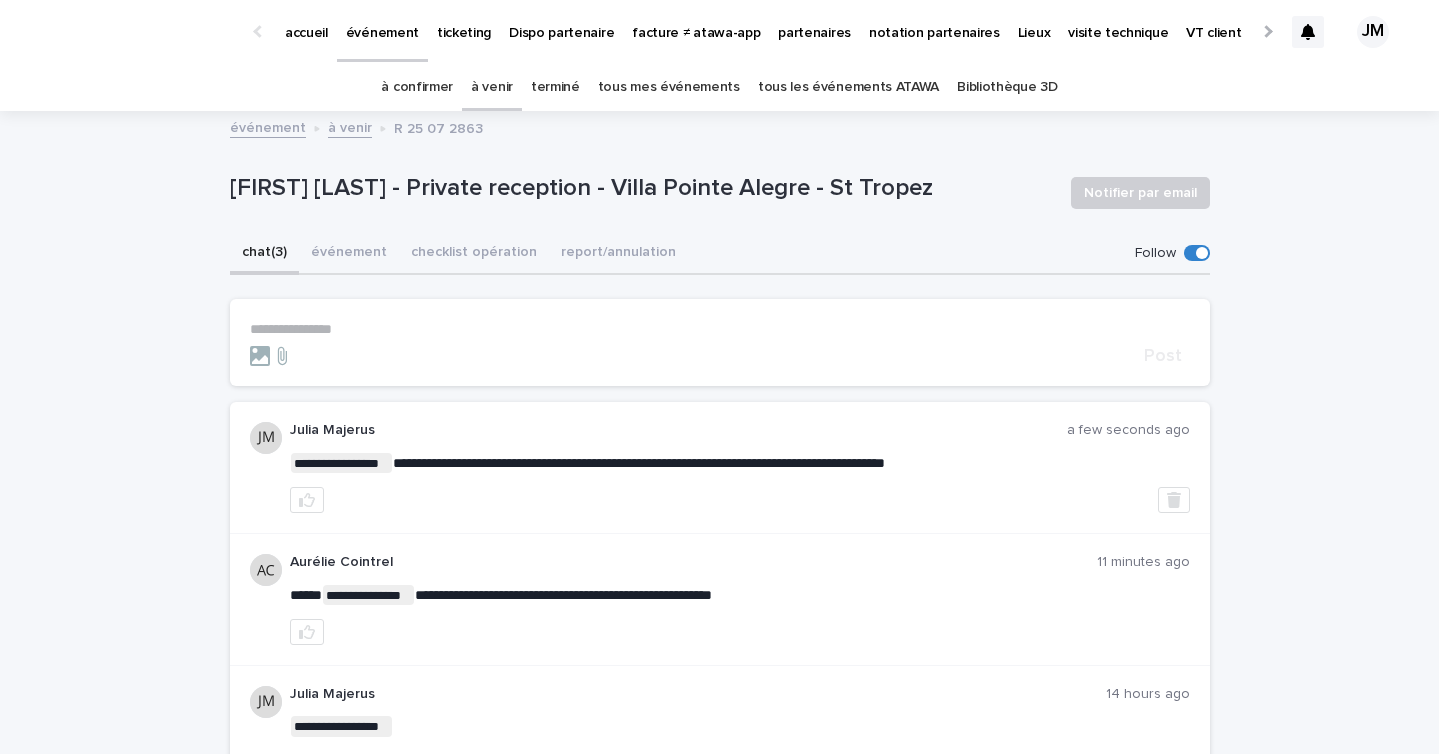 click on "tous les événements ATAWA" at bounding box center (848, 87) 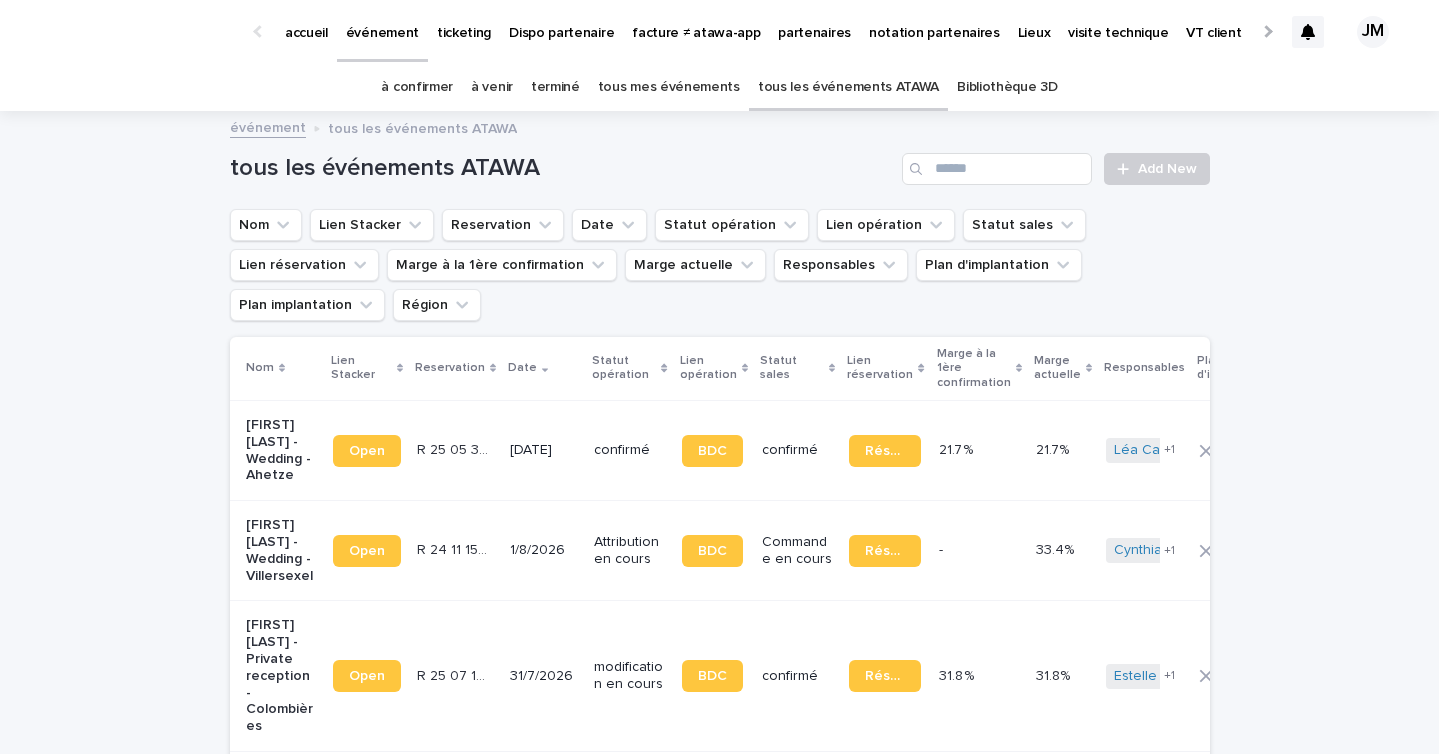click on "à venir" at bounding box center [492, 87] 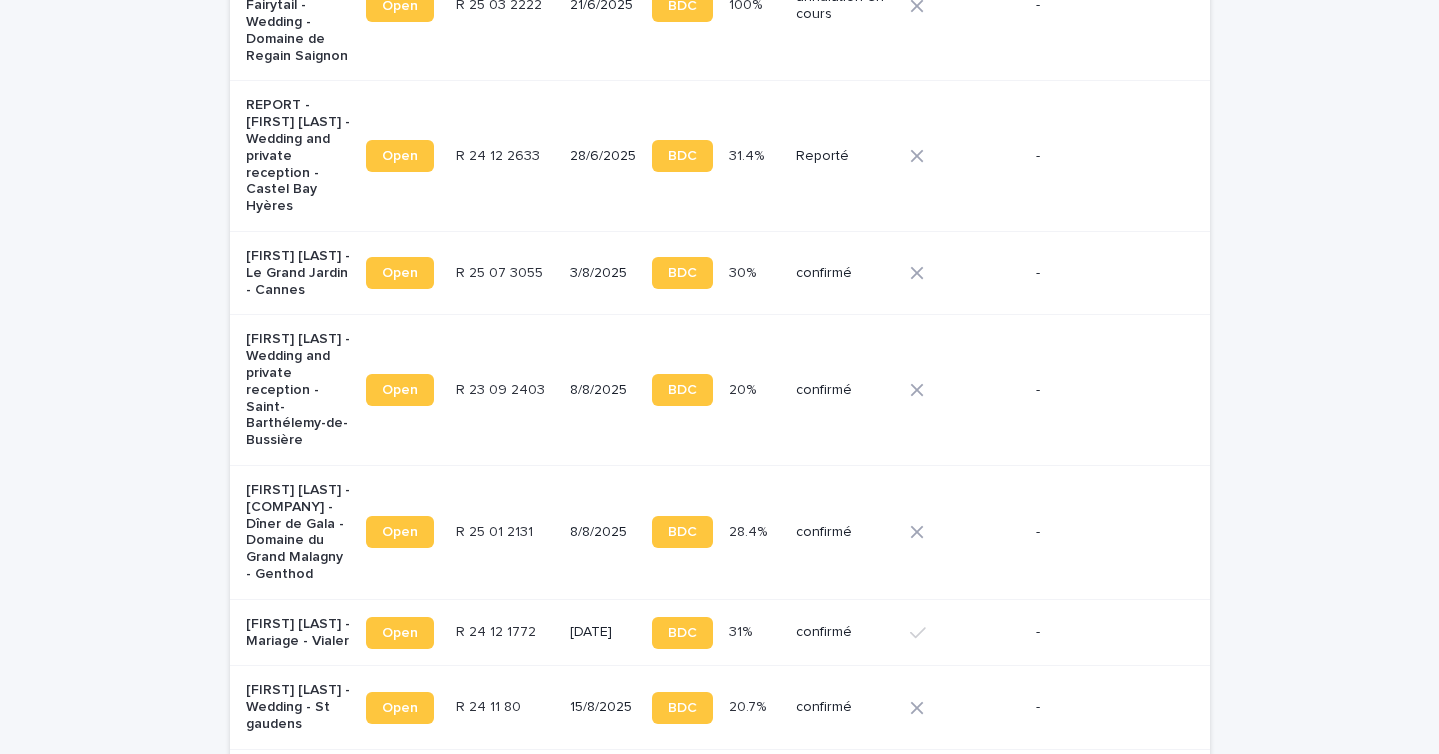 scroll, scrollTop: 1287, scrollLeft: 0, axis: vertical 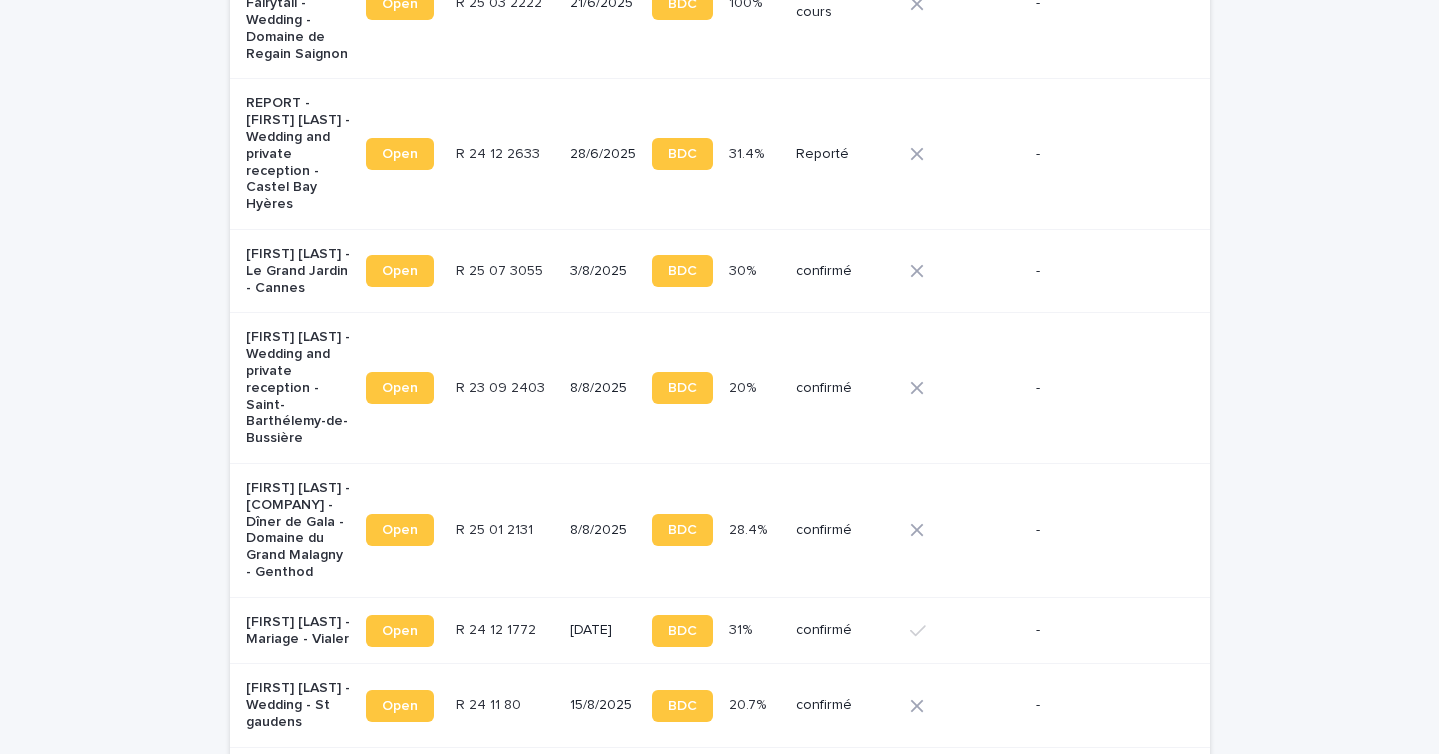 click on "8/8/2025" at bounding box center (603, 530) 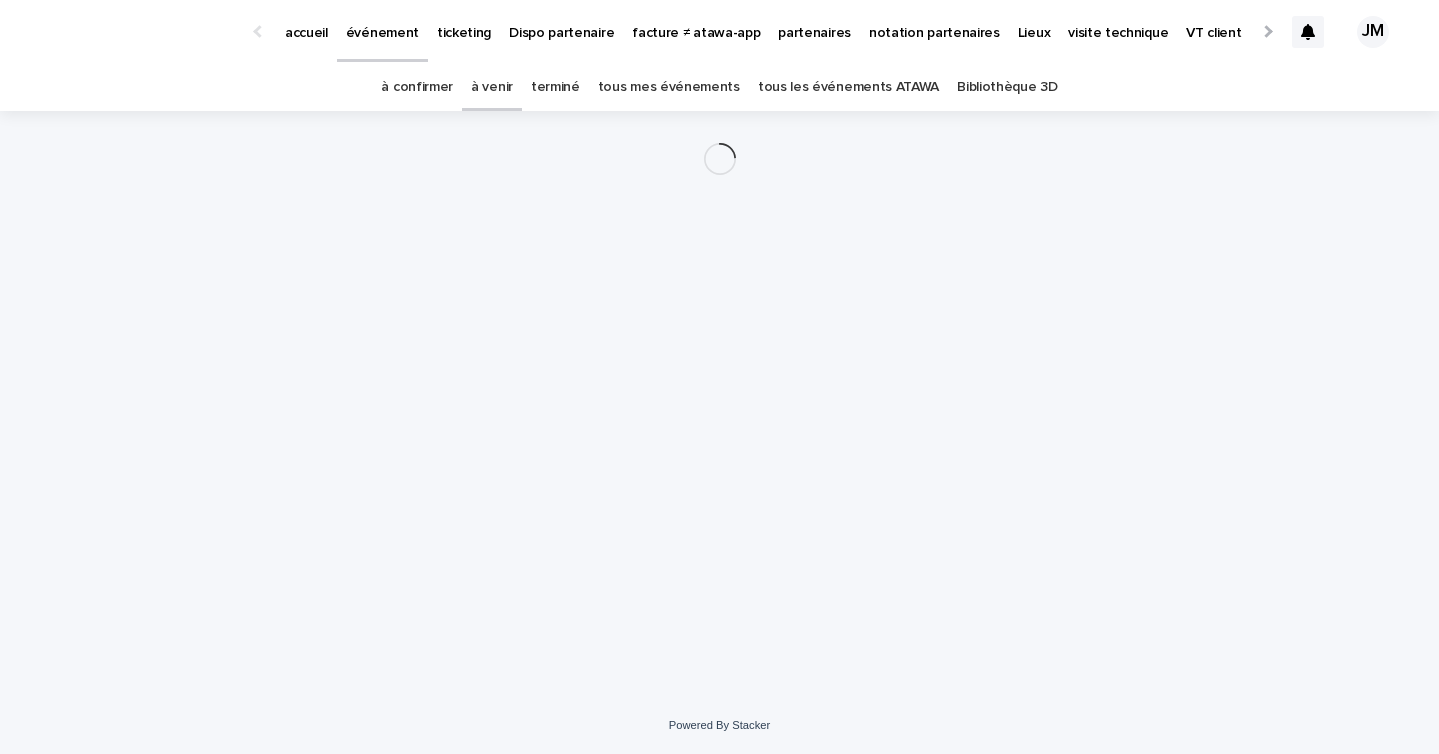 scroll, scrollTop: 0, scrollLeft: 0, axis: both 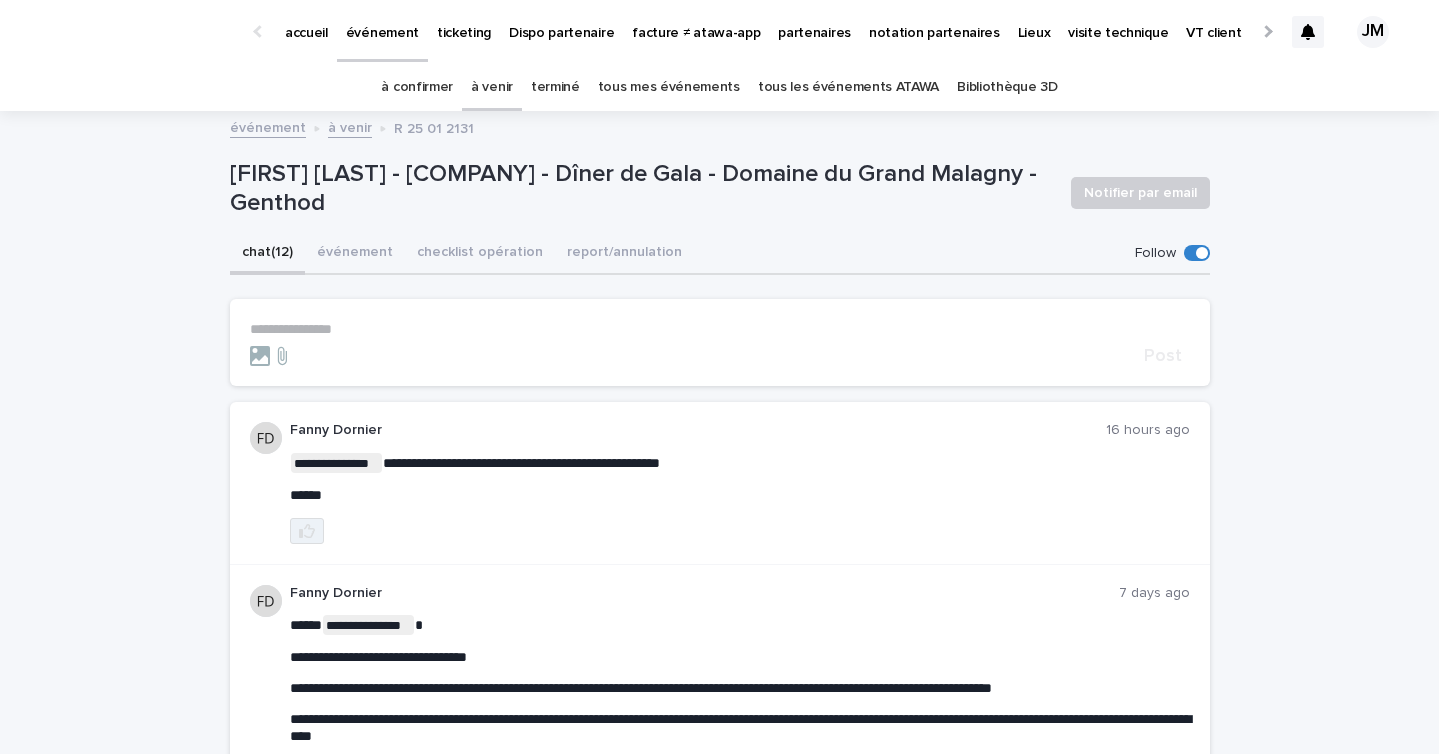 click 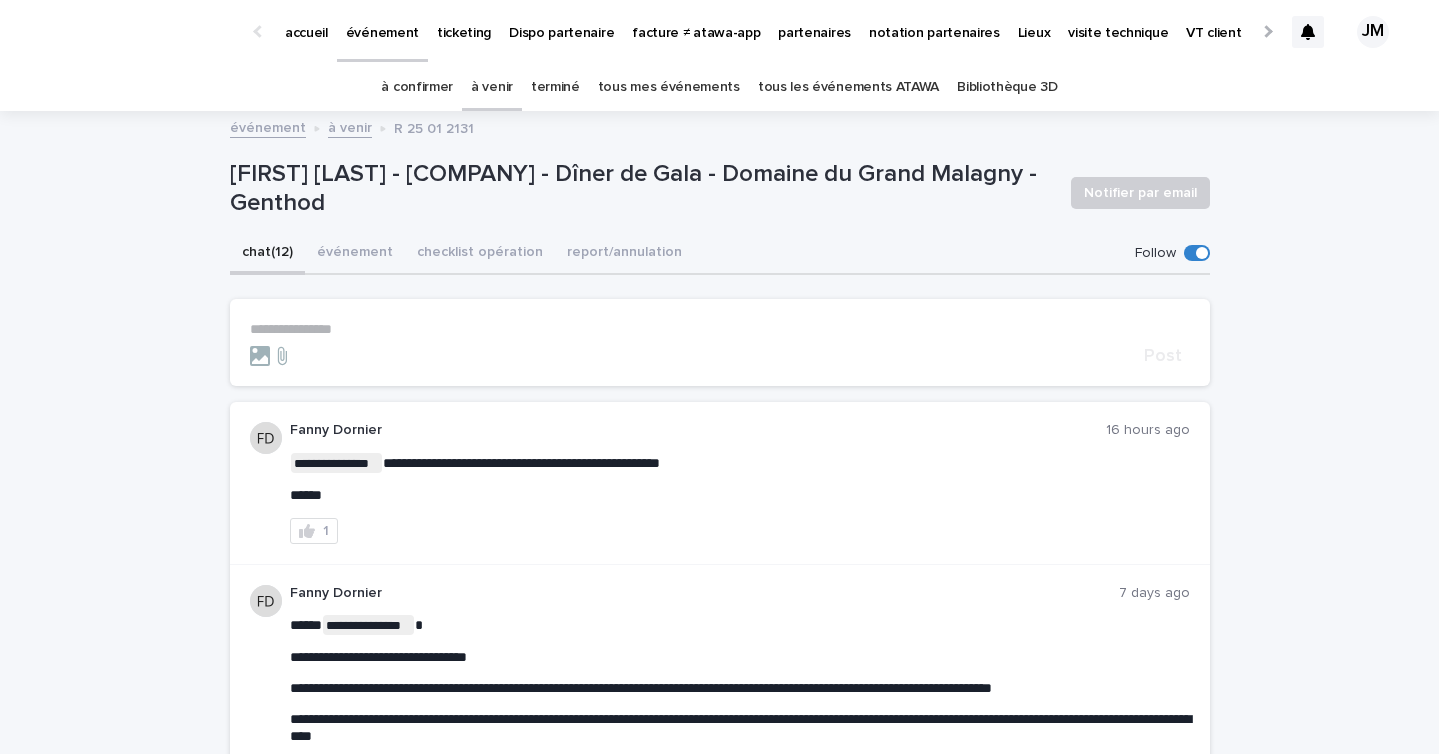click on "événement" at bounding box center [355, 254] 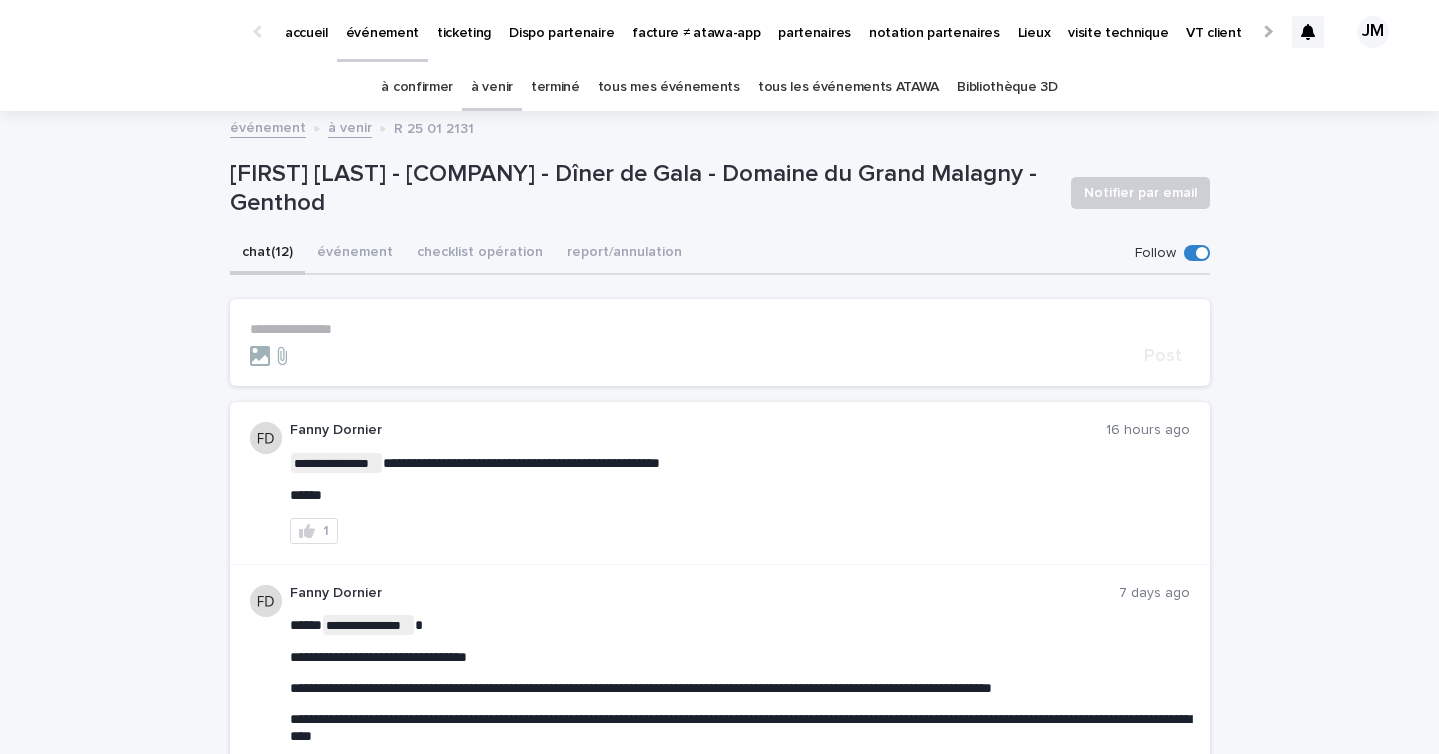 click on "événement" at bounding box center (355, 254) 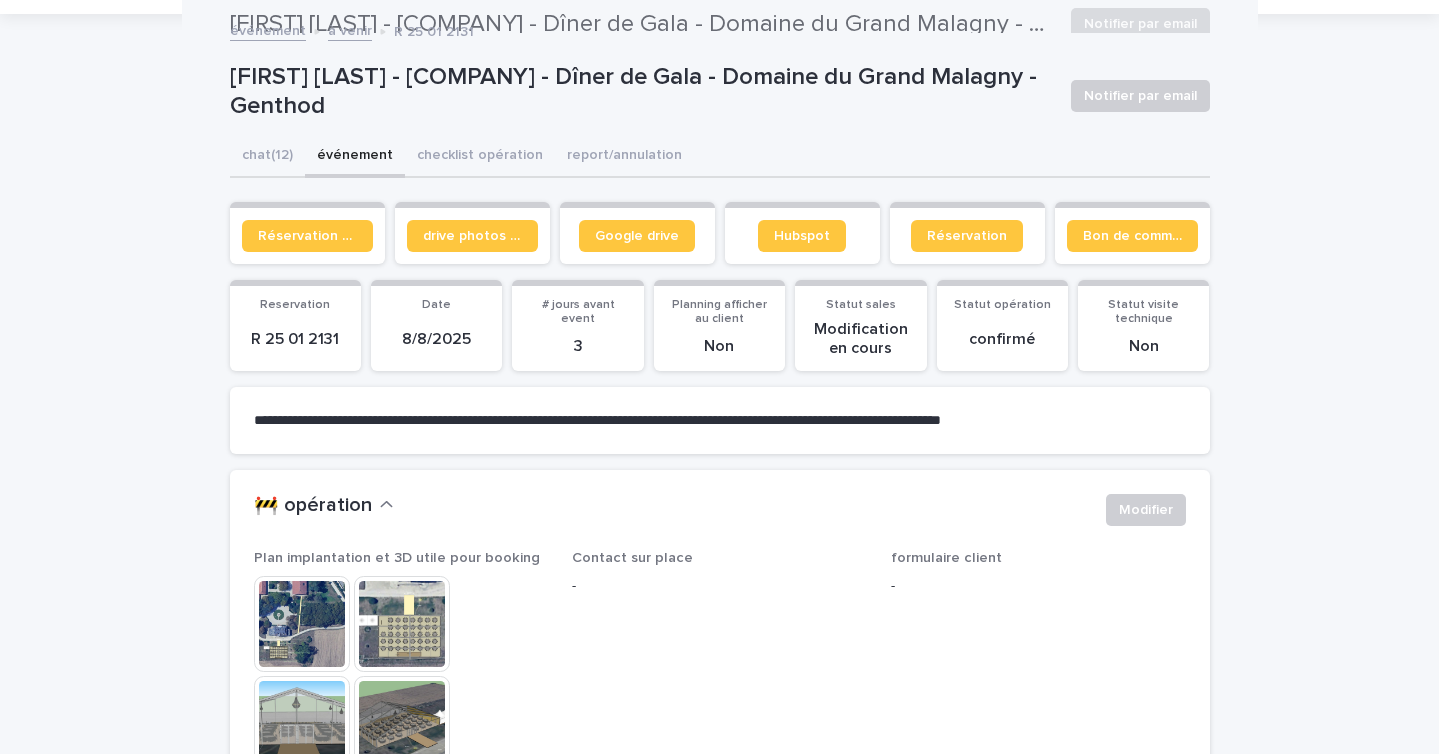 scroll, scrollTop: 96, scrollLeft: 0, axis: vertical 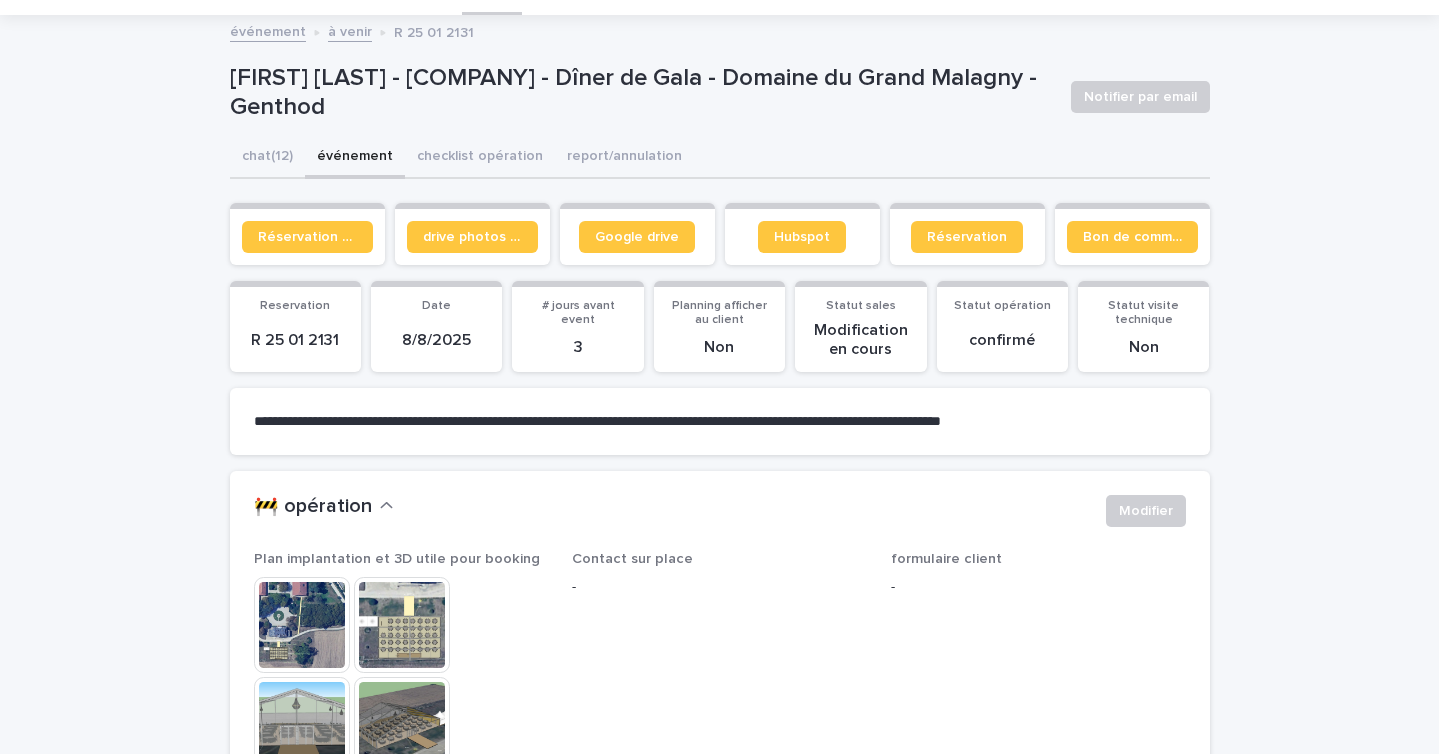 click on "événement" at bounding box center [355, 158] 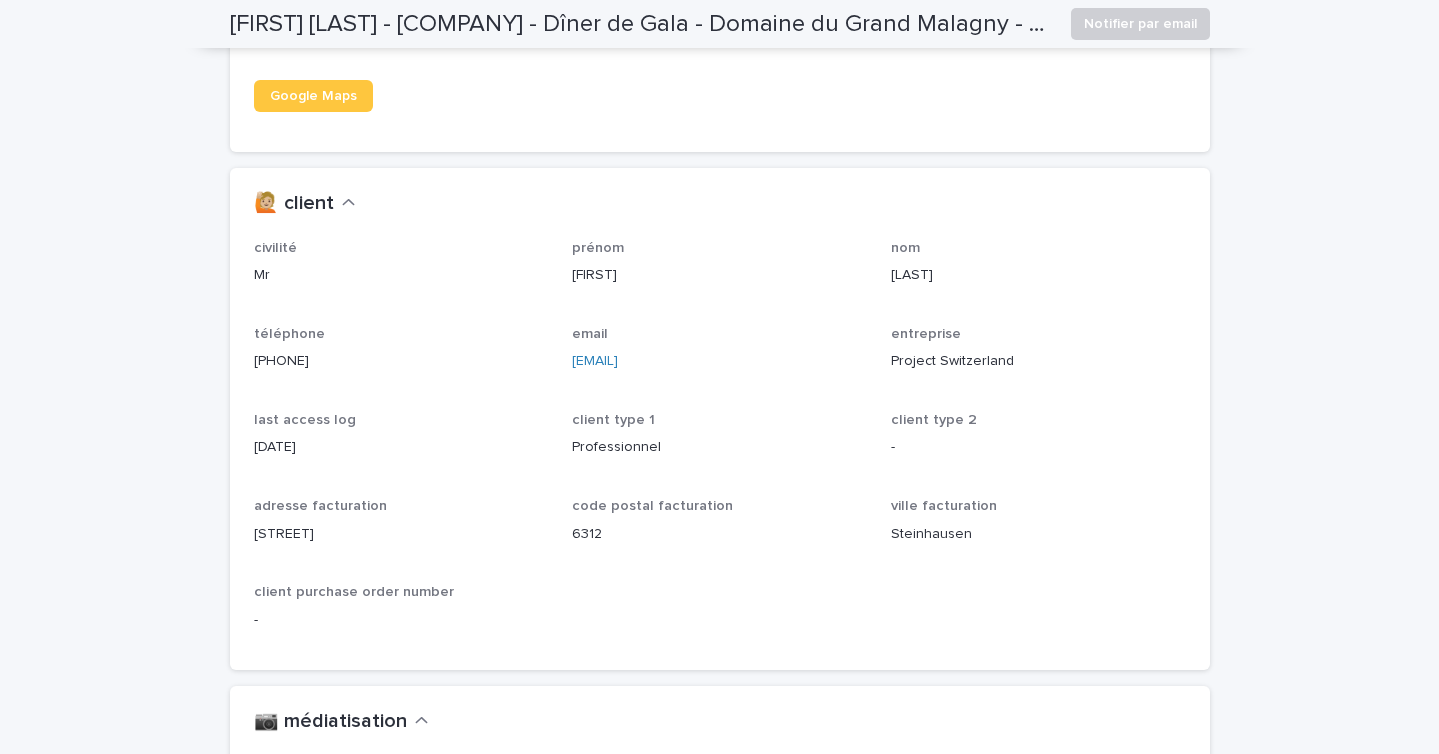 scroll, scrollTop: 1999, scrollLeft: 0, axis: vertical 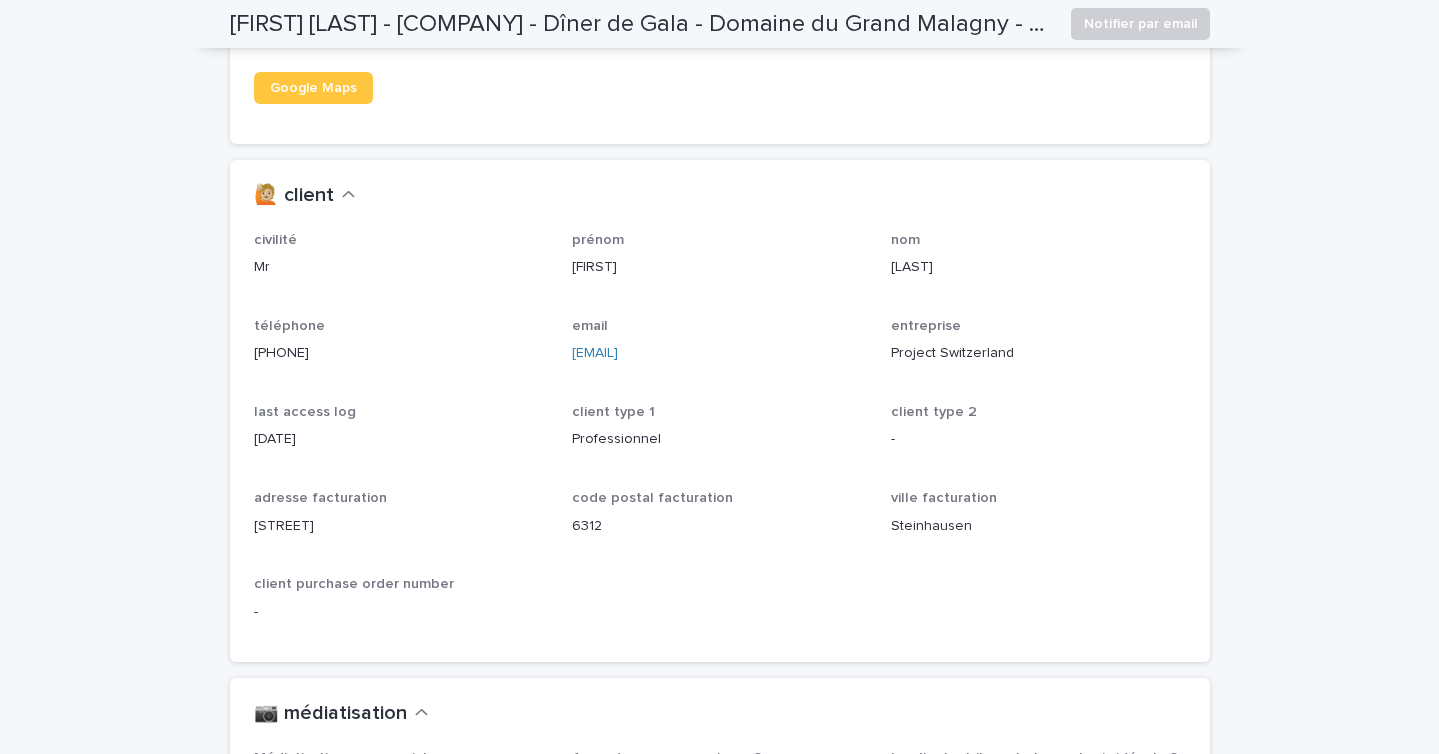 drag, startPoint x: 363, startPoint y: 356, endPoint x: 242, endPoint y: 353, distance: 121.037186 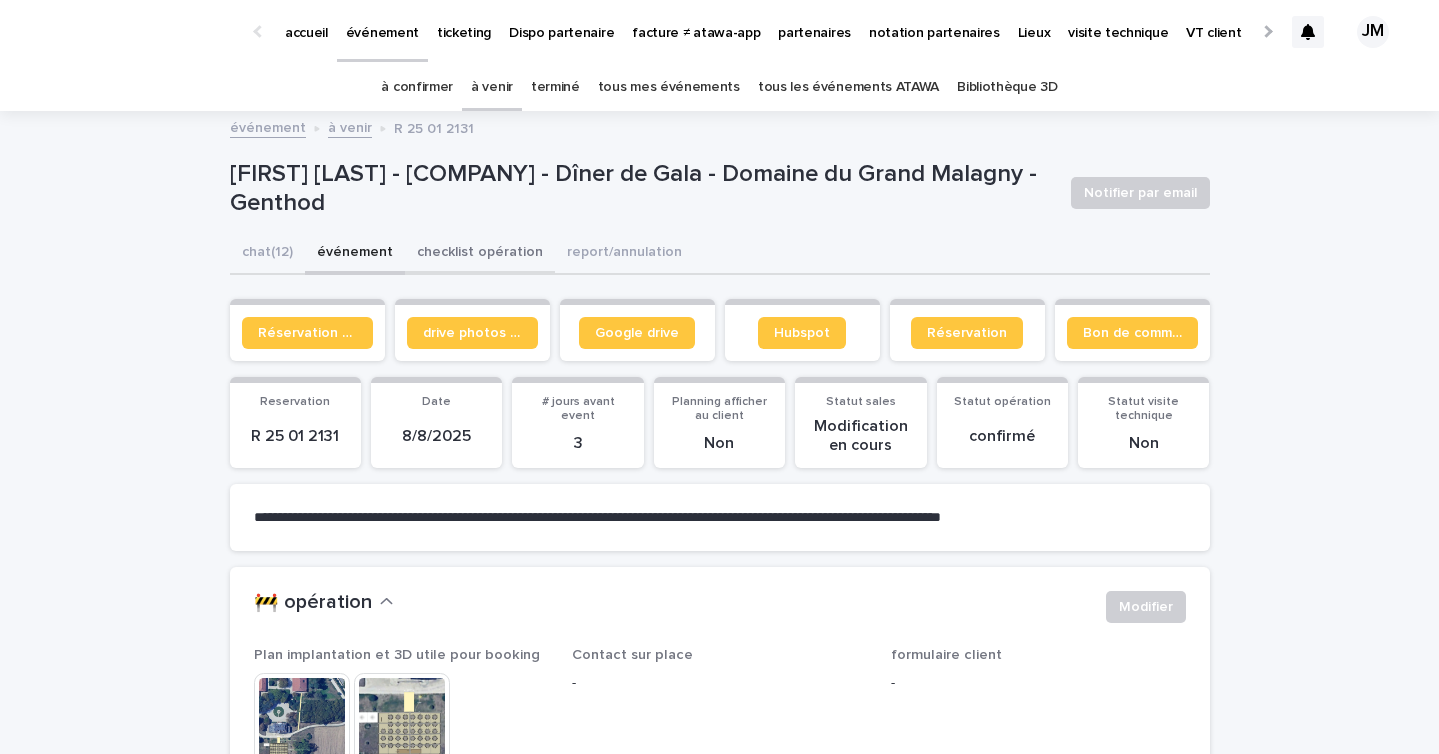 click on "checklist opération" at bounding box center (480, 254) 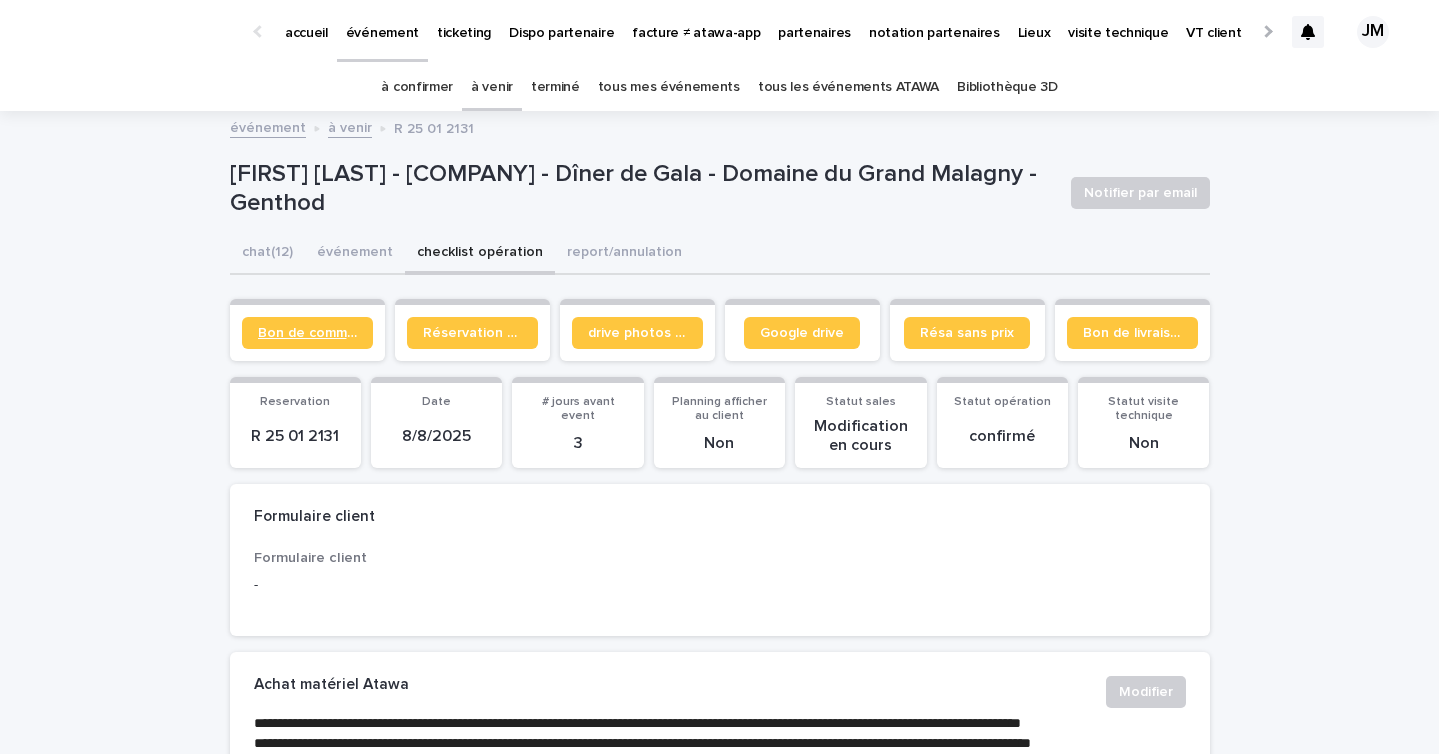 click on "Bon de commande" at bounding box center (307, 333) 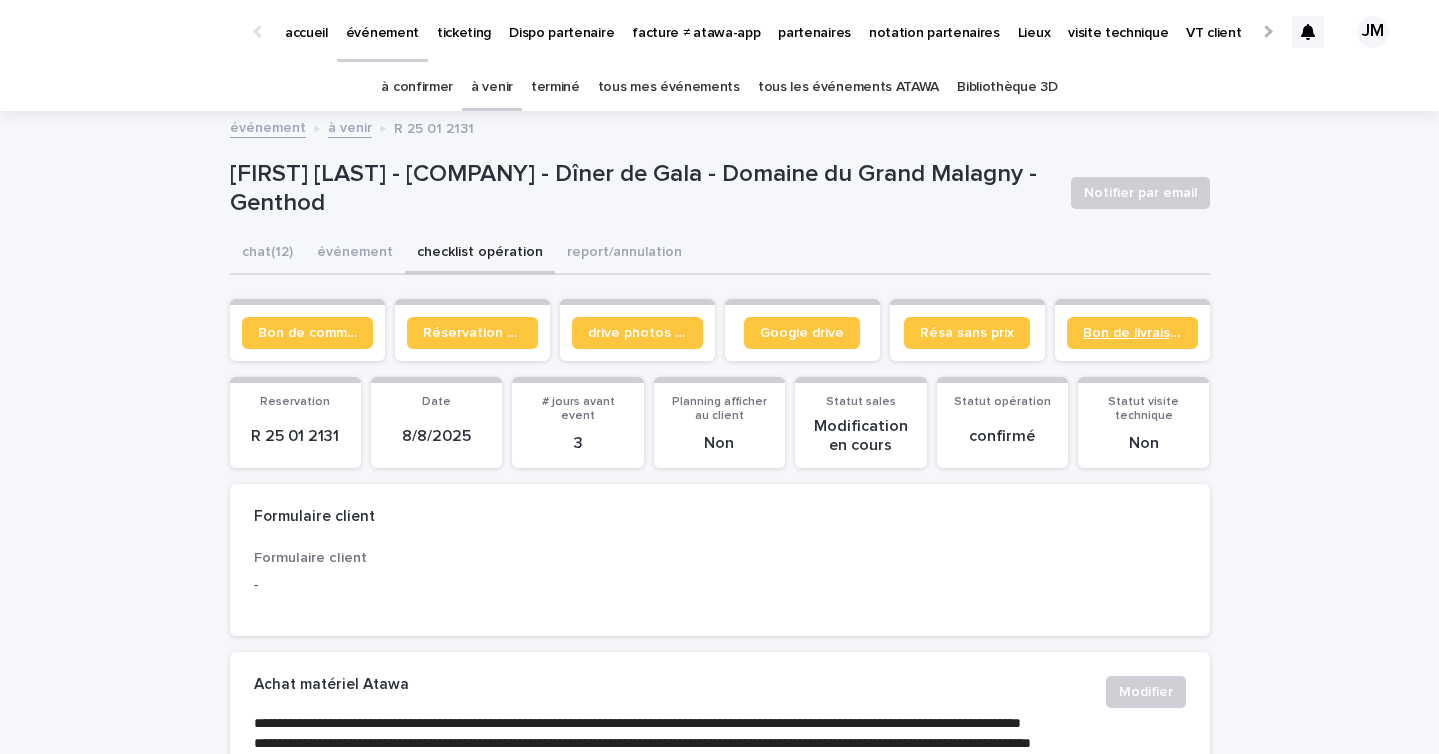 click on "Bon de livraison" at bounding box center (1132, 333) 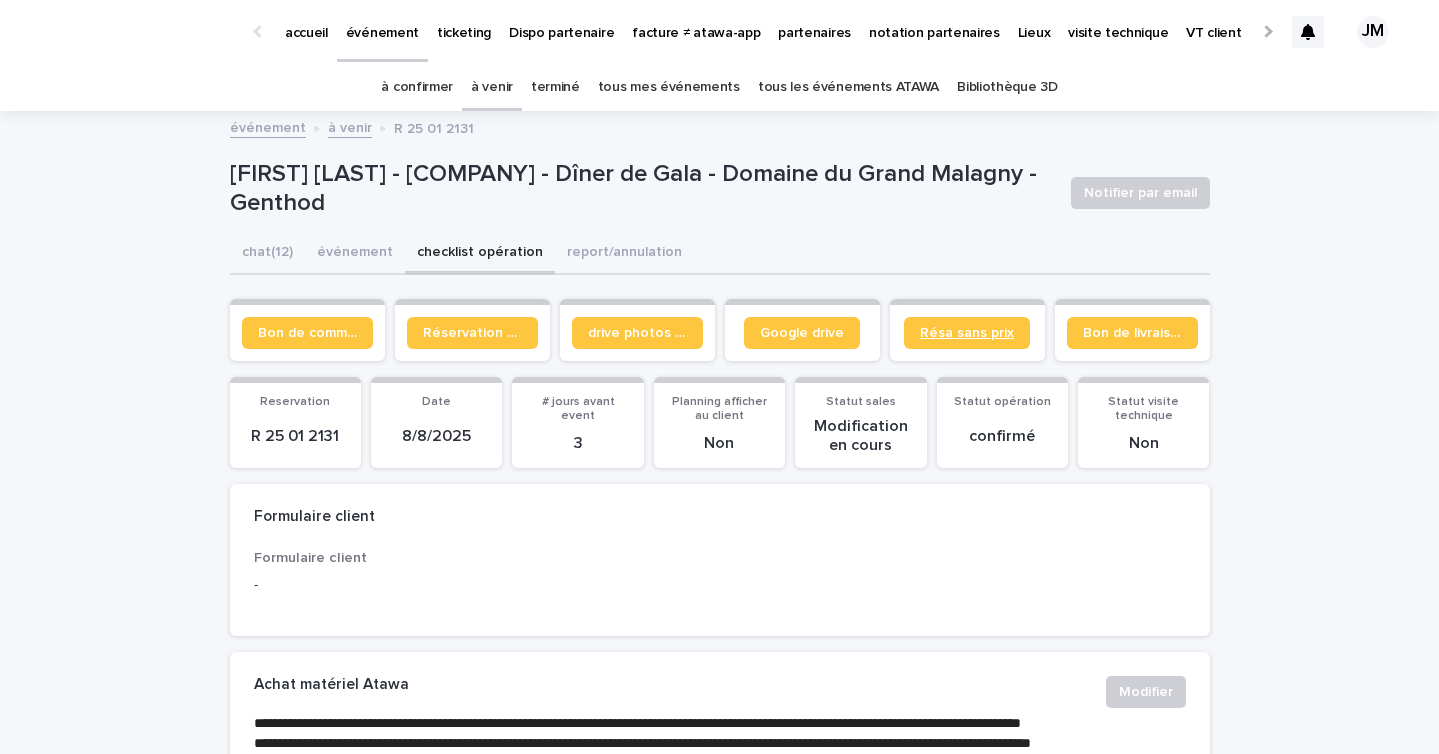 click on "Résa sans prix" at bounding box center [967, 333] 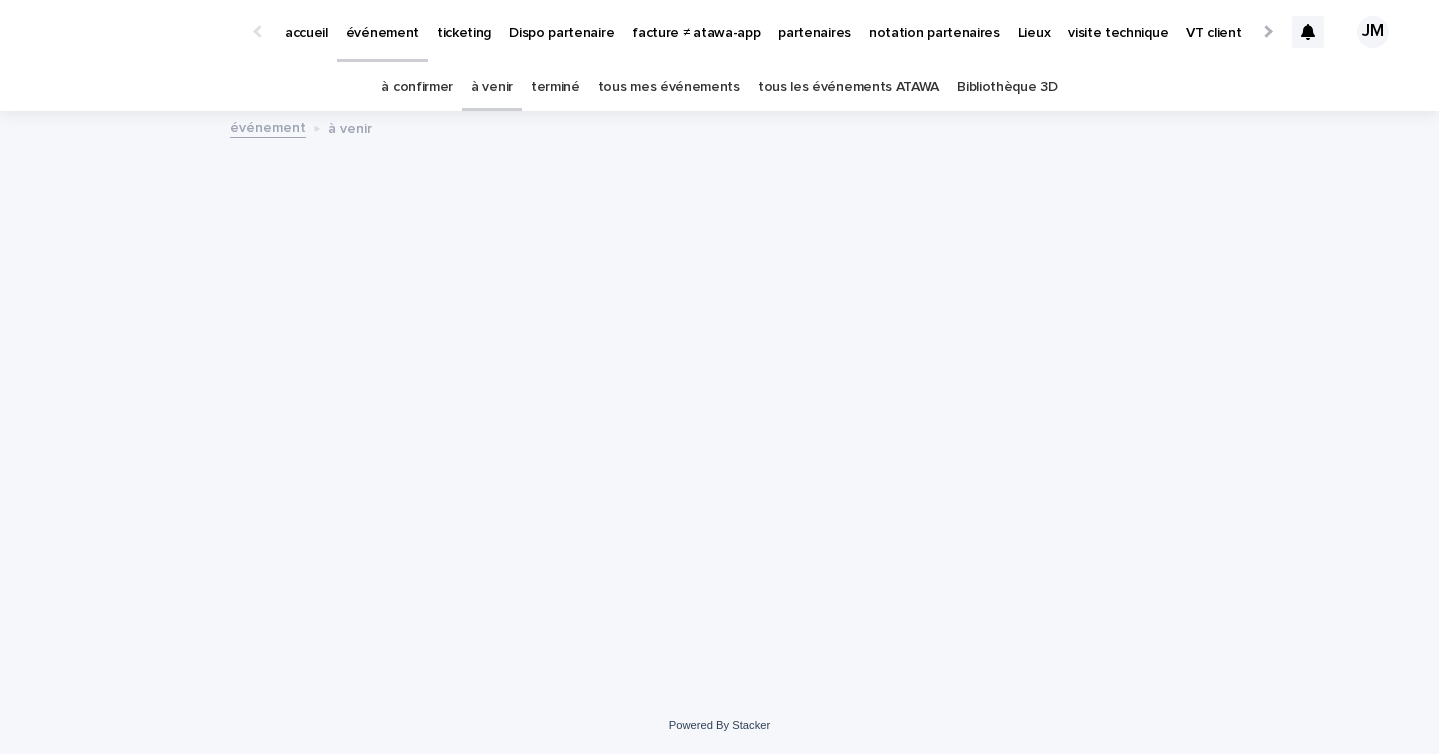 scroll, scrollTop: 0, scrollLeft: 0, axis: both 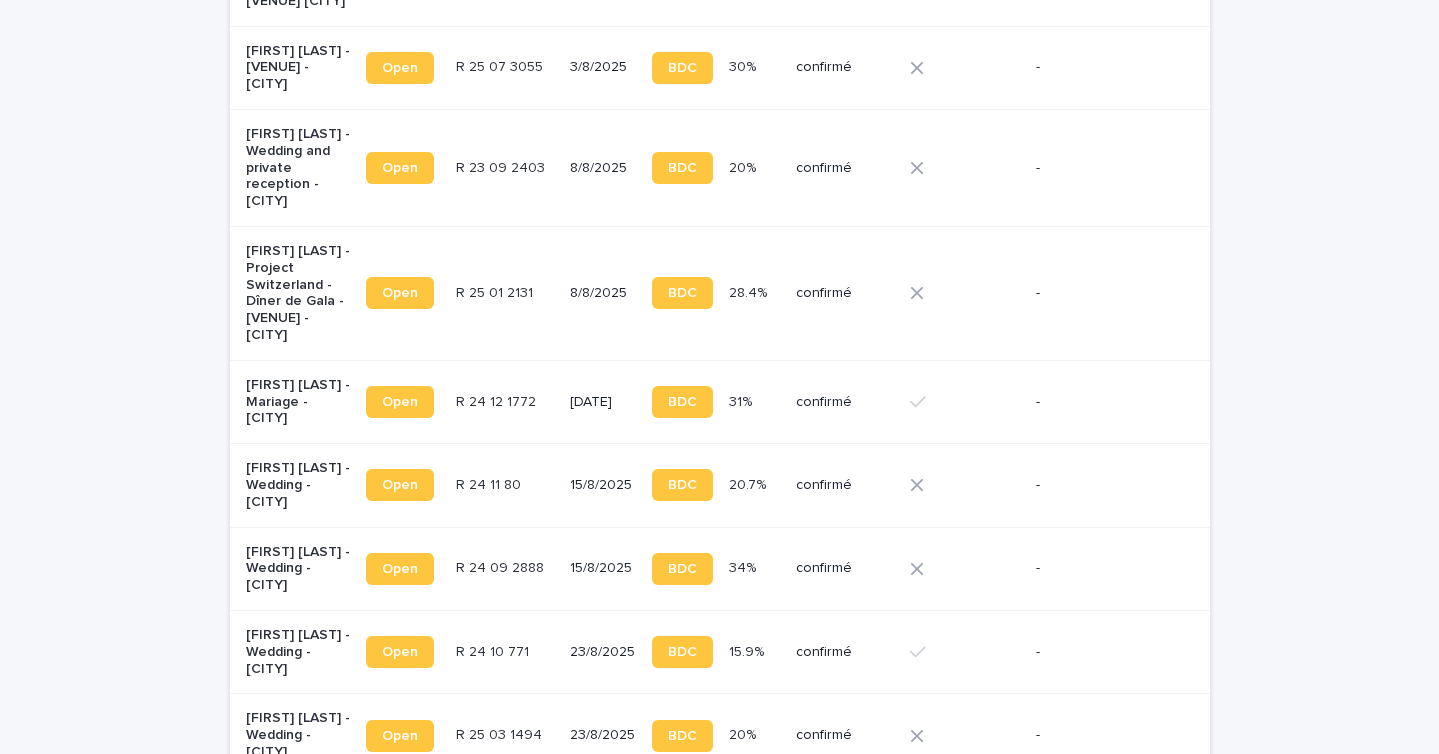 click on "8/8/2025" at bounding box center (603, 294) 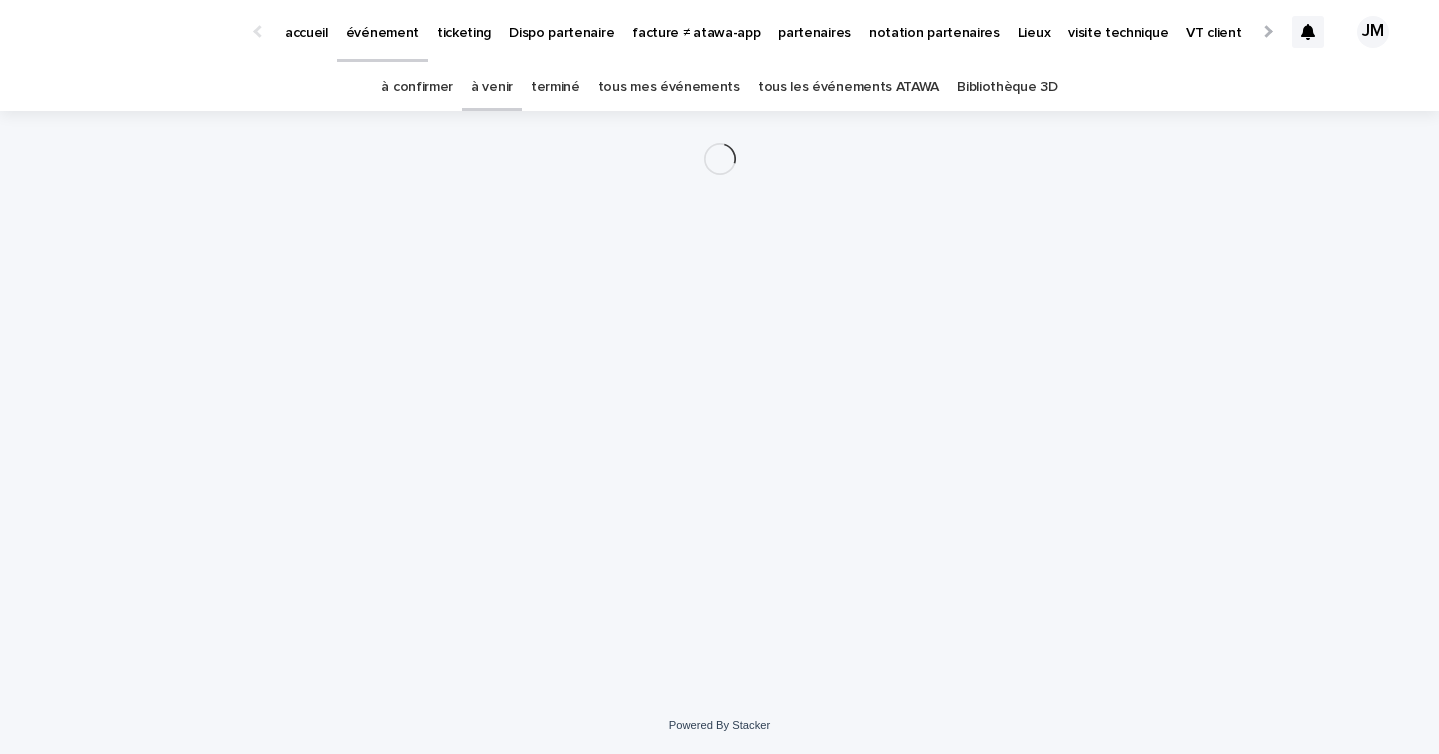 scroll, scrollTop: 0, scrollLeft: 0, axis: both 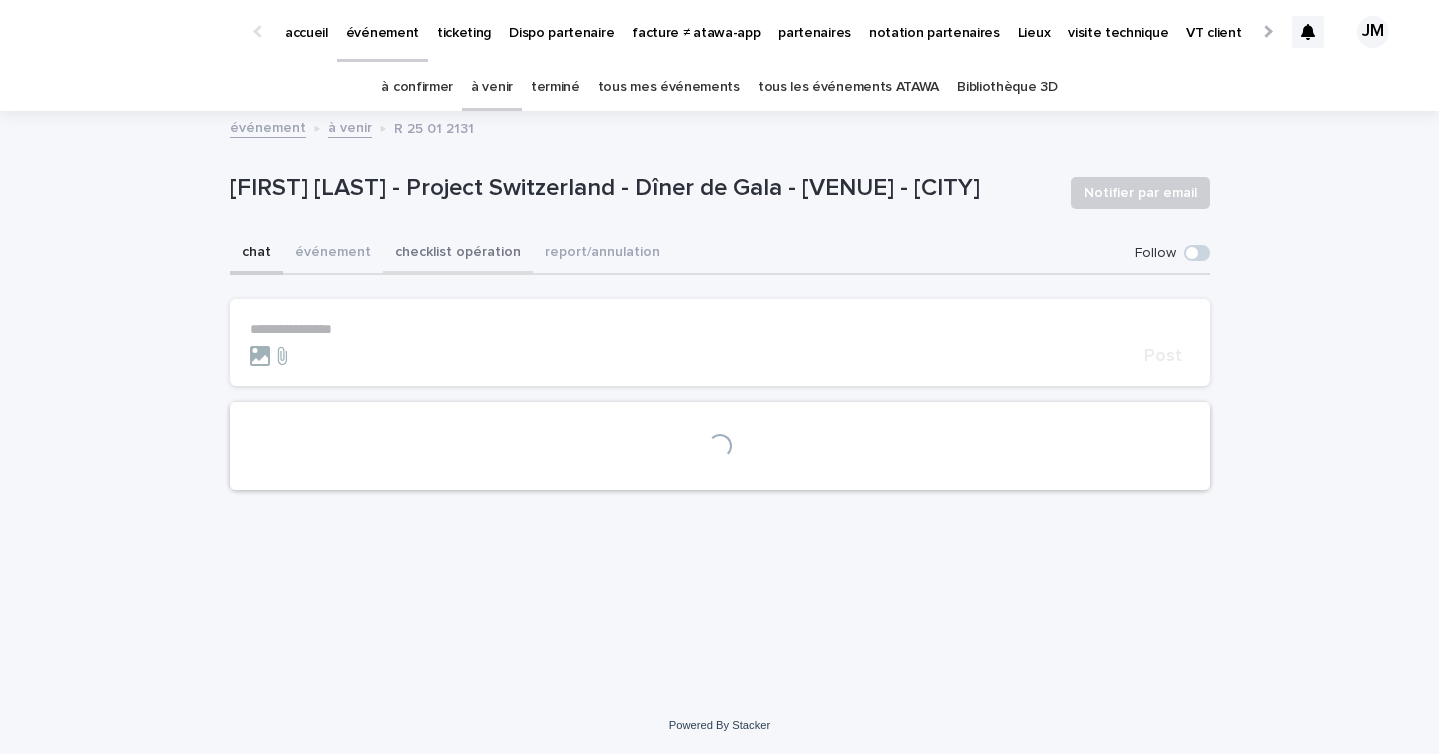 click on "checklist opération" at bounding box center (458, 254) 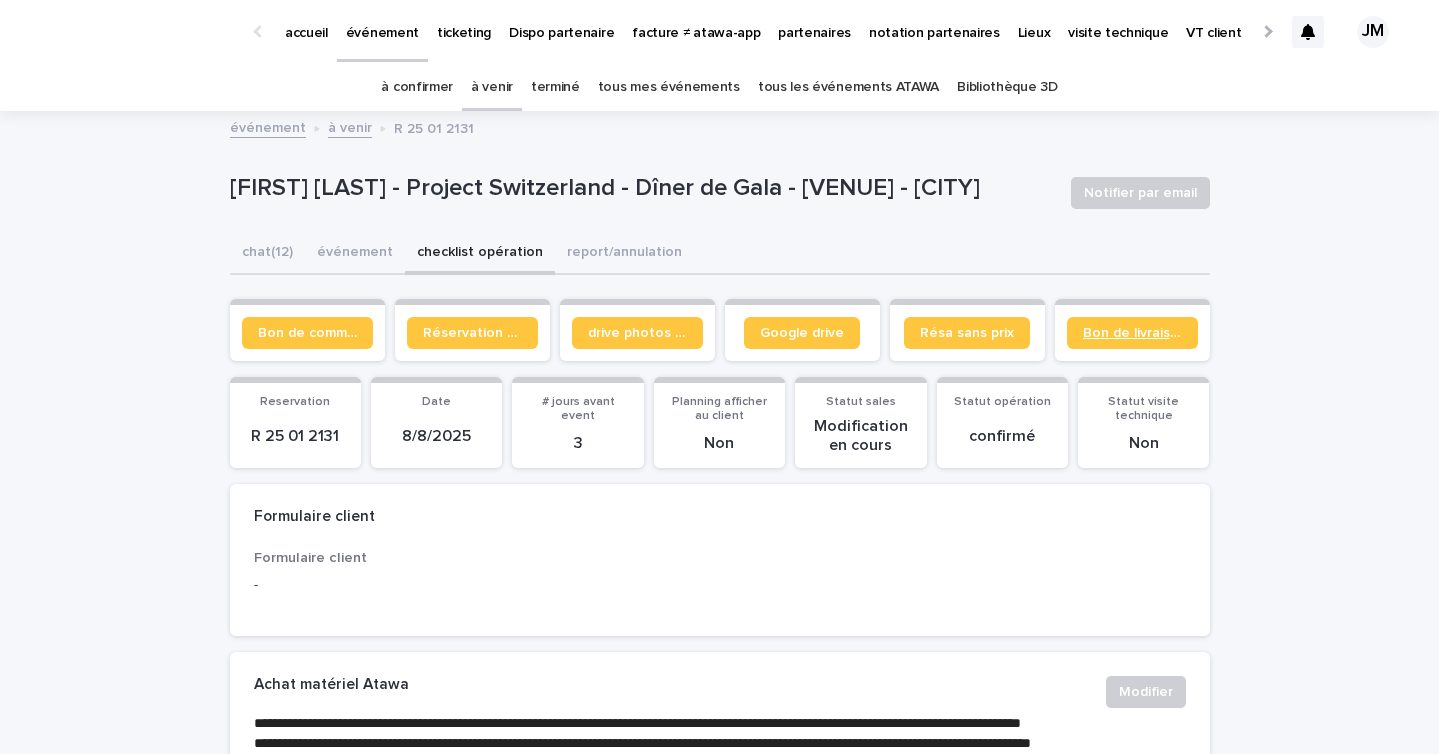click on "Bon de livraison" at bounding box center [1132, 333] 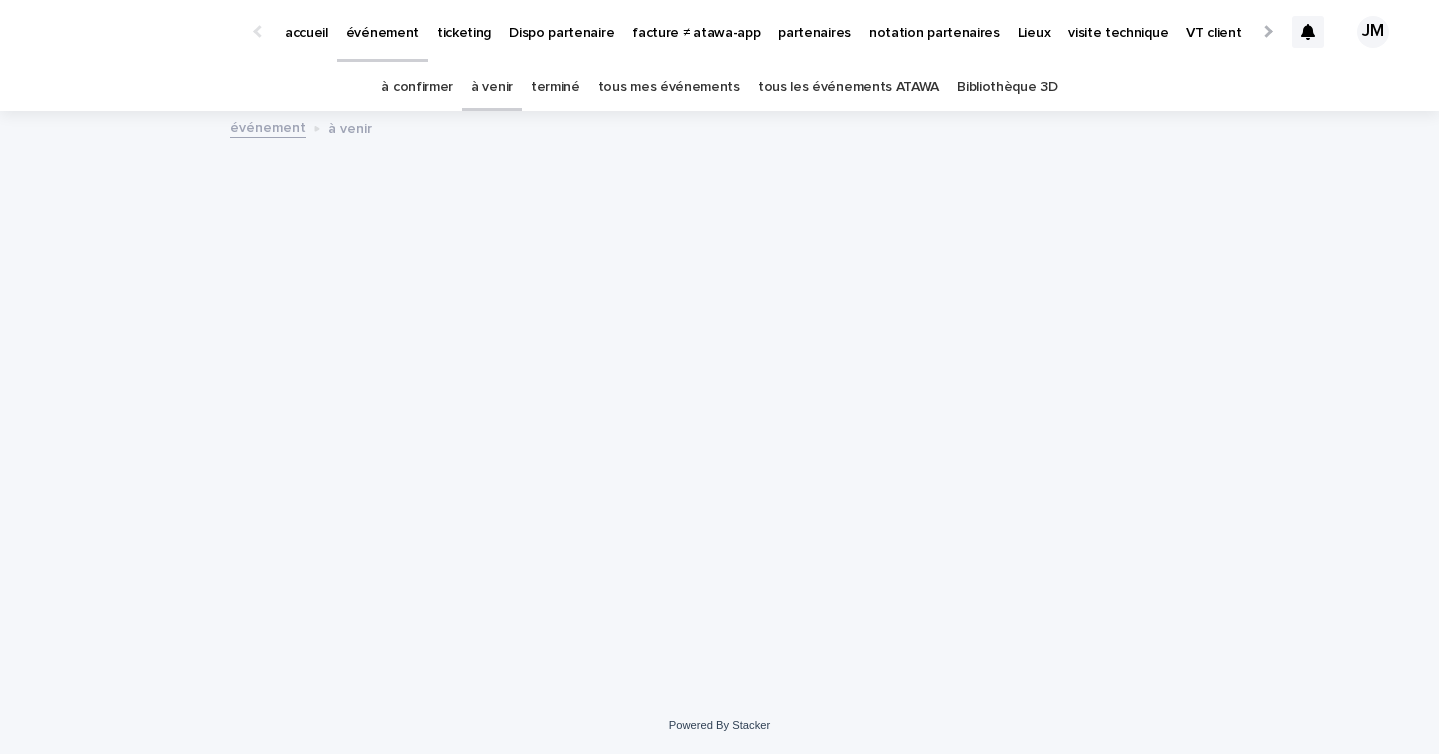 scroll, scrollTop: 0, scrollLeft: 0, axis: both 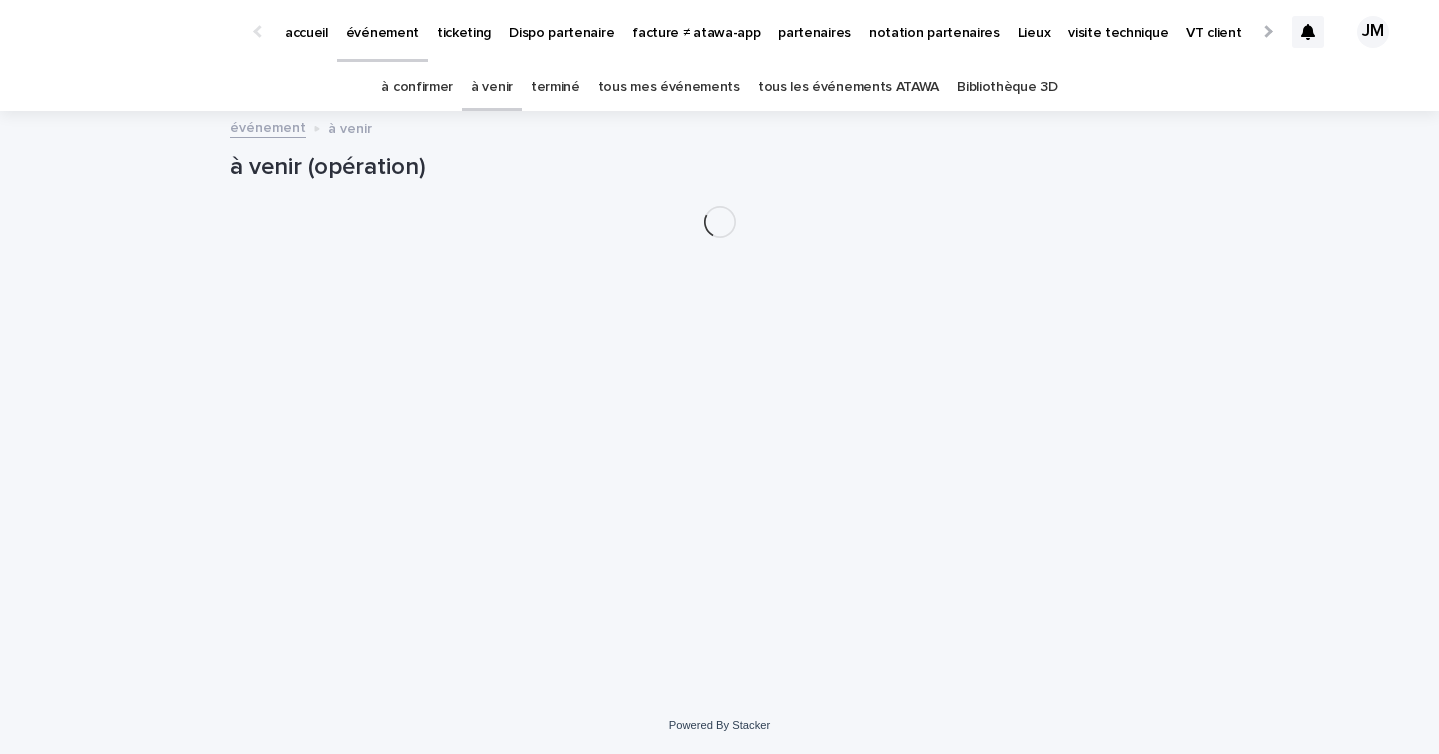 click on "tous mes événements" at bounding box center (669, 87) 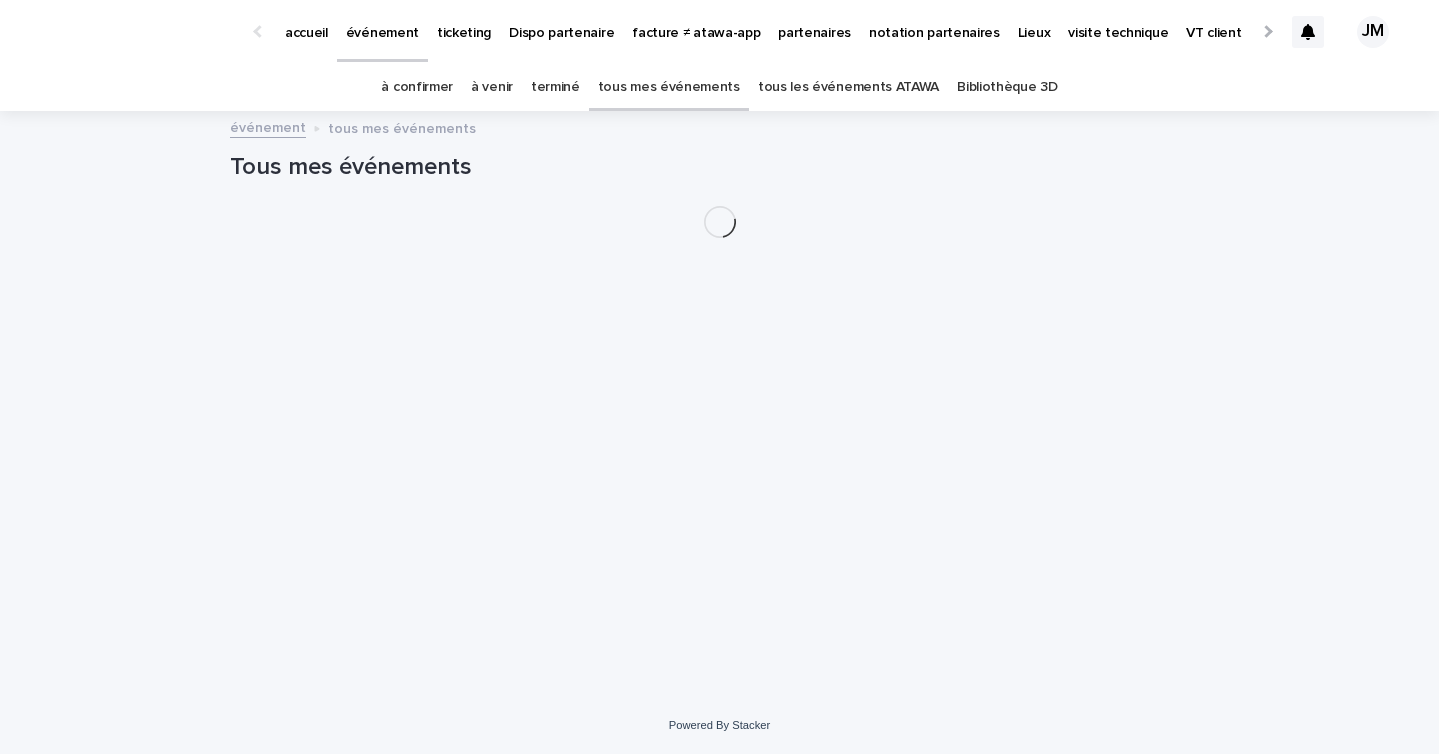click on "événement tous mes événements" at bounding box center (719, 112) 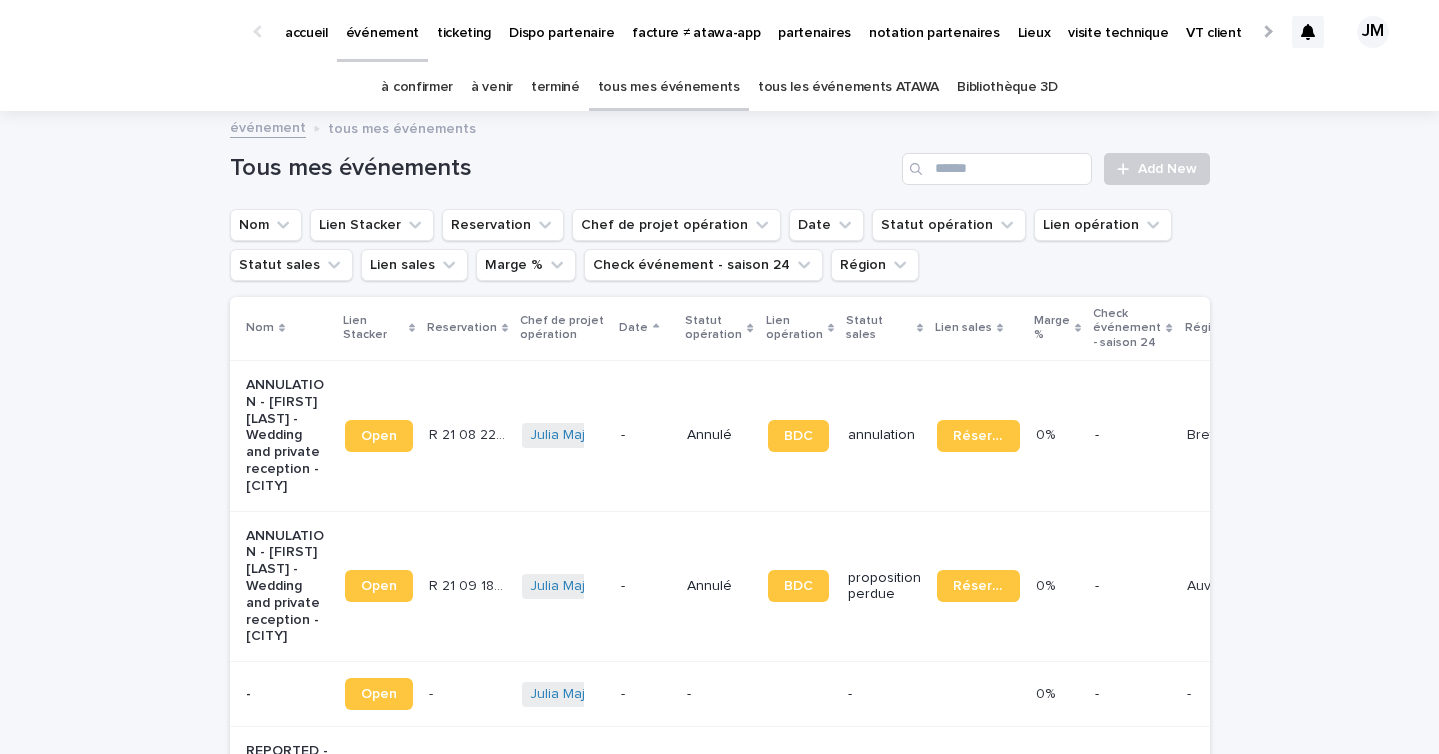click on "tous les événements ATAWA" at bounding box center (848, 87) 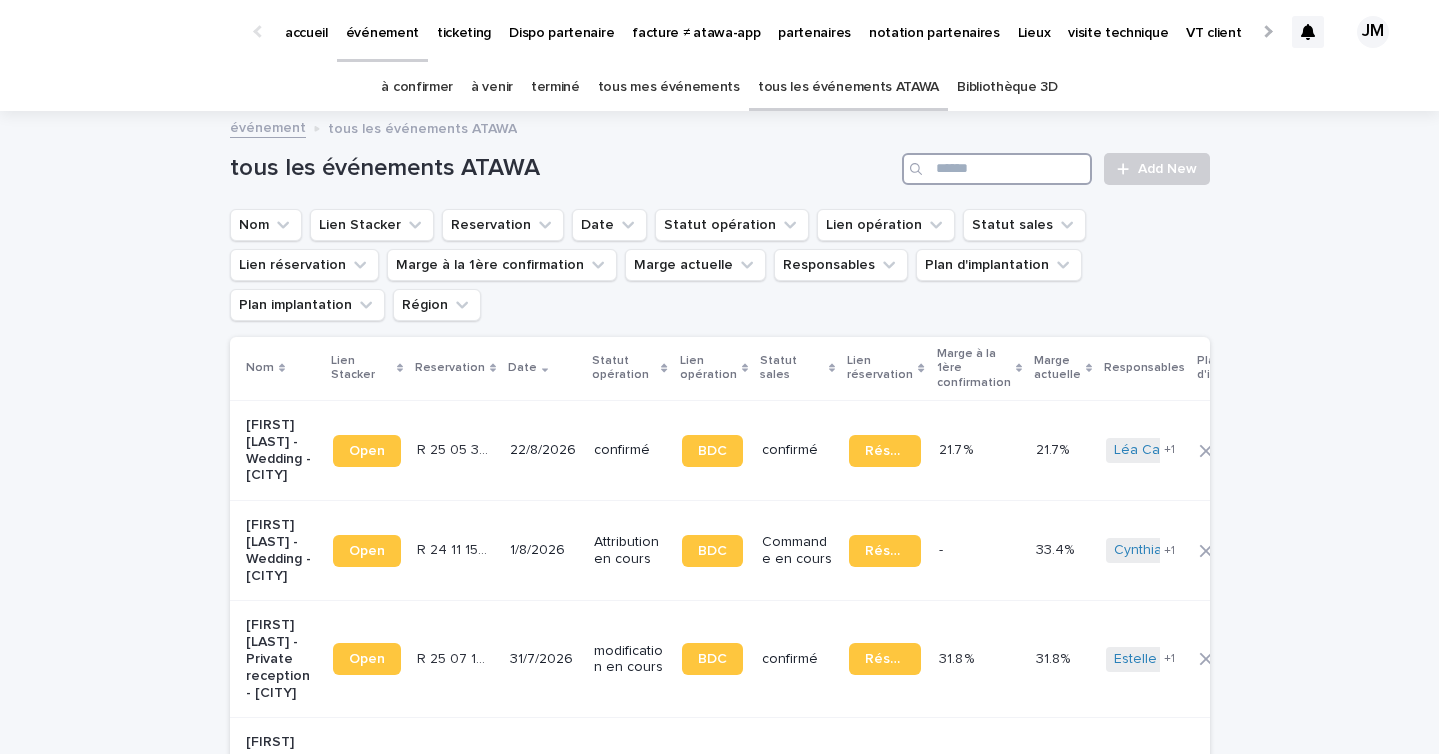 click at bounding box center [997, 169] 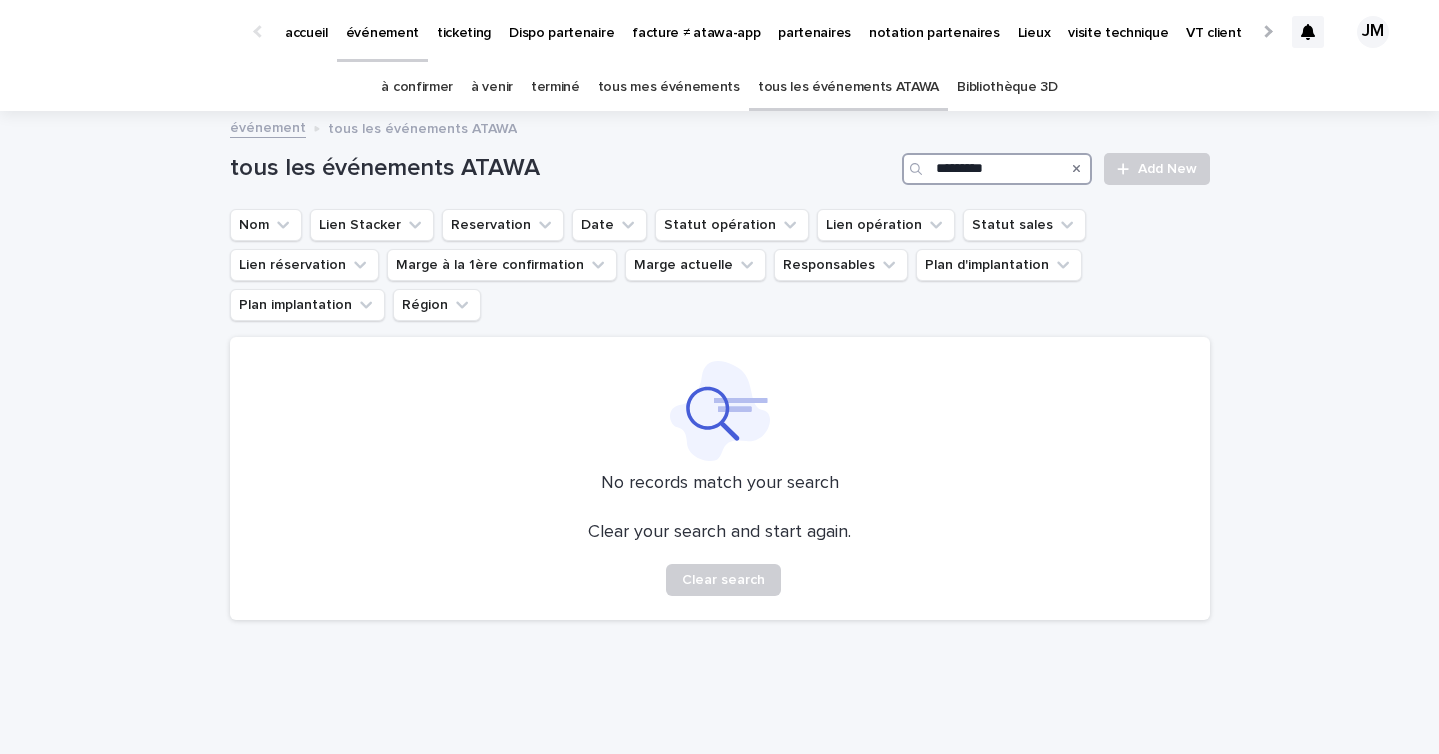type on "**********" 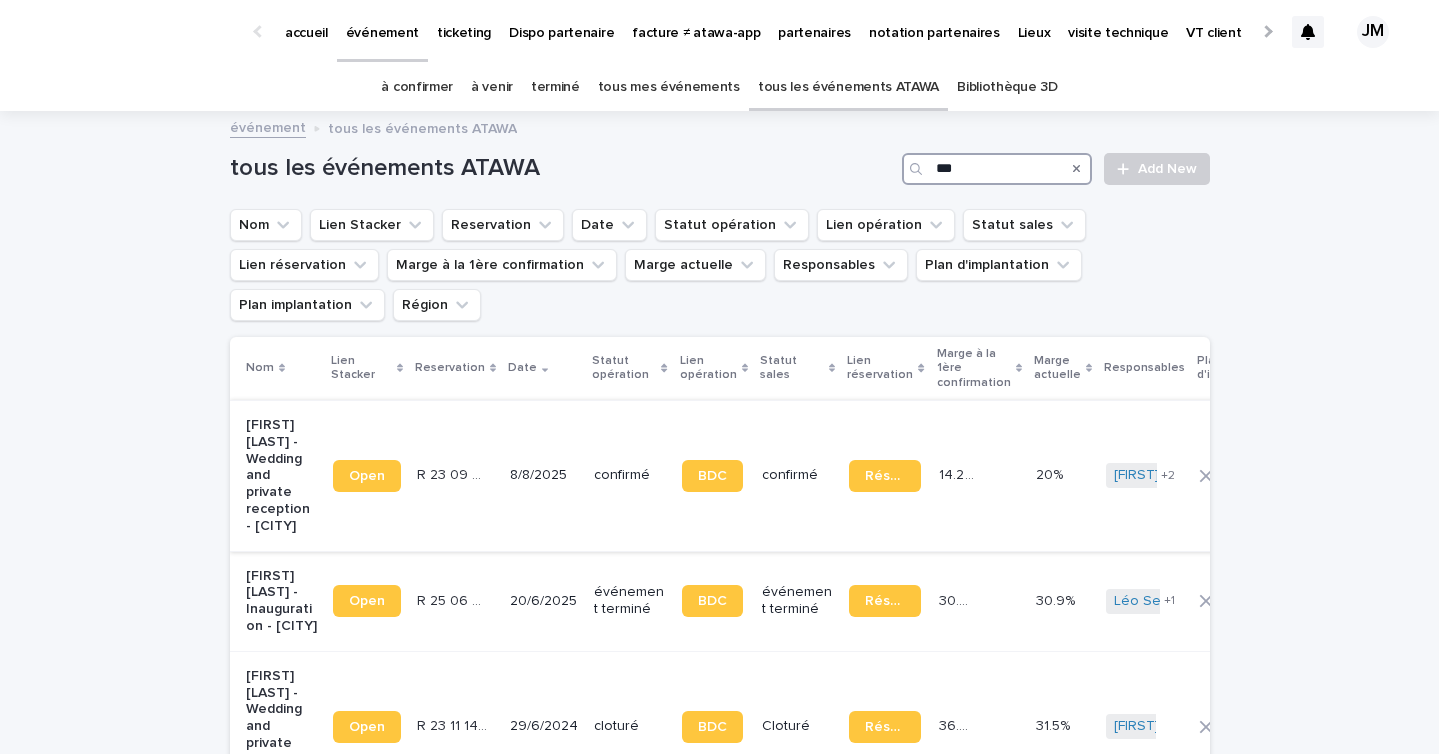 type on "***" 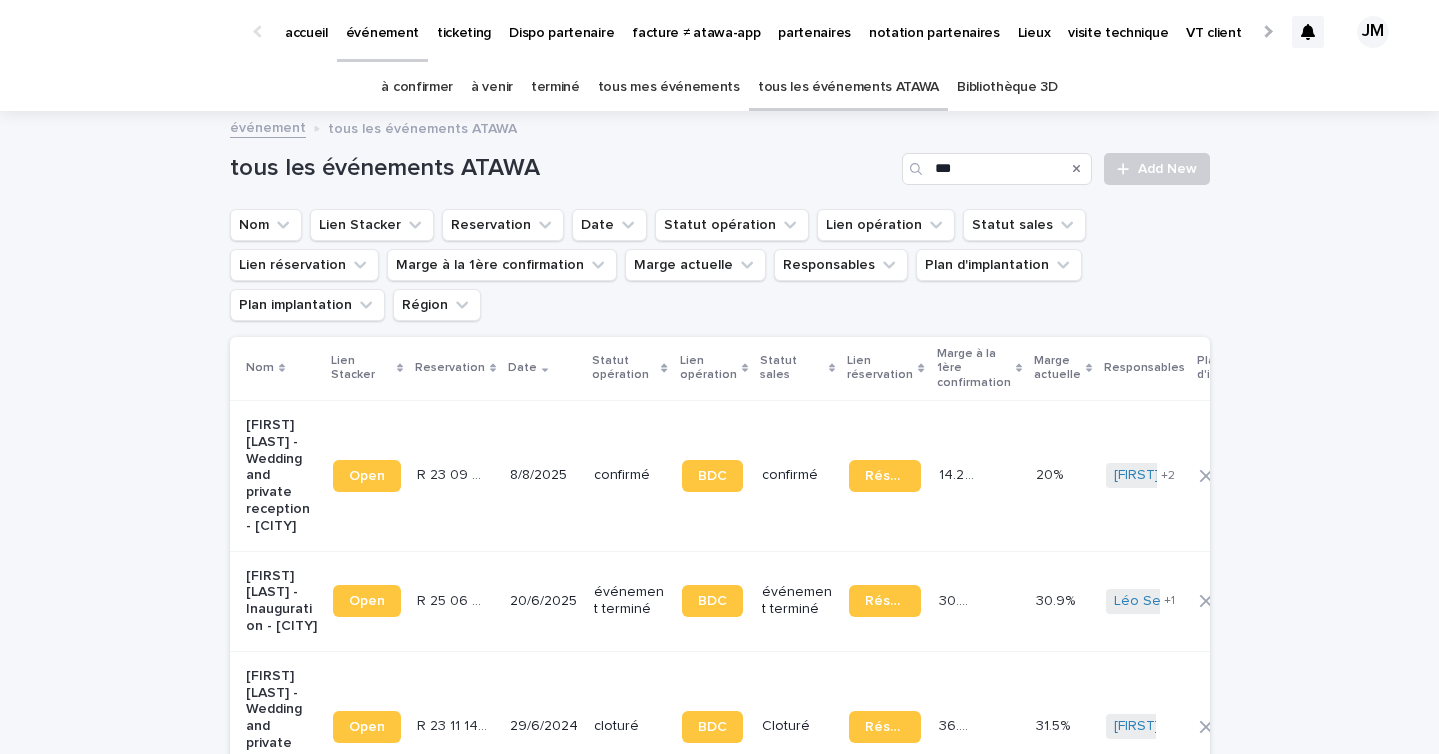 click on "confirmé" at bounding box center [629, 475] 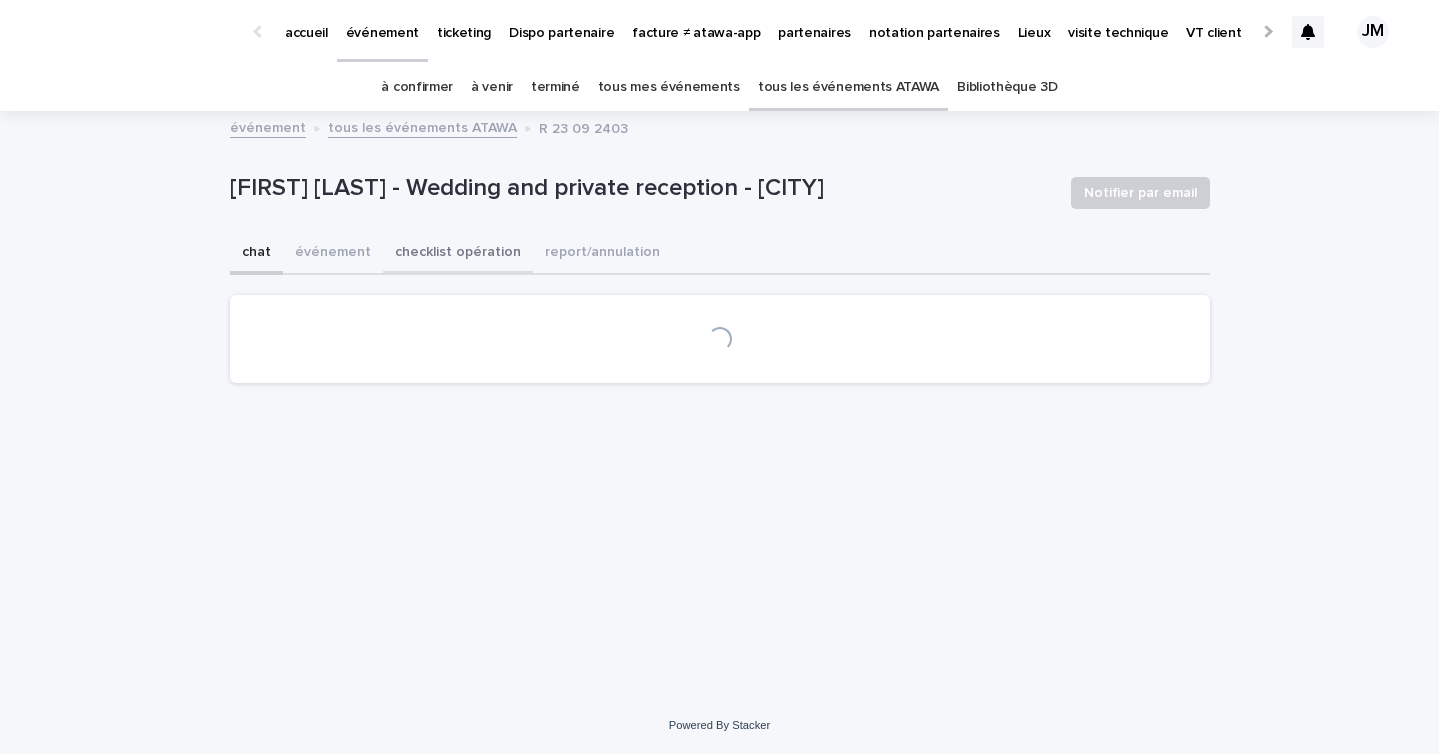 click on "checklist opération" at bounding box center [458, 254] 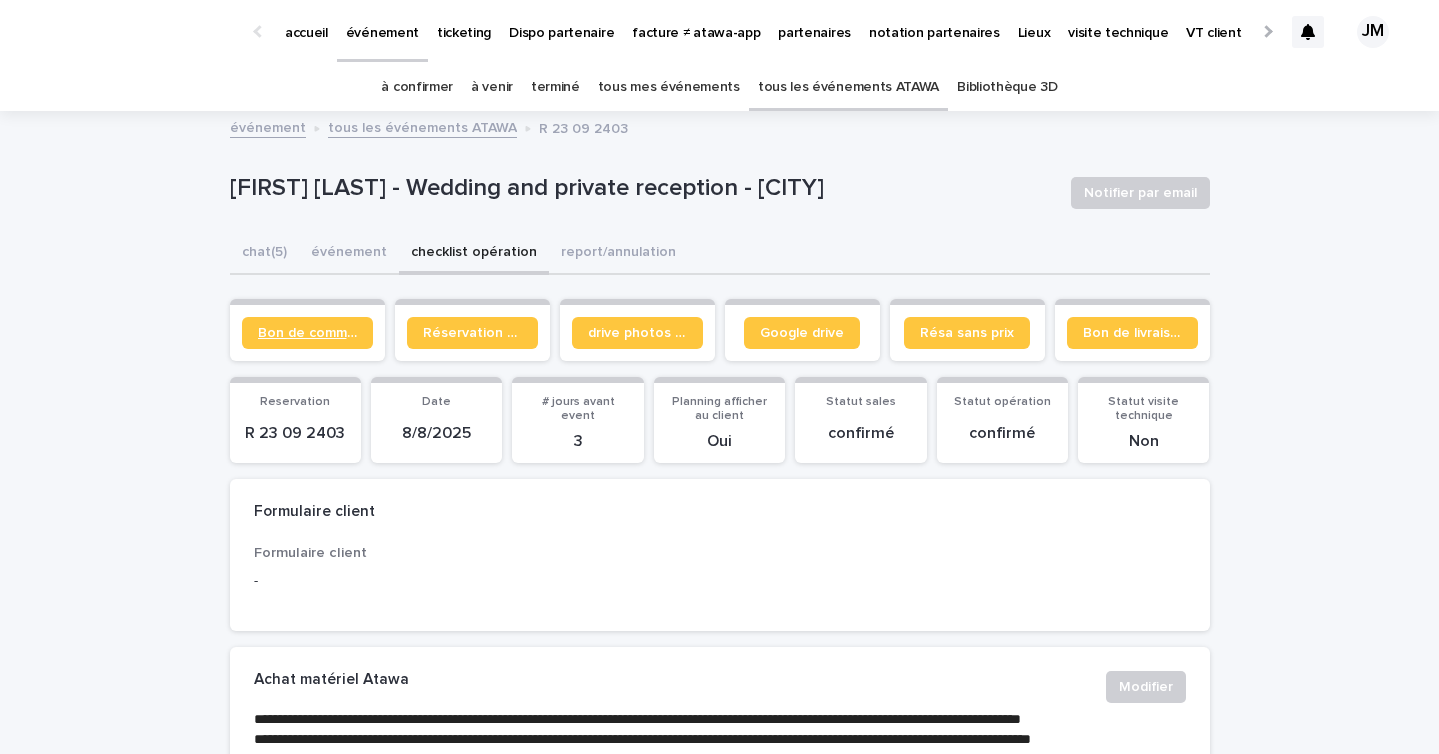 click on "Bon de commande" at bounding box center [307, 333] 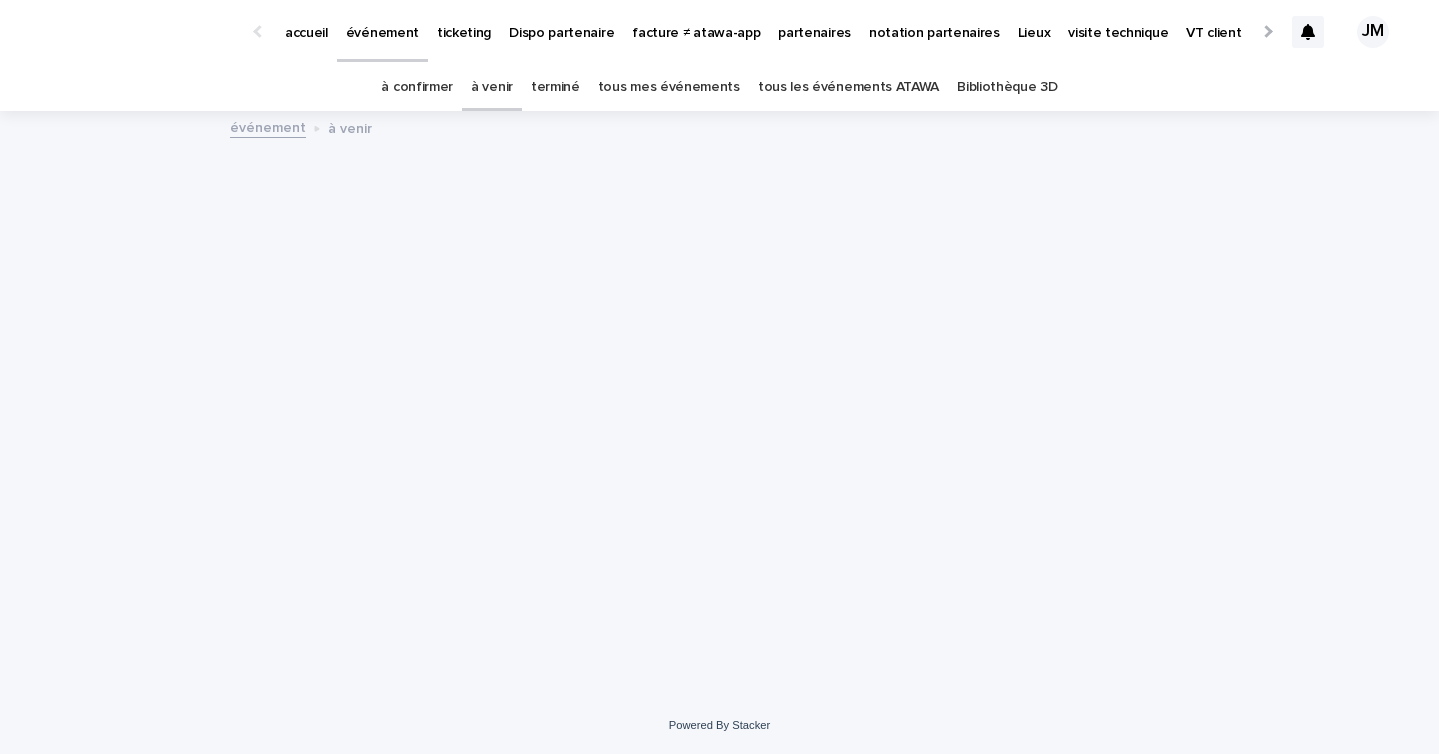 scroll, scrollTop: 0, scrollLeft: 0, axis: both 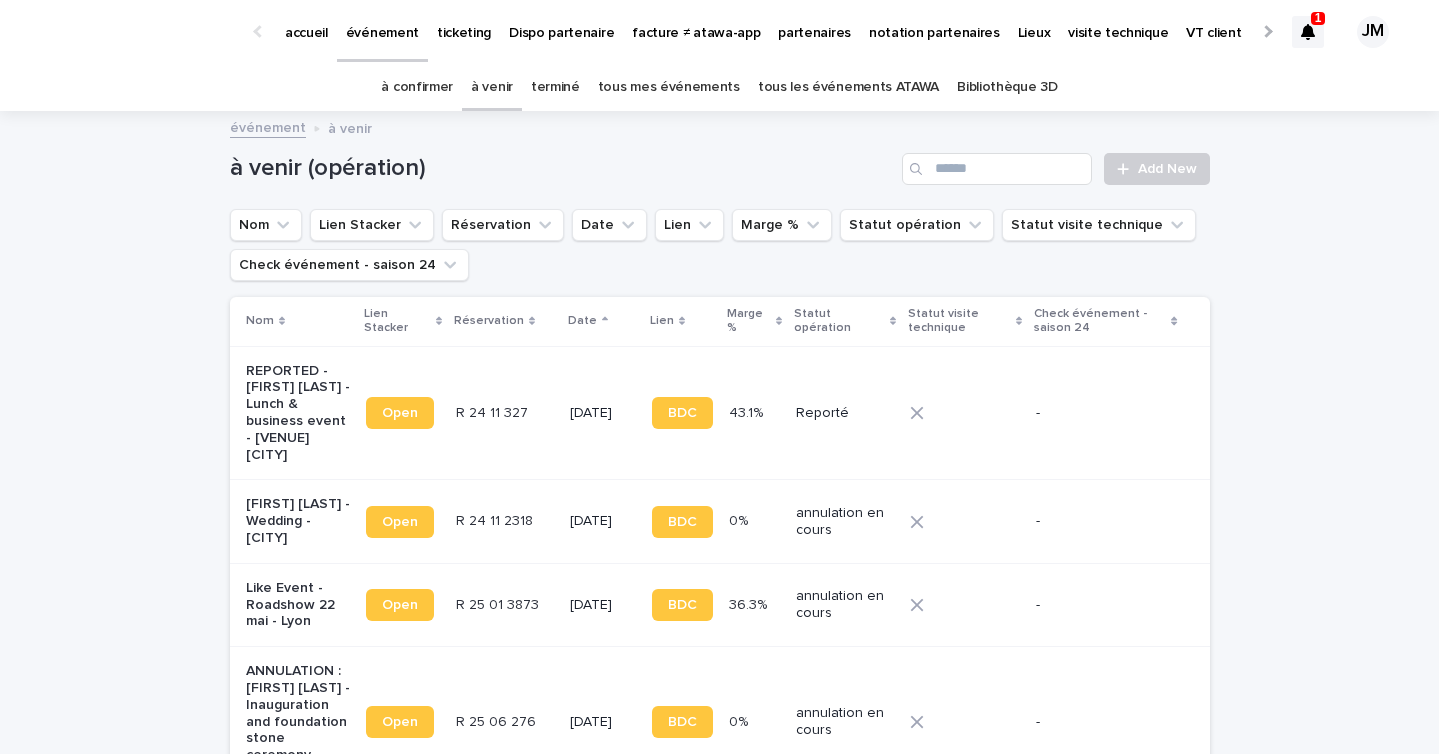 click on "1" at bounding box center (1318, 18) 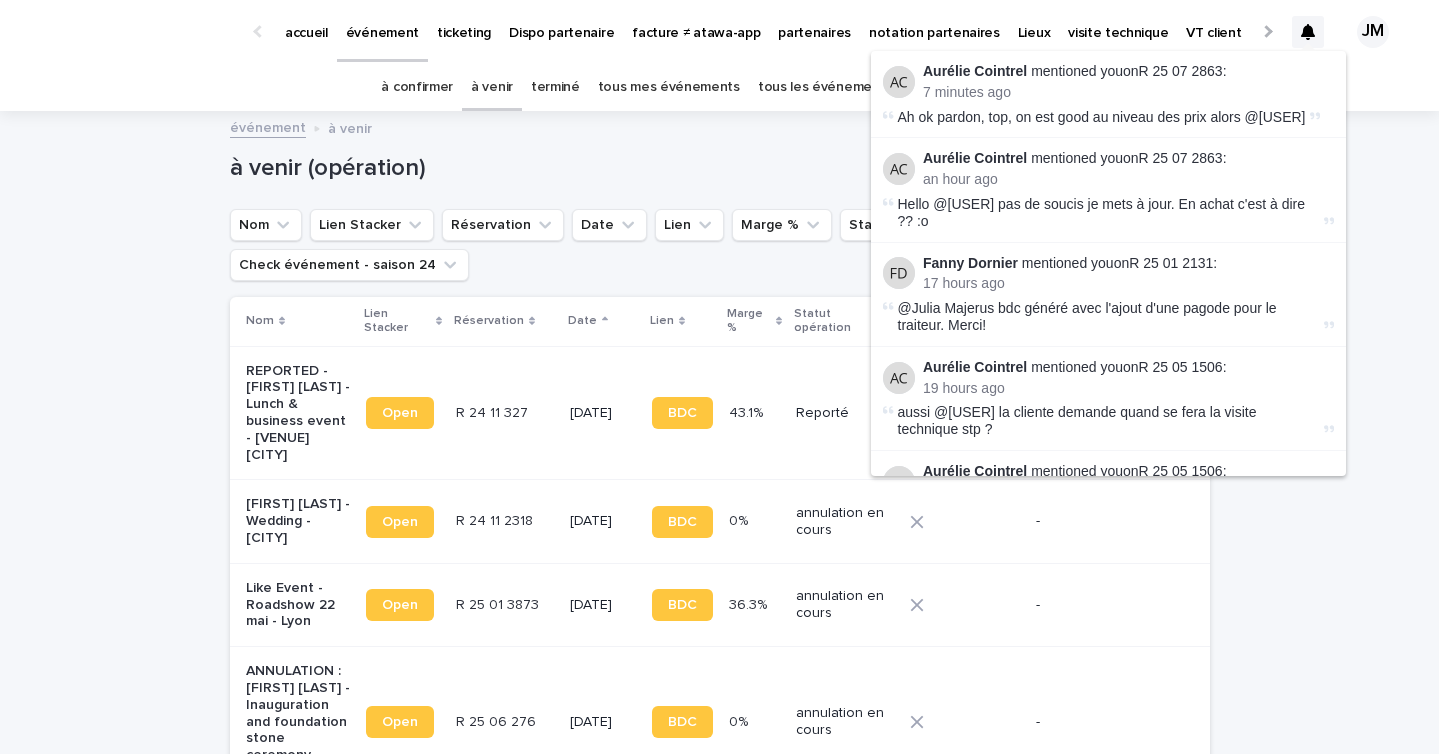 click on "Loading... Saving… Loading... Saving… à venir (opération) Add New Nom Lien Stacker Réservation Date Lien Marge % Statut opération Statut visite technique Check événement - saison 24 Nom Lien Stacker Réservation Date Lien Marge % Statut opération Statut visite technique Check événement - saison 24 REPORTED - Romain Mouchel - Lunch & business event - Le Grand Jardin Cannes Open R 24 11 327 R 24 11 327   1/1/0001 BDC 43.1% 43.1%   Reporté - Raphaelle de Monteynard - Wedding - Le Cannet-des-Maures Open R 24 11 2318 R 24 11 2318   1/1/1970 BDC 0% 0%   annulation en cours - Like Event - Roadshow 22 mai - Lyon Open R 25 01 3873 R 25 01 3873   1/1/1970 BDC 36.3% 36.3%   annulation en cours - ANNULATION : Claire Garabédian - Inauguration and foundation stone ceremony - Nordheim Open R 25 06 276 R 25 06 276   1/1/1970 BDC 0% 0%   annulation en cours - Elisabeth De Clerck - Wedding and private reception - Carpentras Open D 21 12 788 - à supprimer  D 21 12 788 - à supprimer    2/7/2022 BDC   -" at bounding box center (719, 1876) 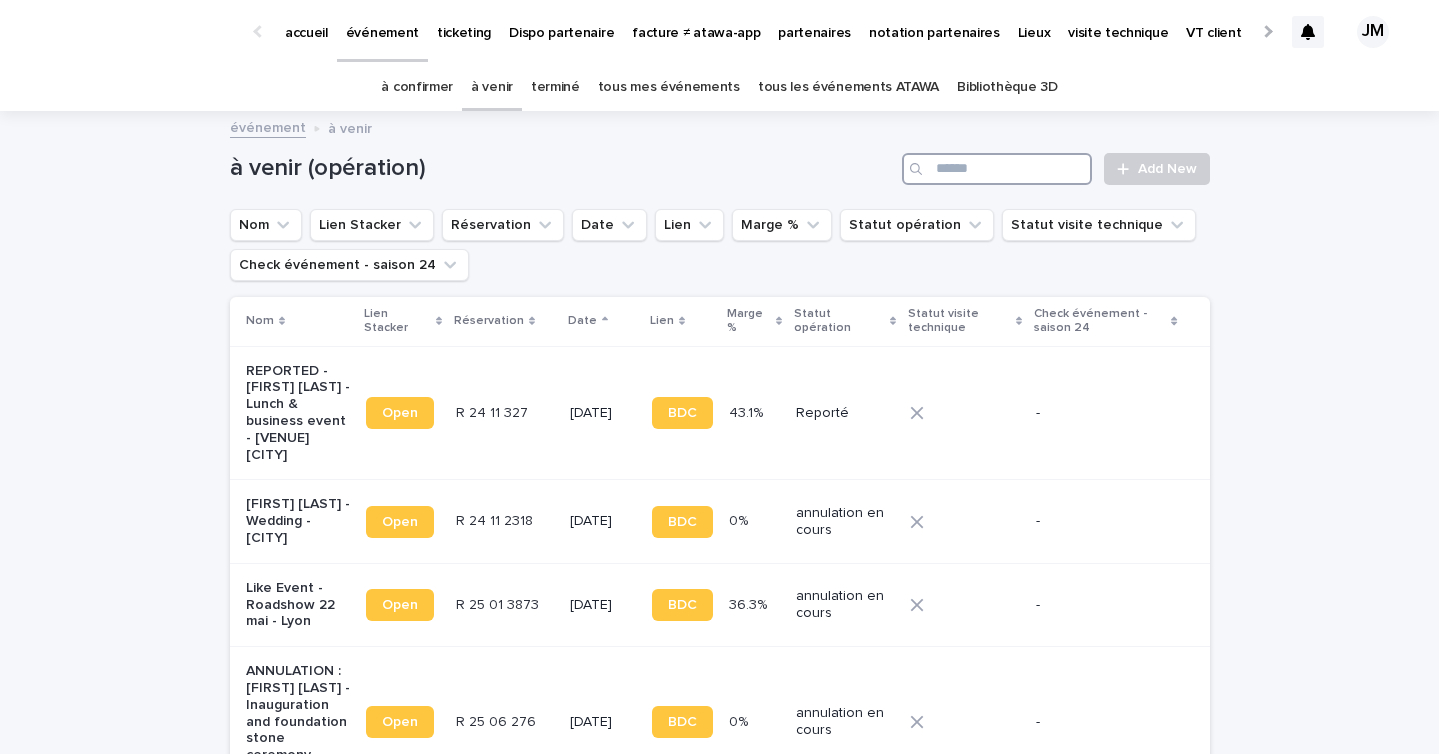 click at bounding box center [997, 169] 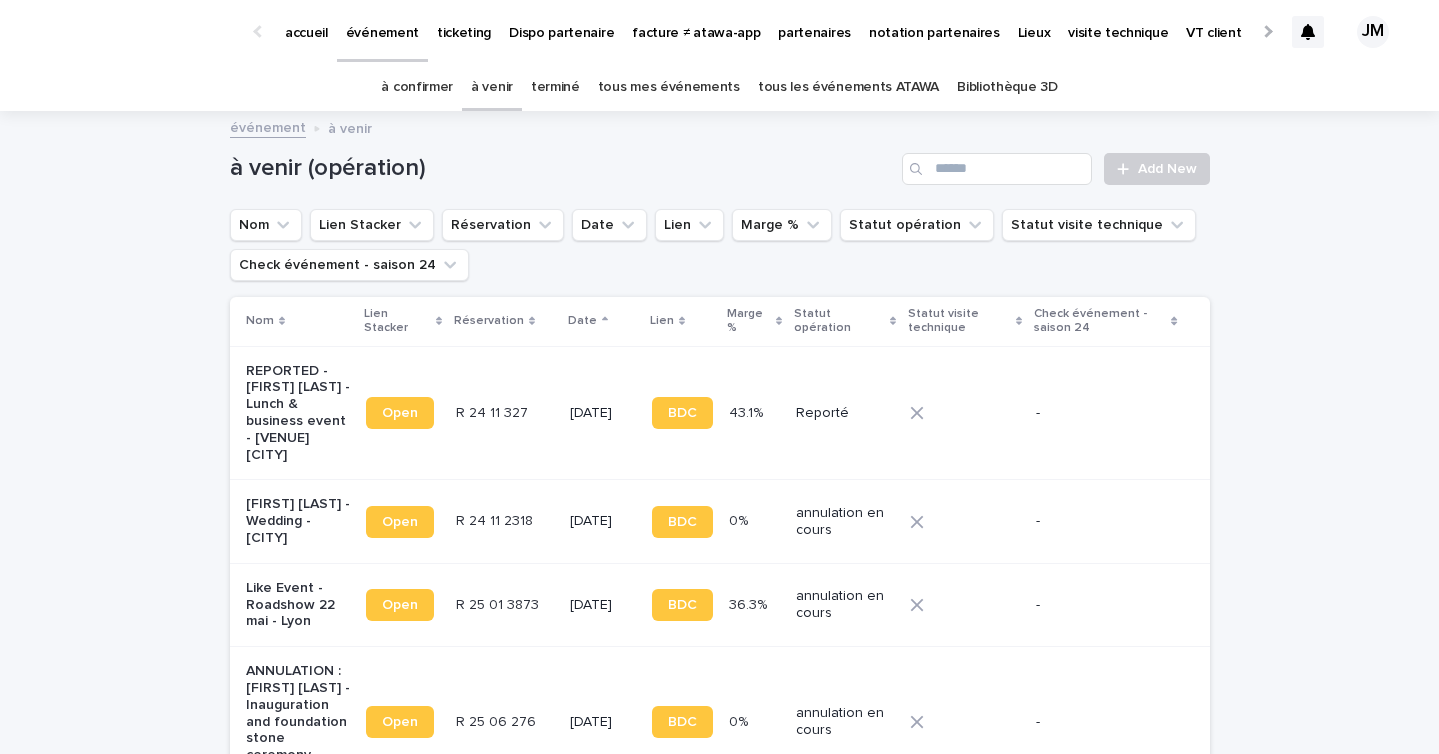 click on "tous les événements ATAWA" at bounding box center [848, 87] 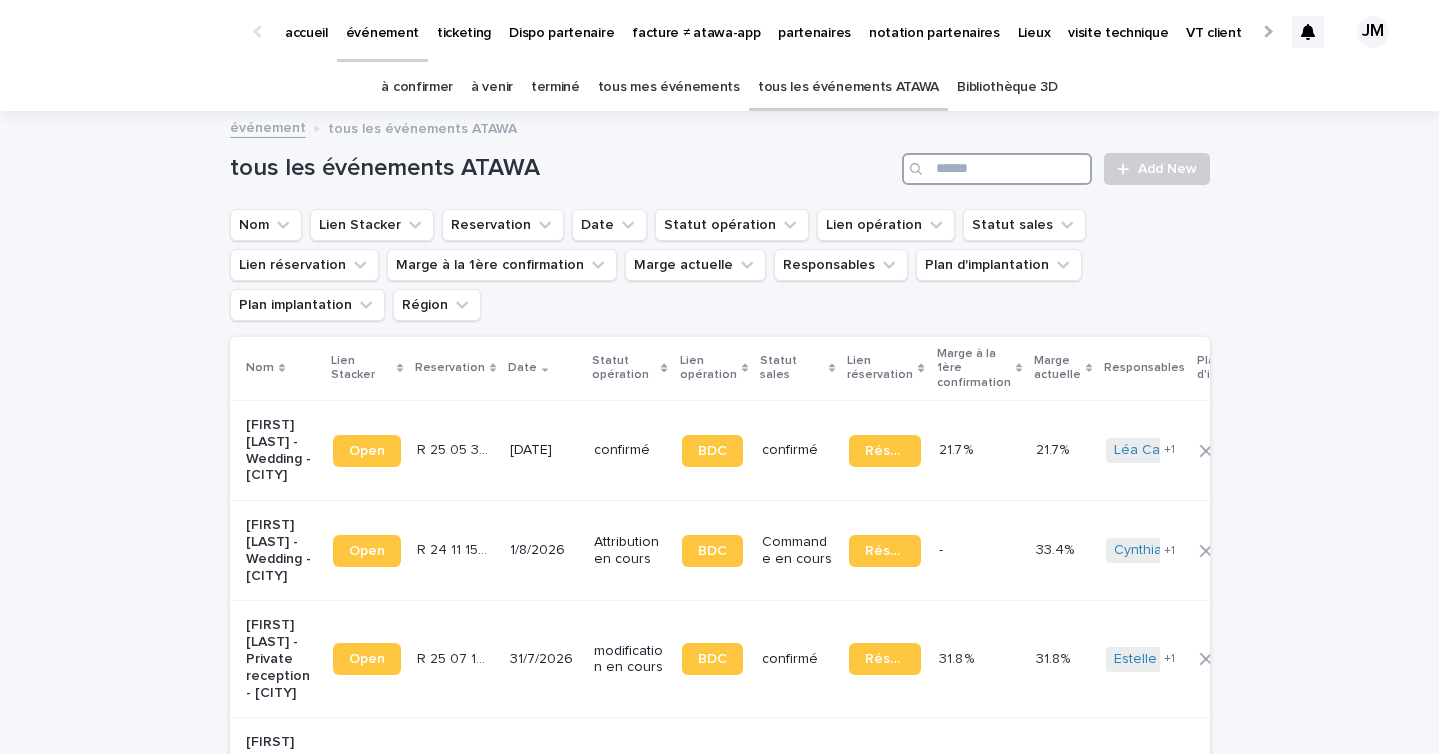 click at bounding box center (997, 169) 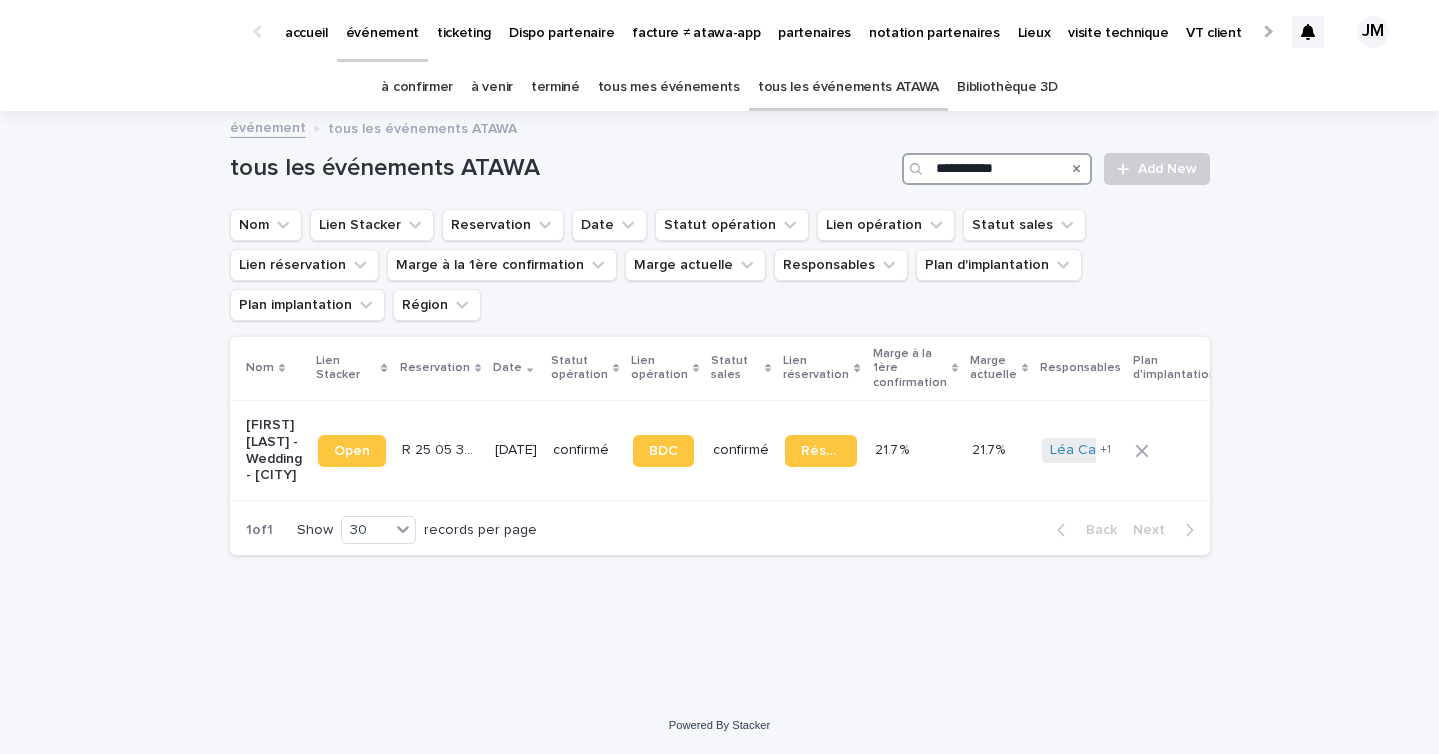 type on "**********" 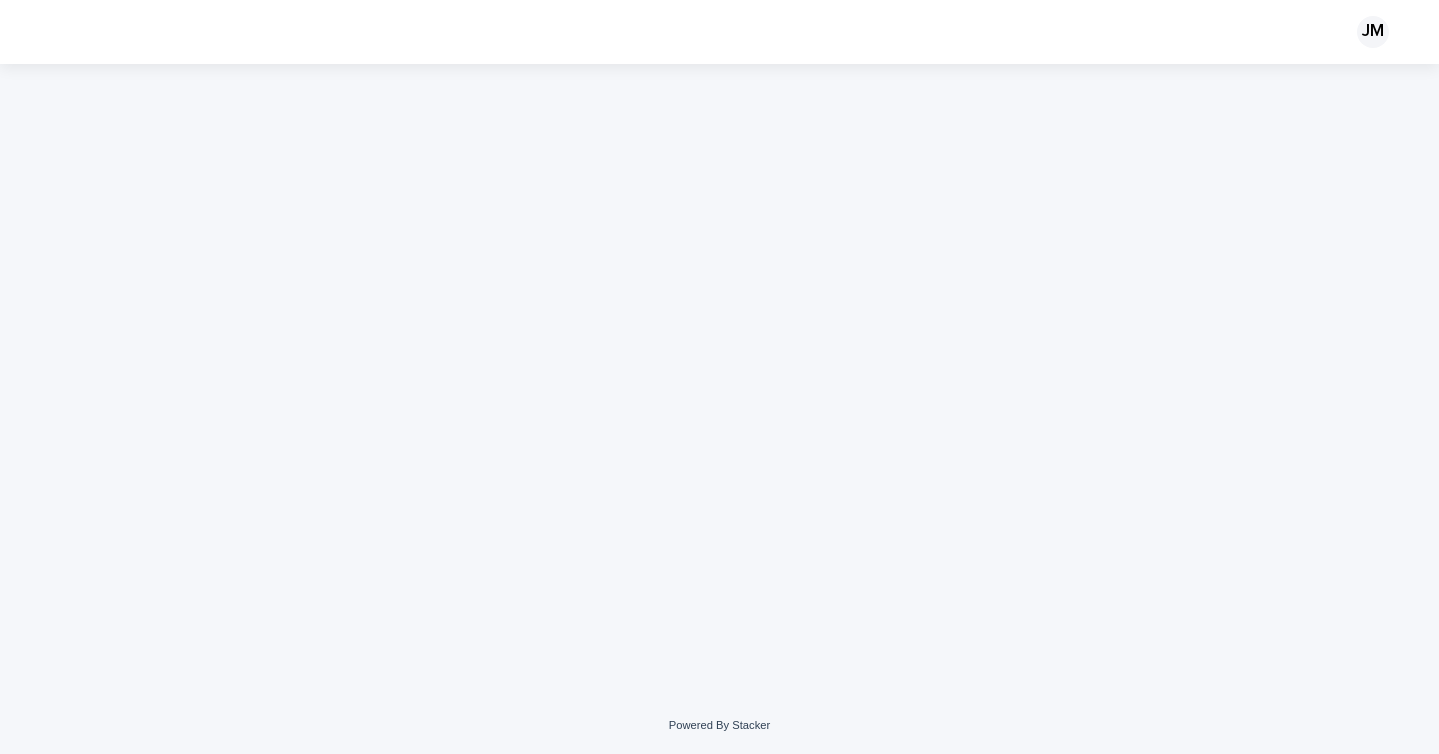 scroll, scrollTop: 0, scrollLeft: 0, axis: both 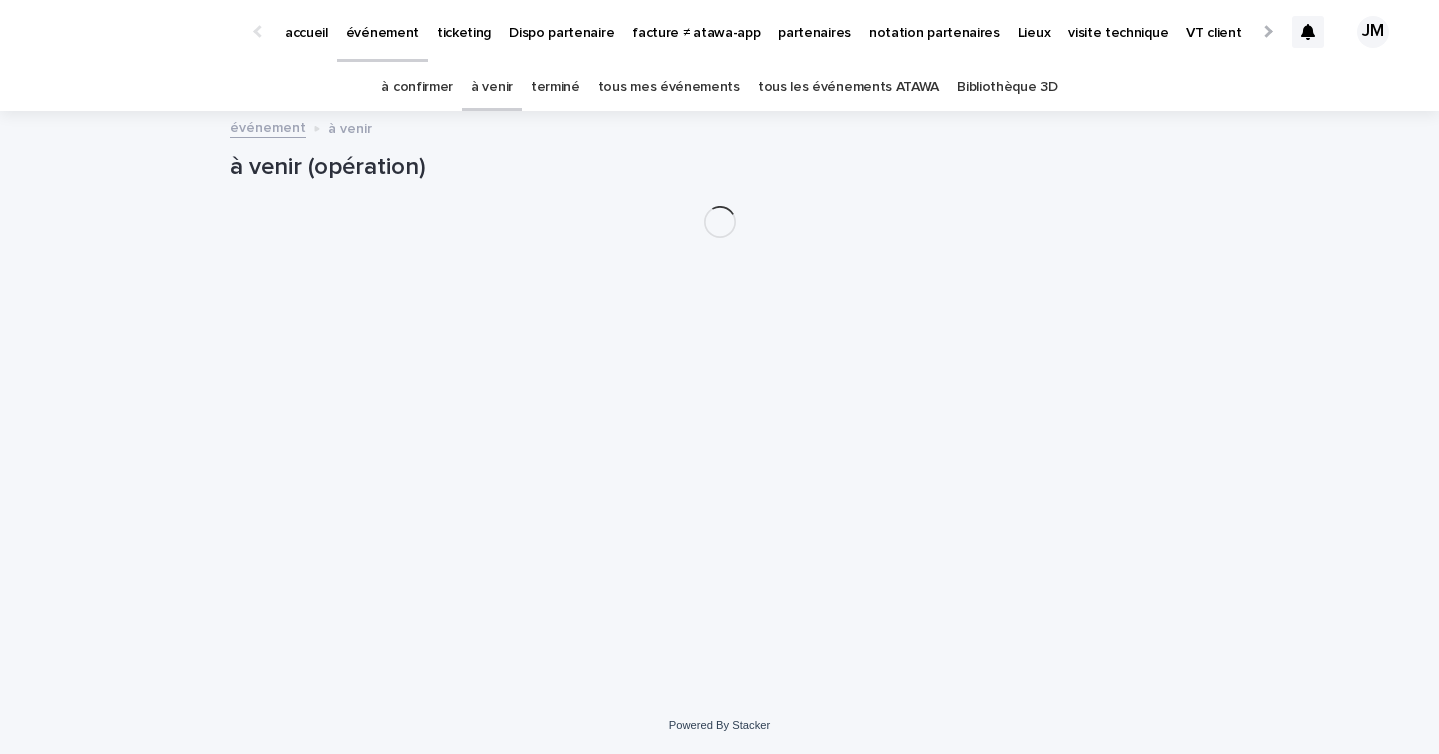 click on "à confirmer" at bounding box center (417, 87) 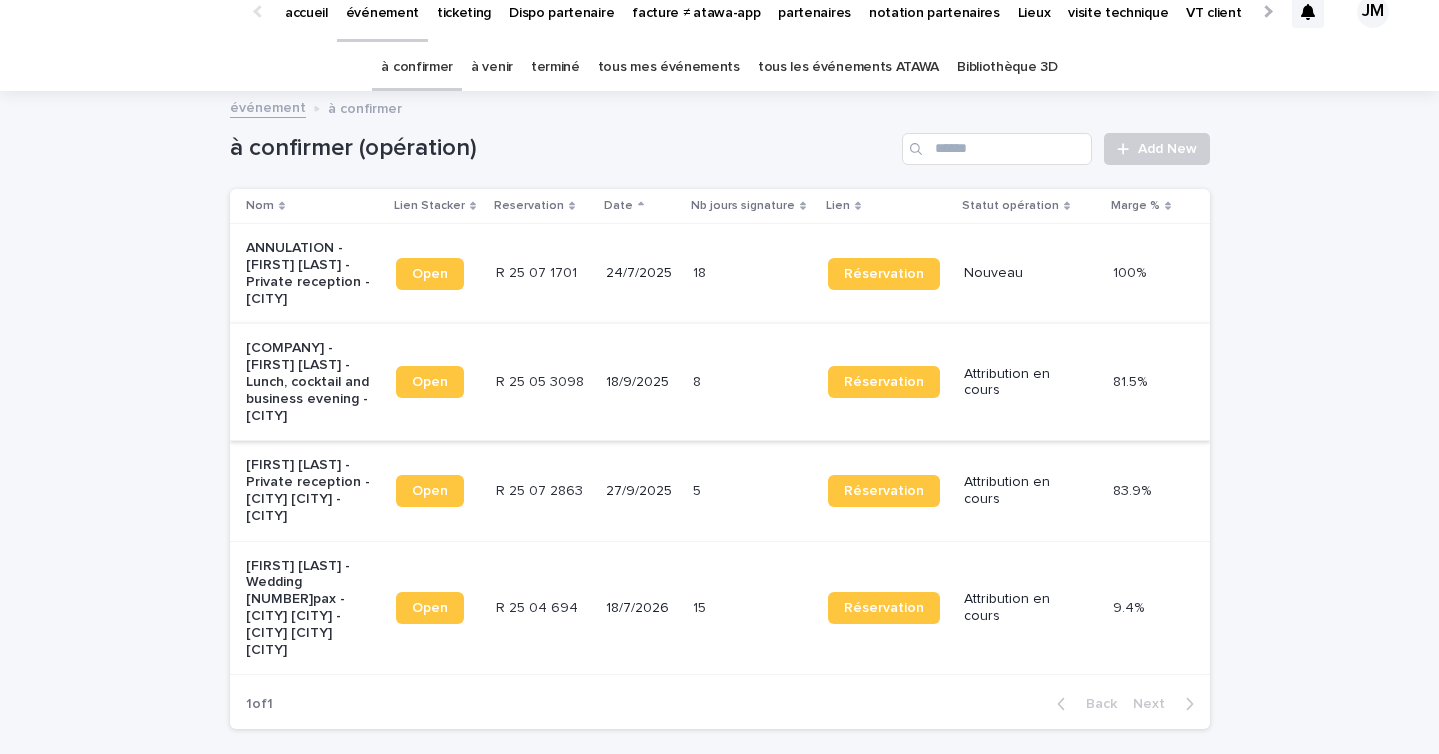 scroll, scrollTop: 21, scrollLeft: 0, axis: vertical 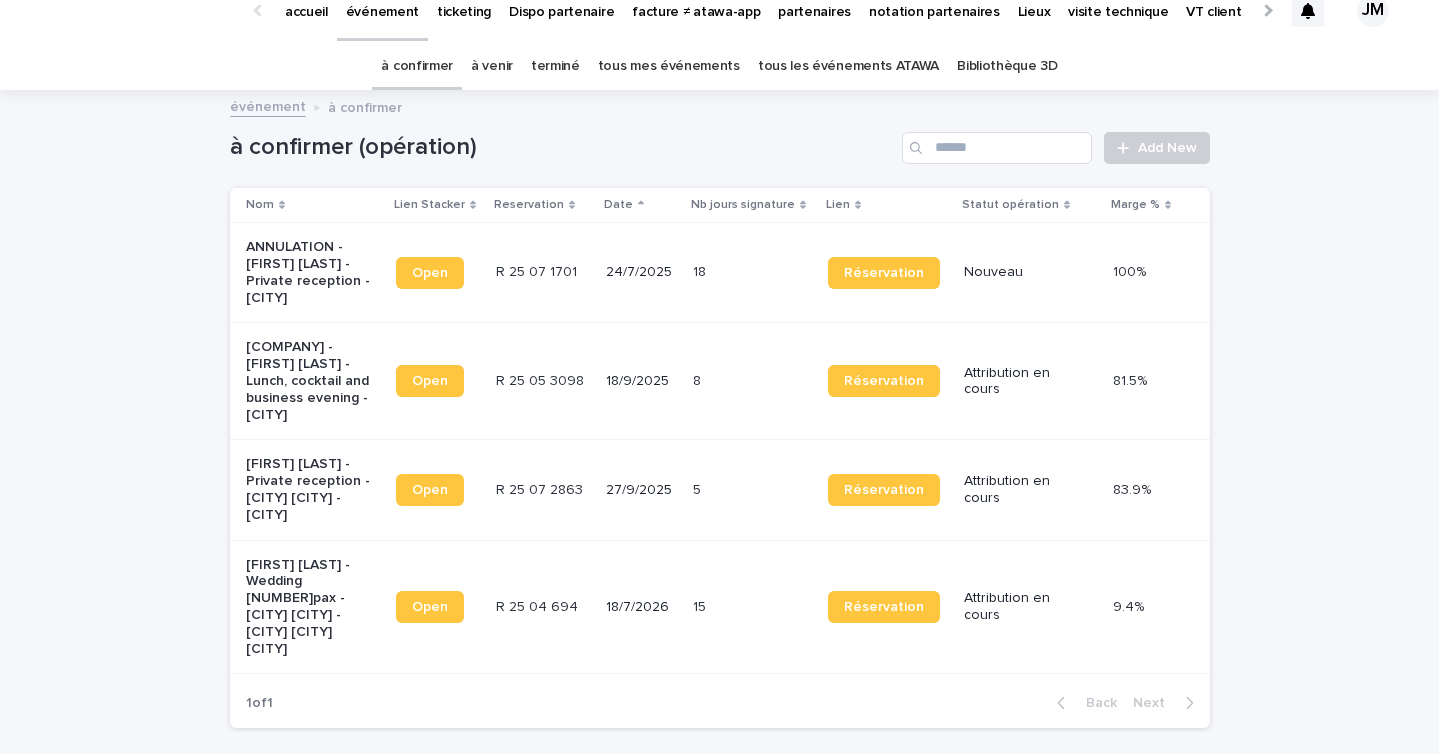 click on "à venir" at bounding box center (492, 66) 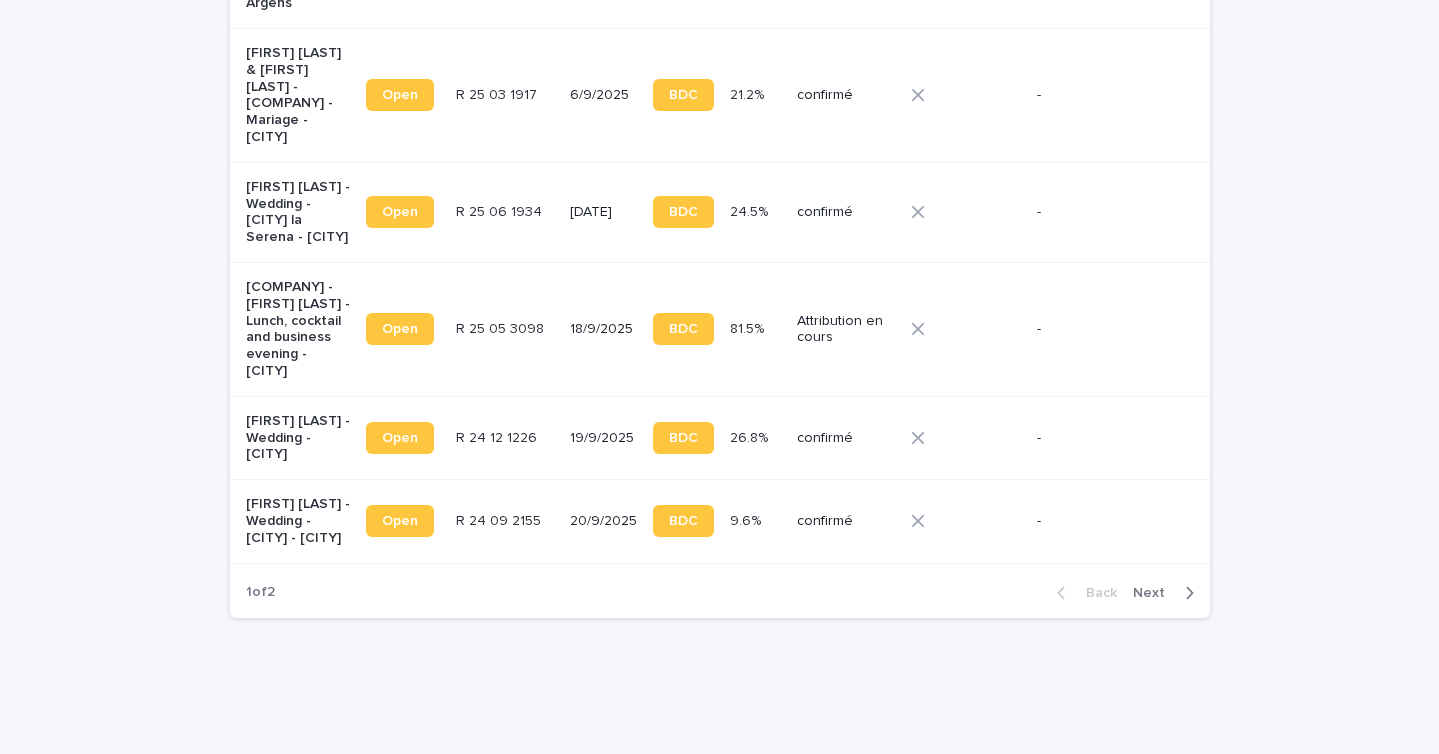 scroll, scrollTop: 2967, scrollLeft: 0, axis: vertical 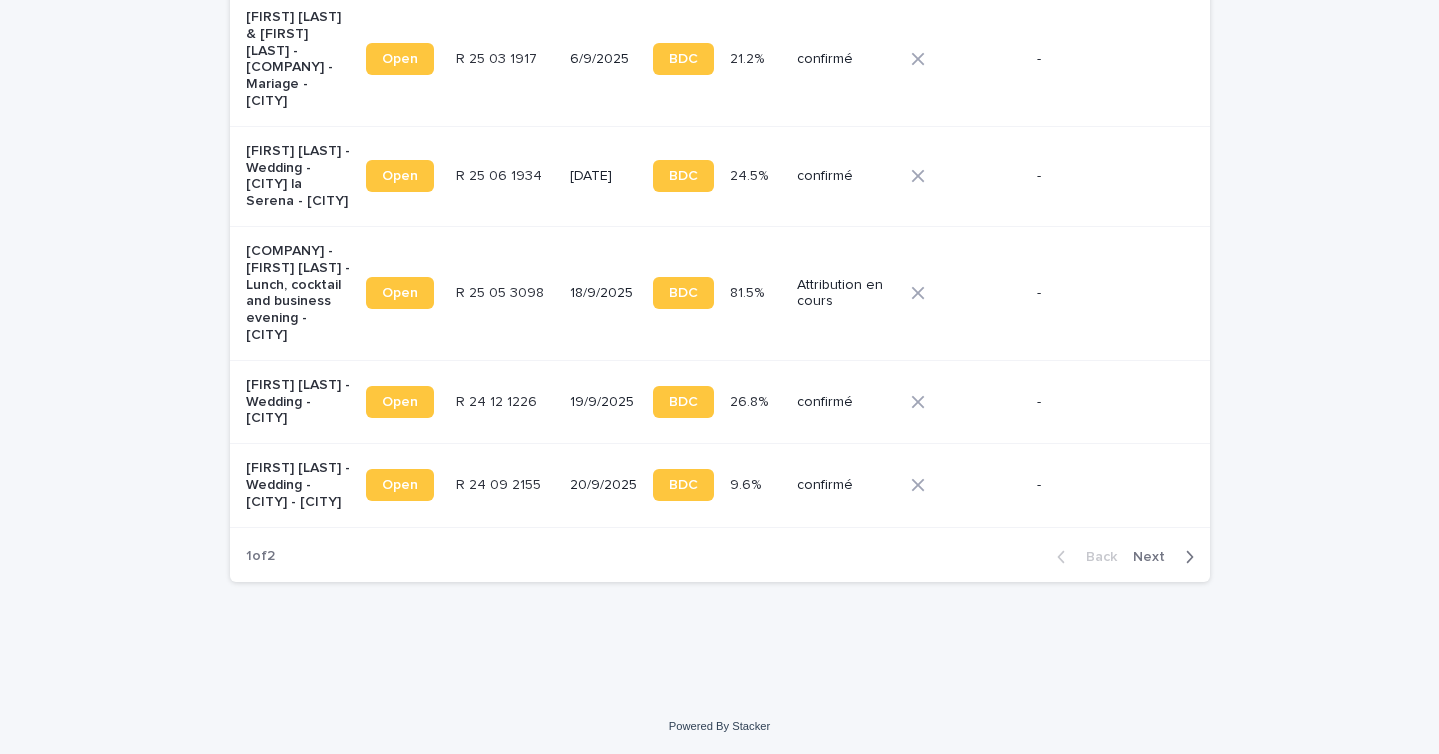 click on "[NUMBER] [NUMBER] [NUMBER] [NUMBER]" at bounding box center [505, 176] 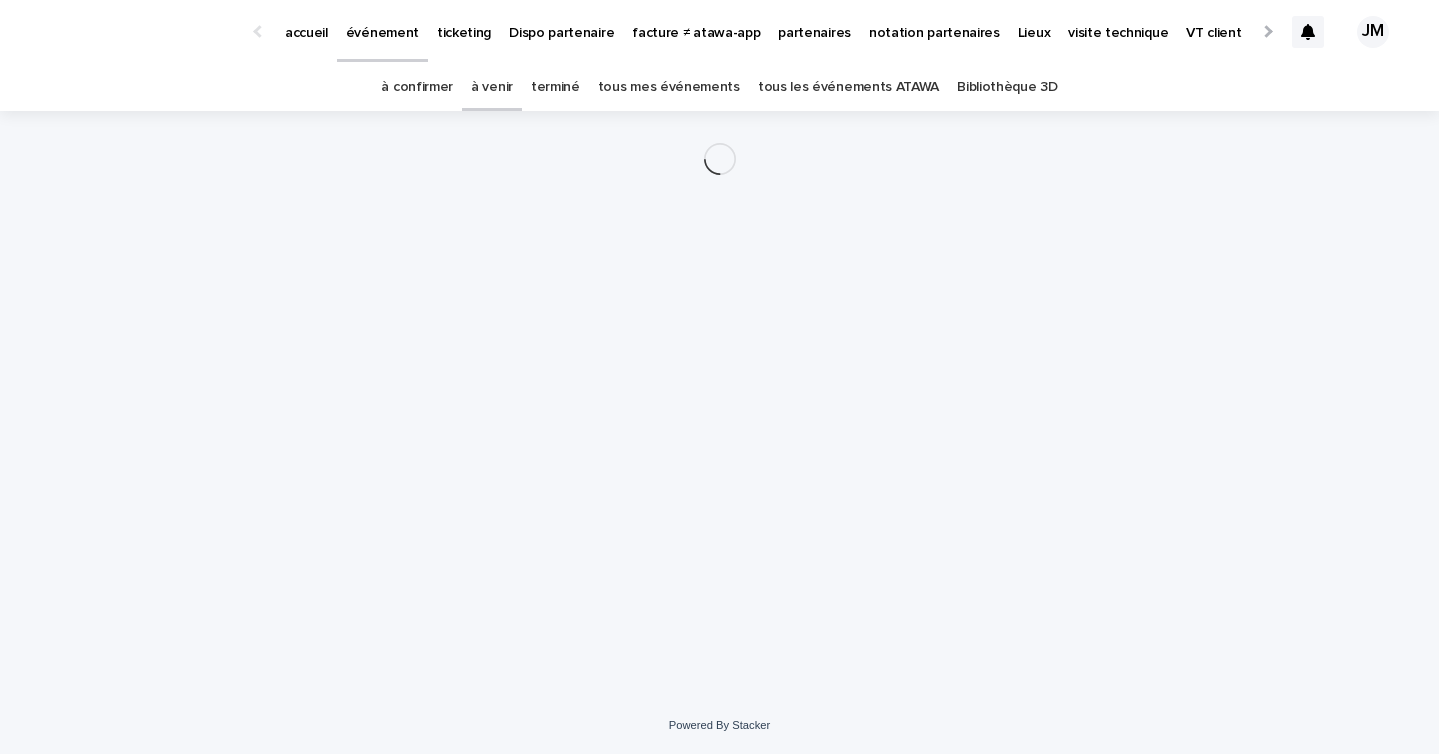 scroll, scrollTop: 0, scrollLeft: 0, axis: both 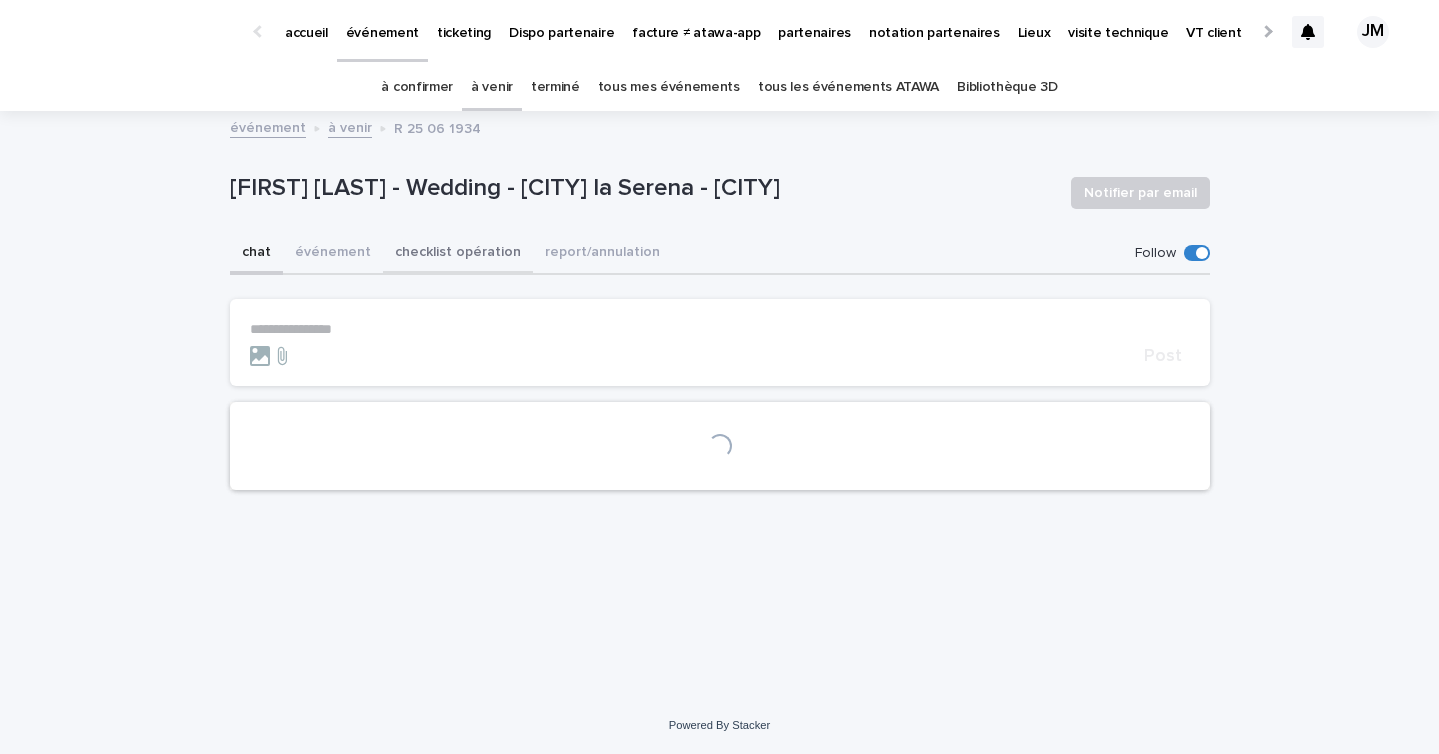 click on "checklist opération" at bounding box center [458, 254] 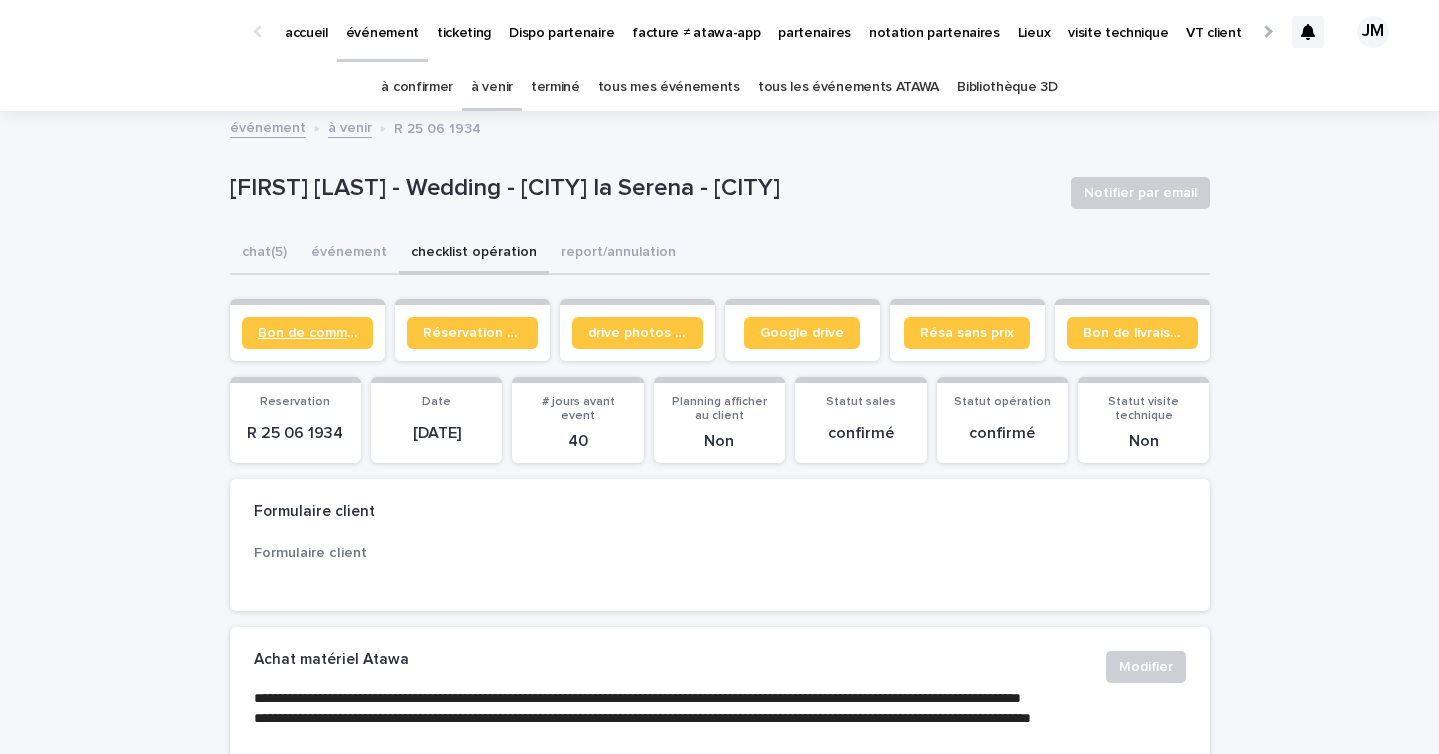 click on "Bon de commande" at bounding box center (307, 333) 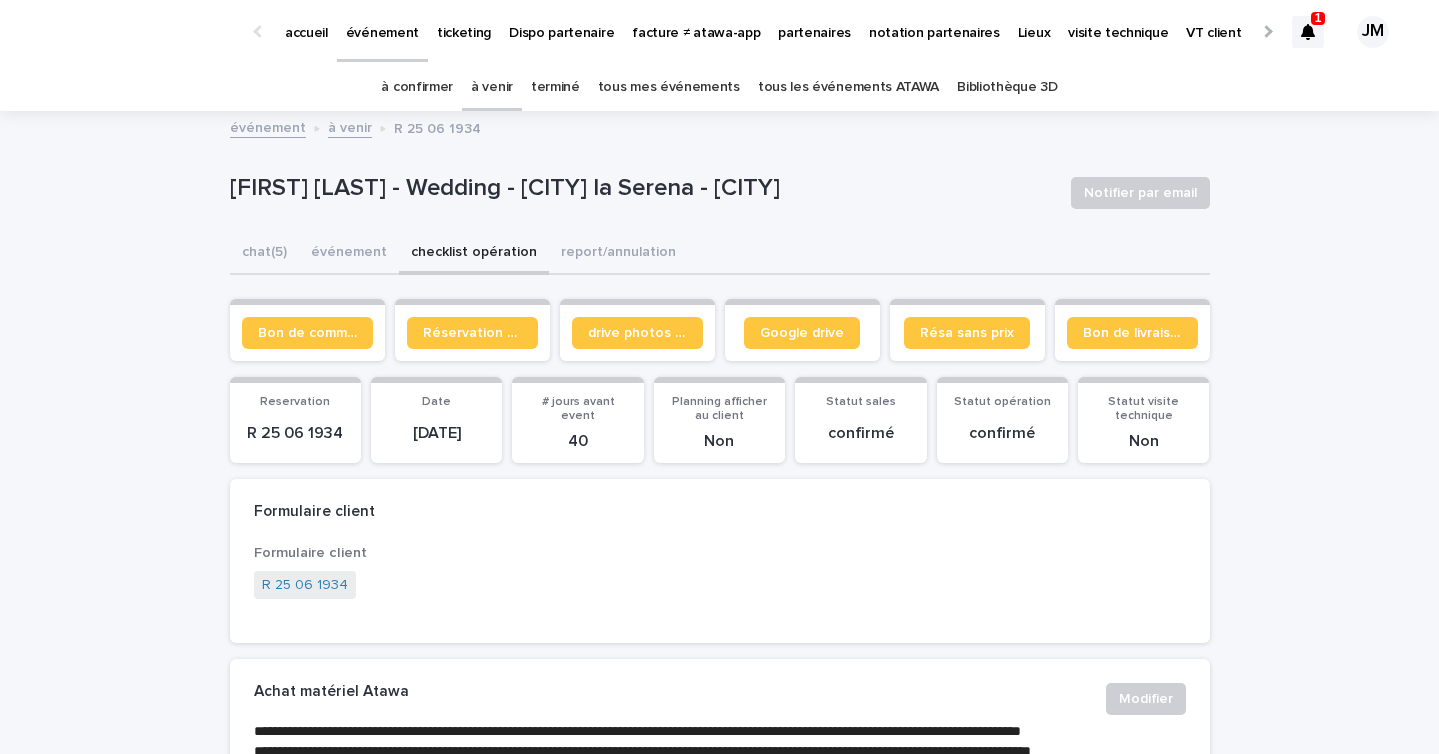 click on "1 JM" at bounding box center (1345, 32) 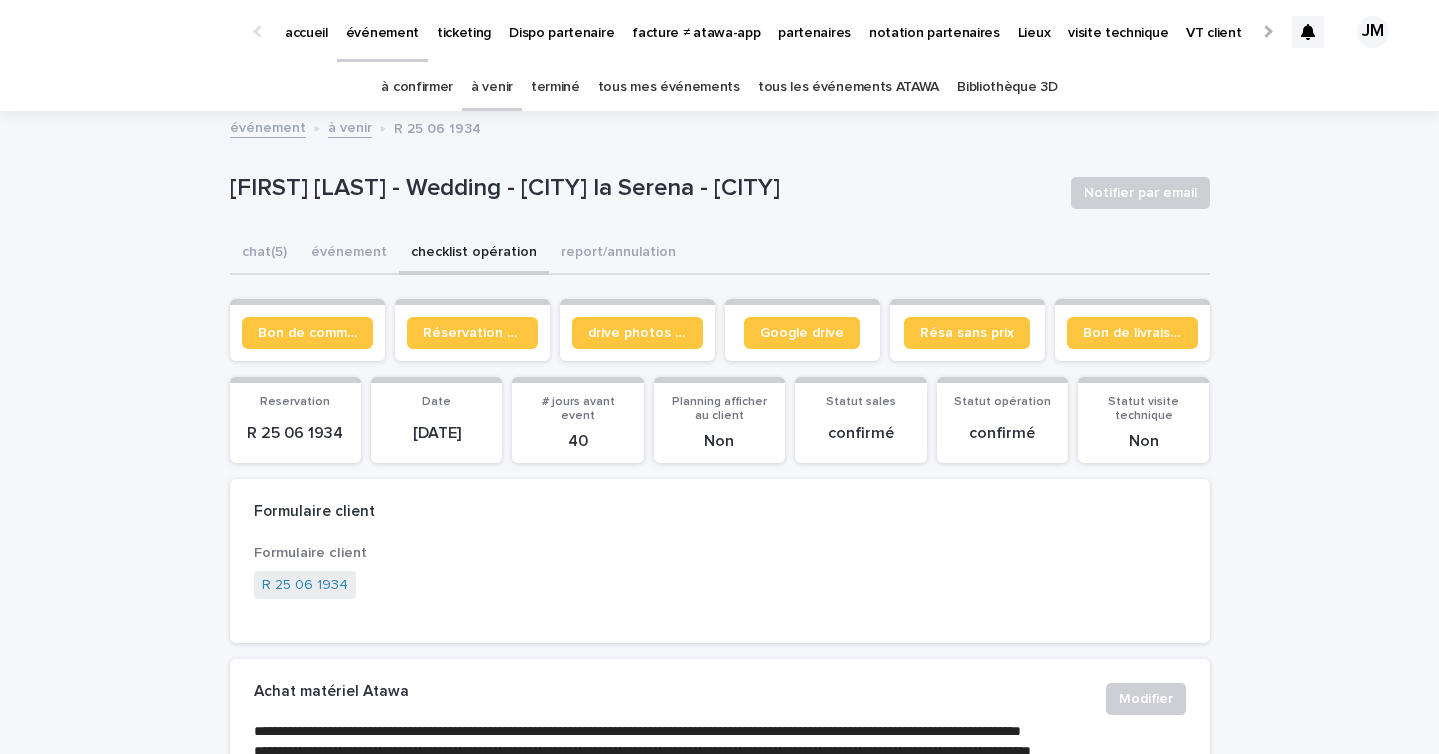 click 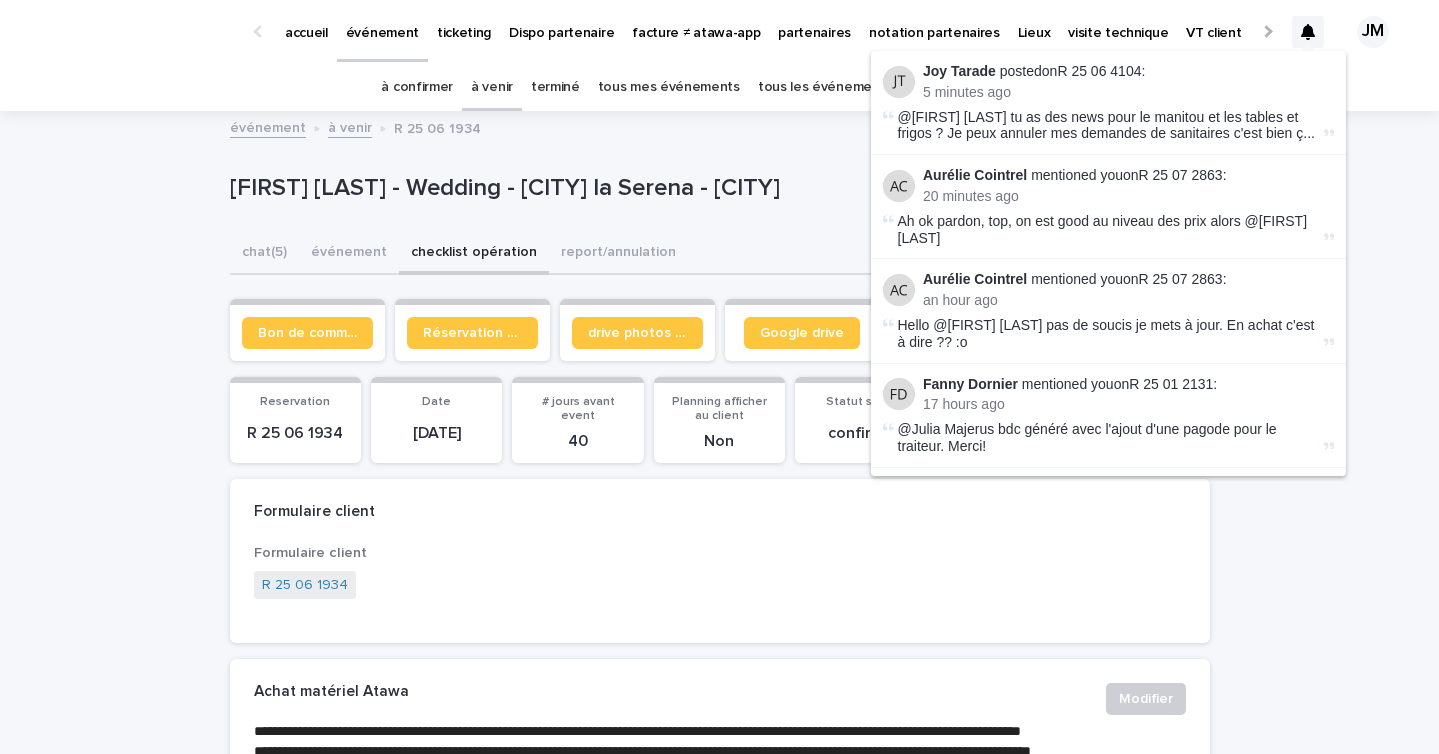 click on "tous mes événements" at bounding box center [669, 87] 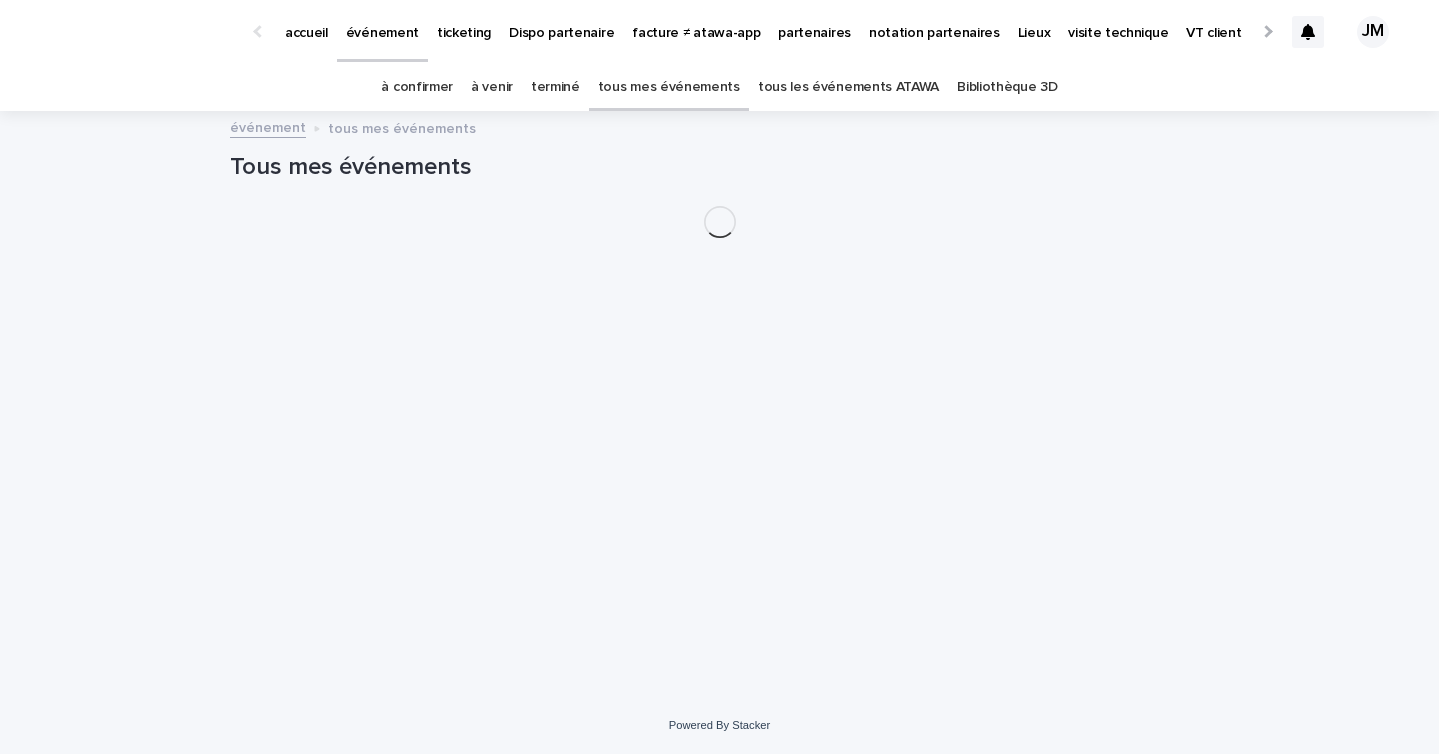 click on "à venir" at bounding box center [492, 87] 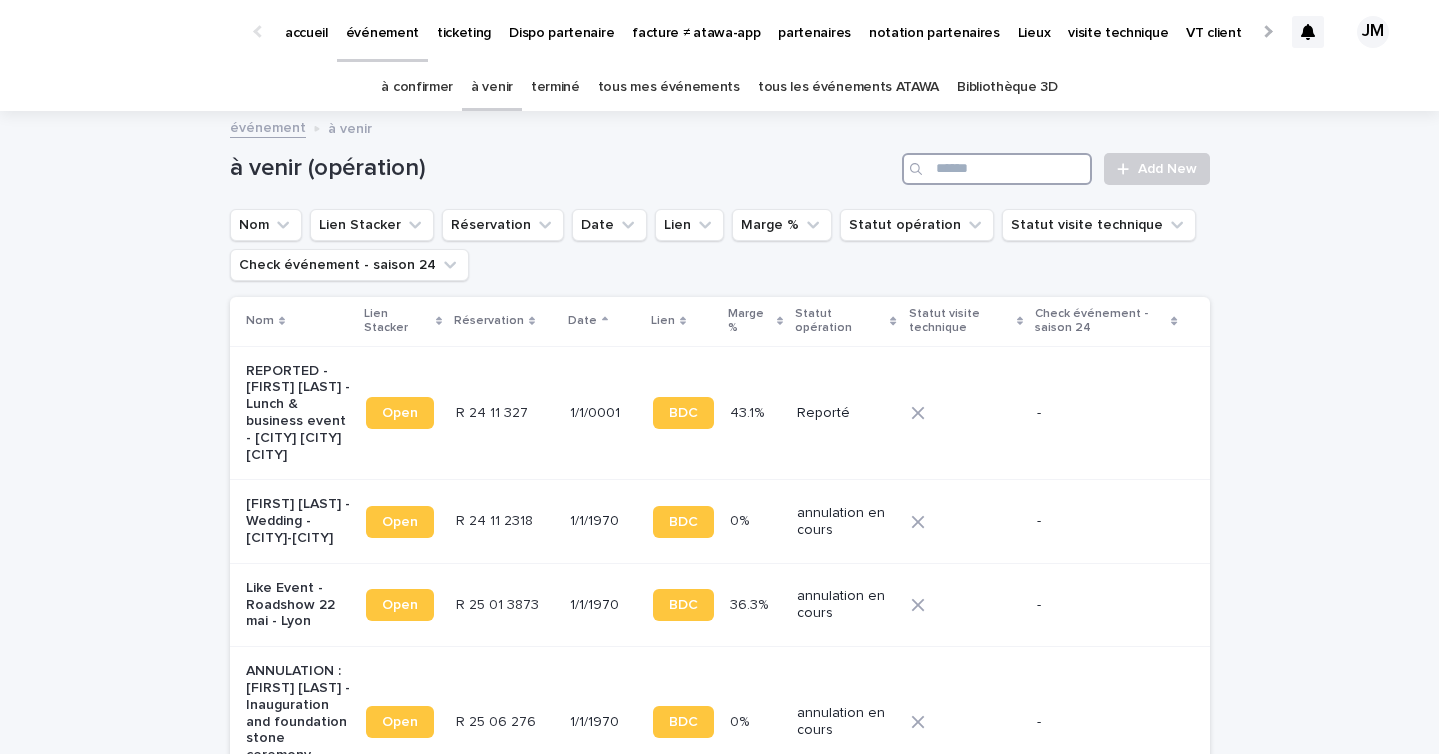 click at bounding box center (997, 169) 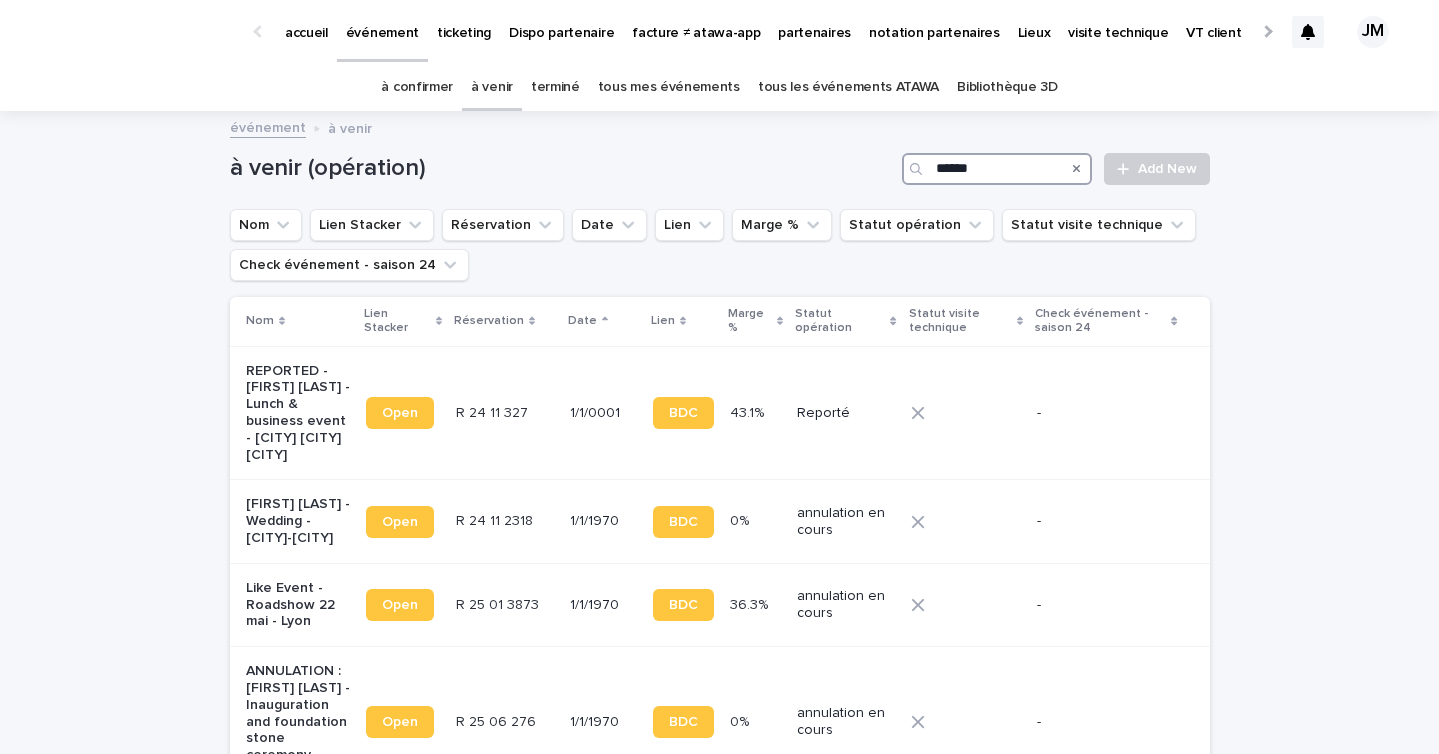 type on "*******" 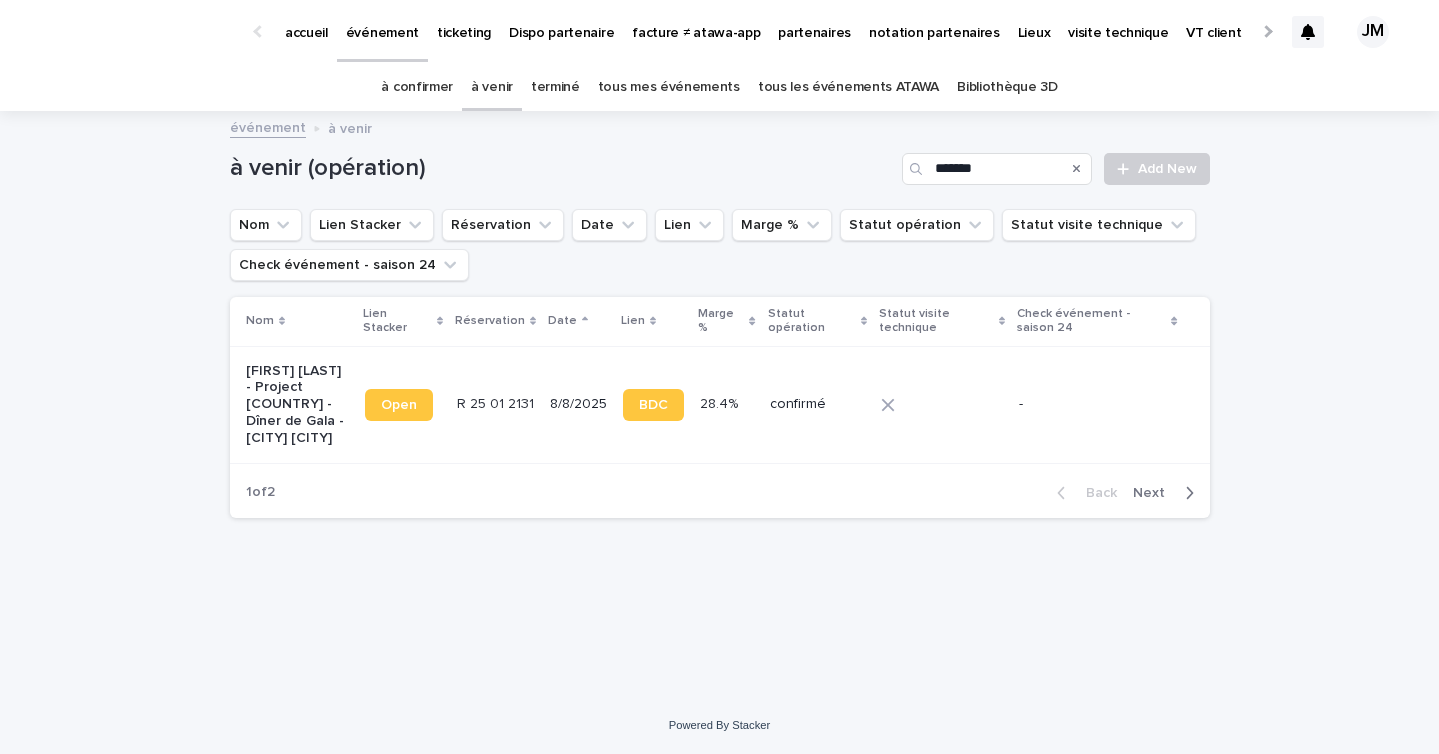 click on "R 25 01 2131 R 25 01 2131" at bounding box center (495, 404) 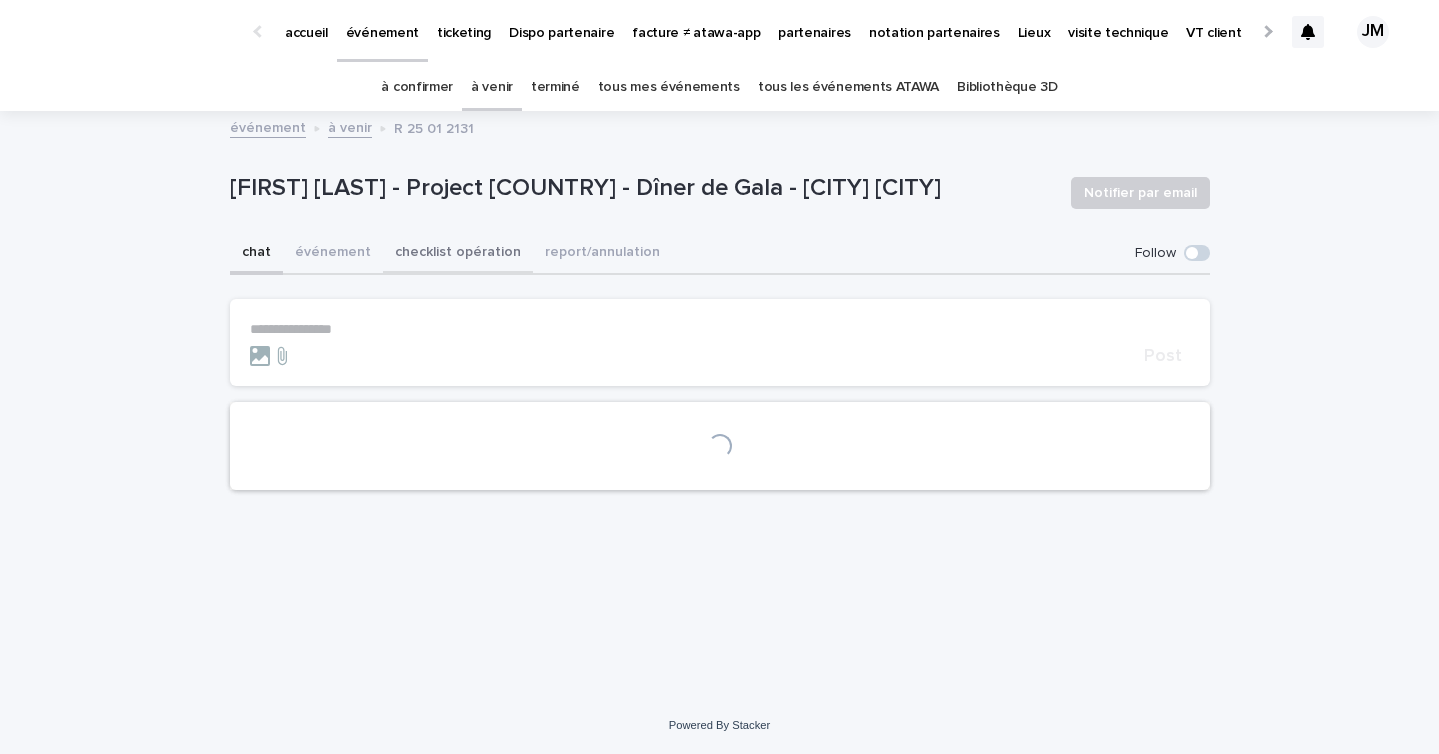 click on "checklist opération" at bounding box center [458, 254] 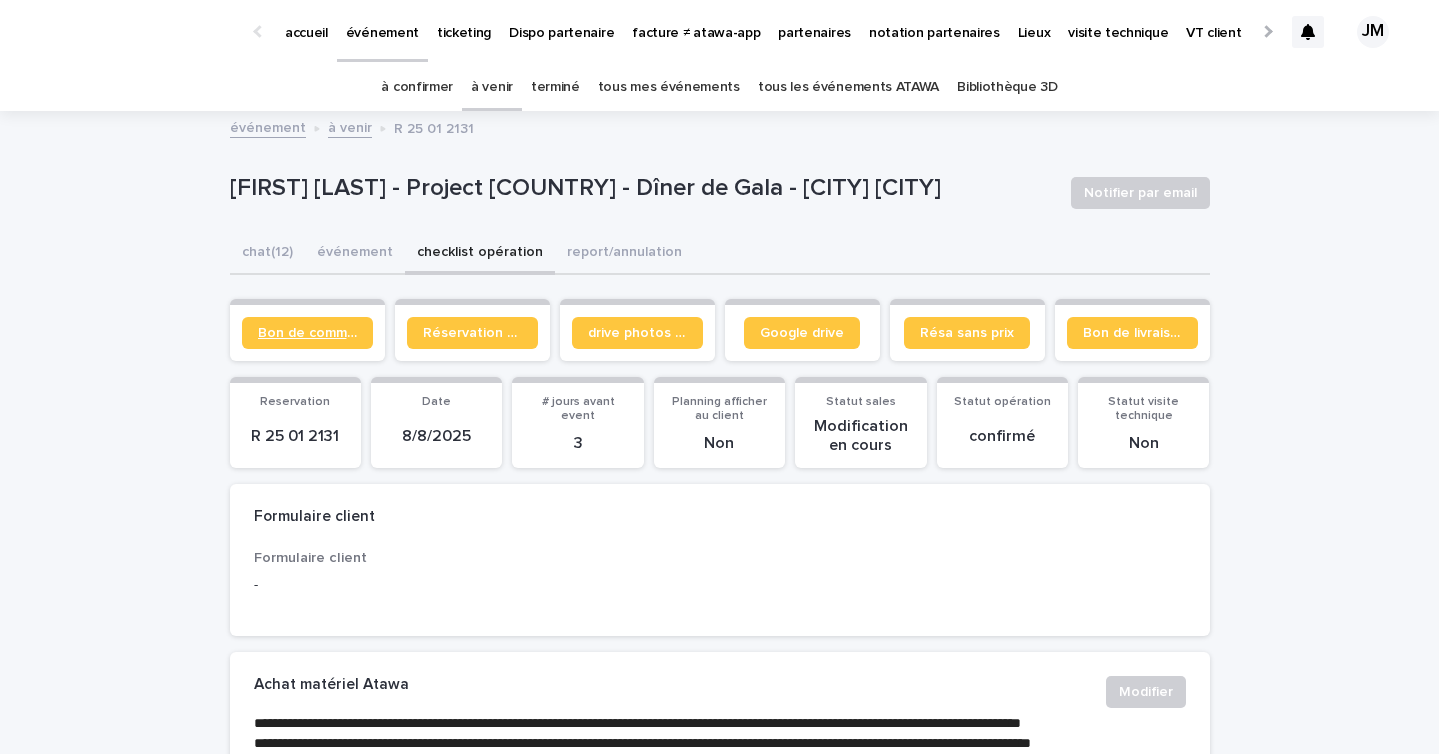 click on "Bon de commande" at bounding box center (307, 333) 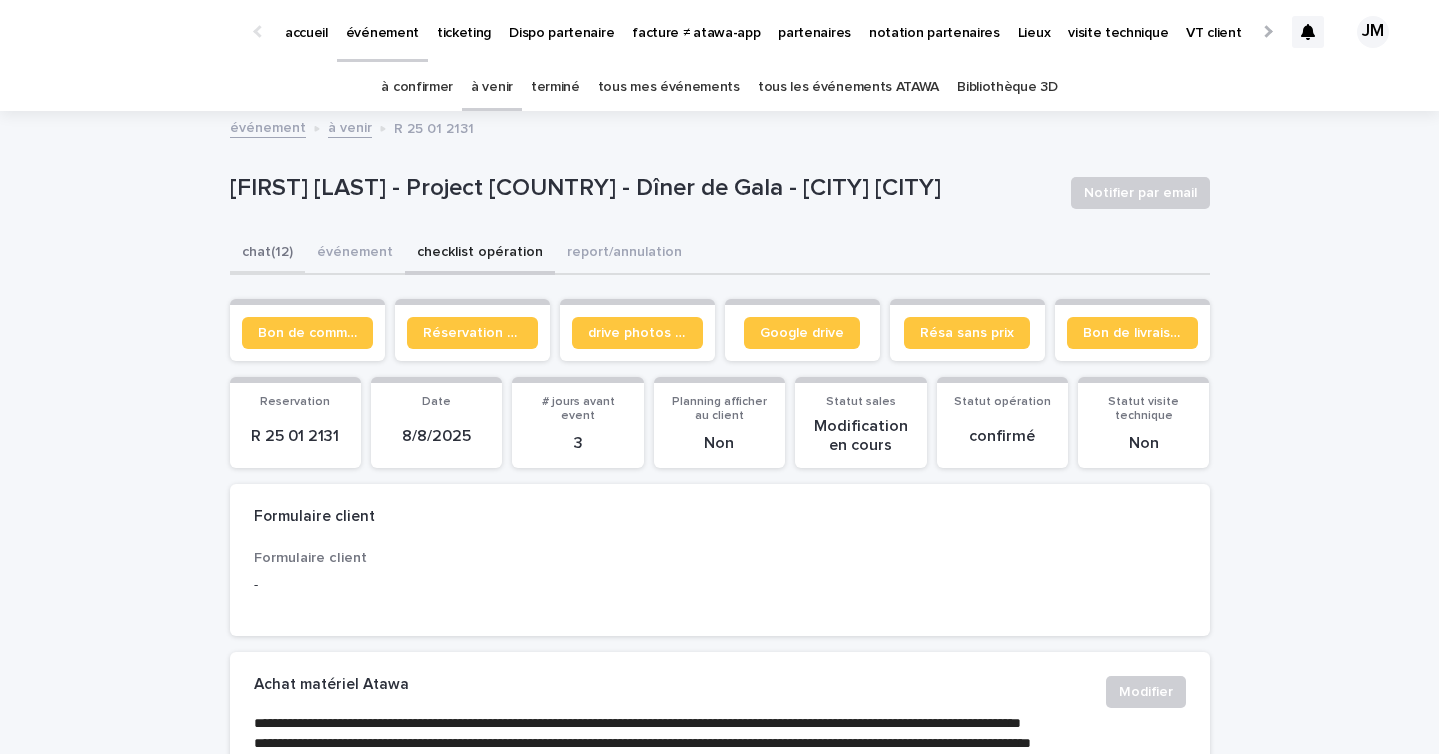 click on "chat  (12)" at bounding box center (267, 254) 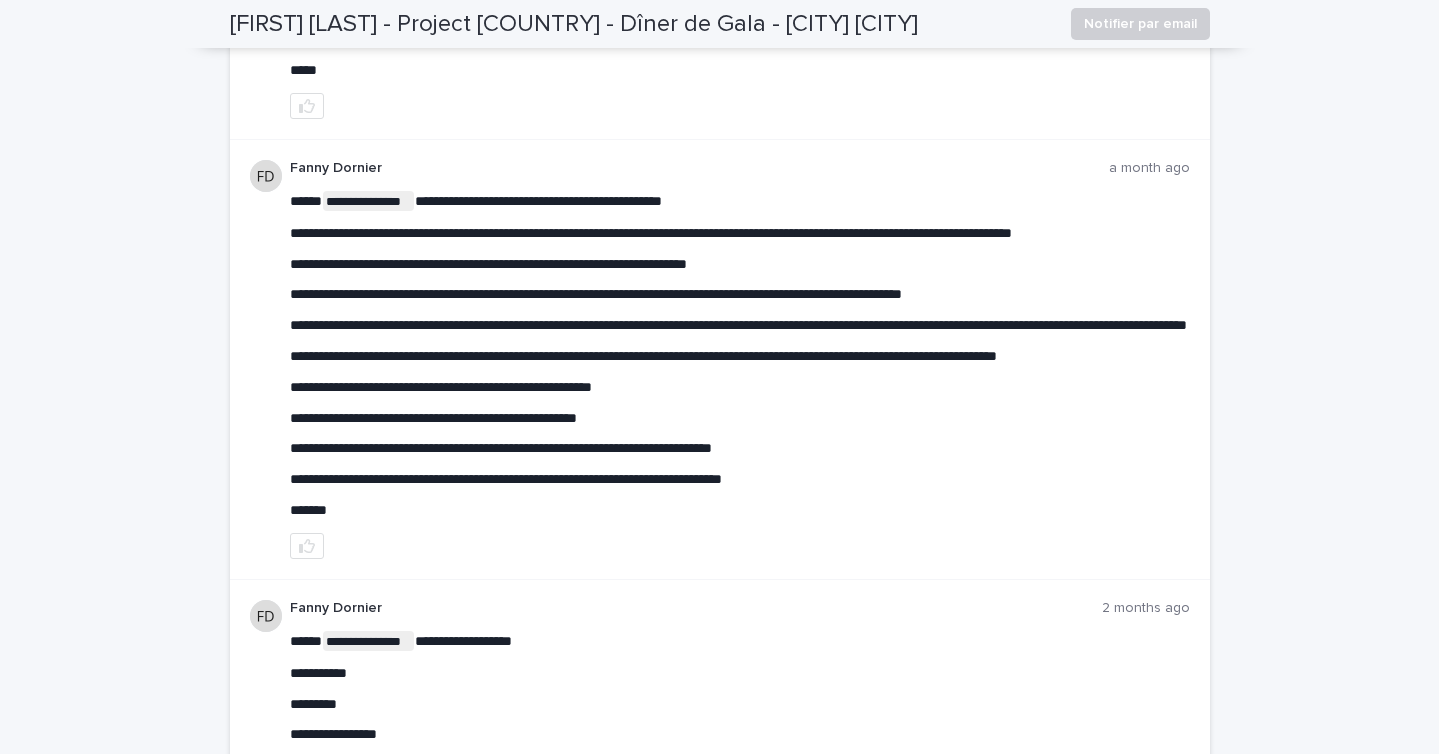 scroll, scrollTop: 0, scrollLeft: 0, axis: both 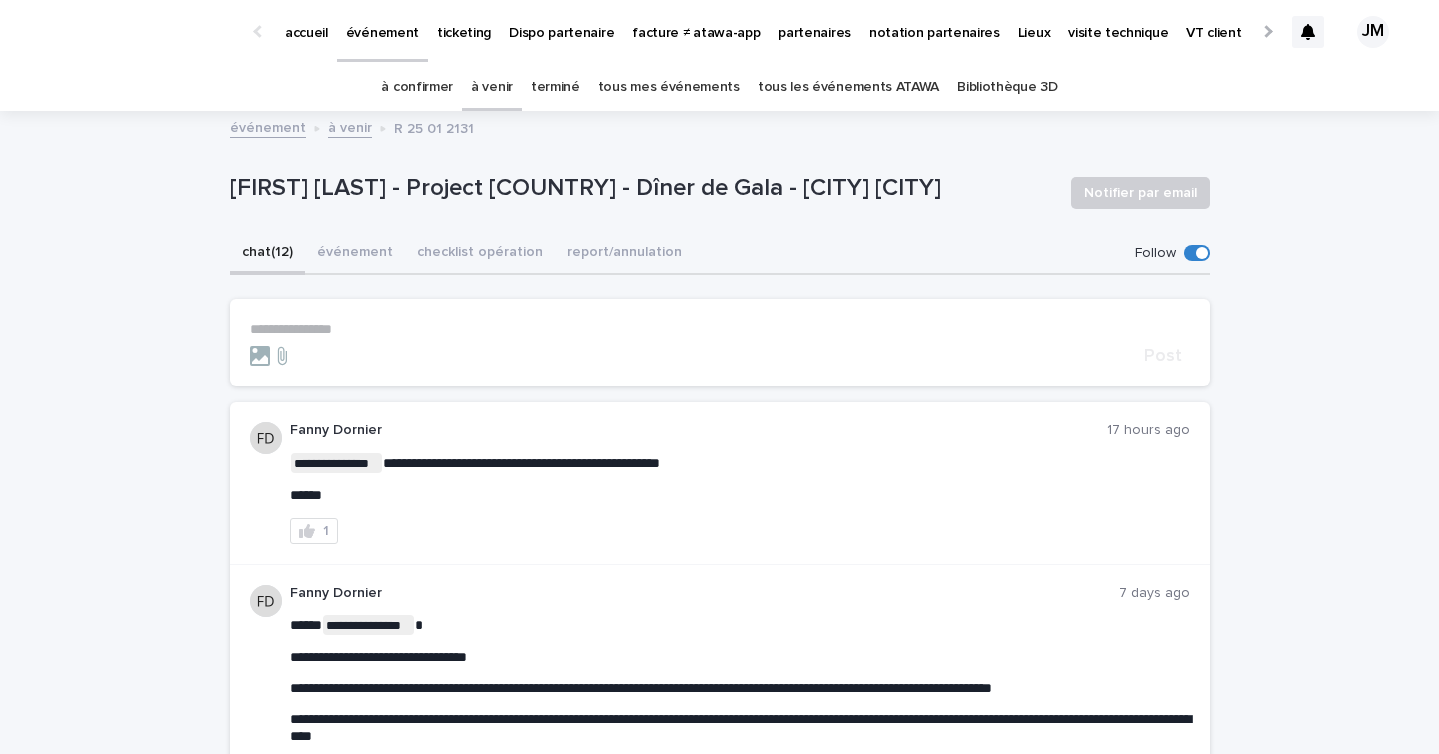 click on "à venir" at bounding box center (492, 87) 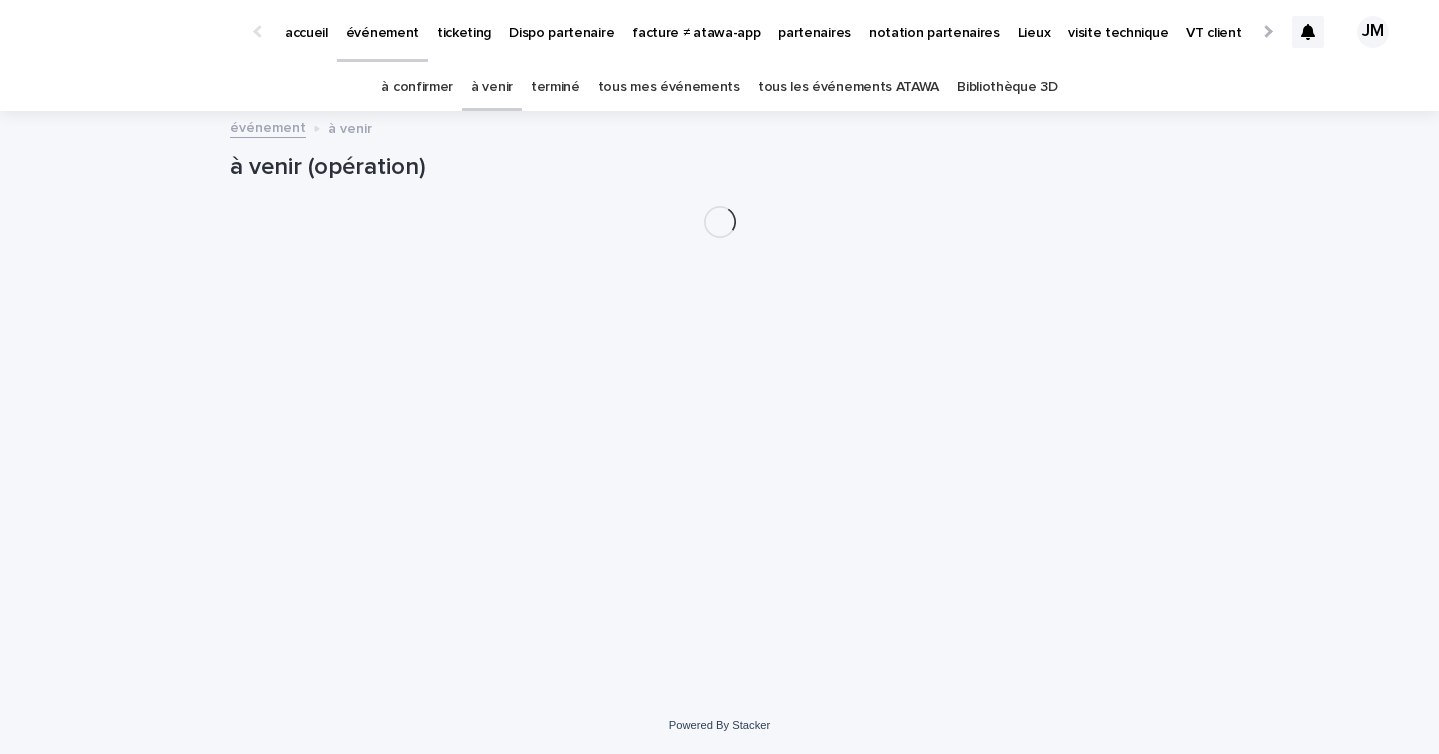 click on "à confirmer" at bounding box center (417, 87) 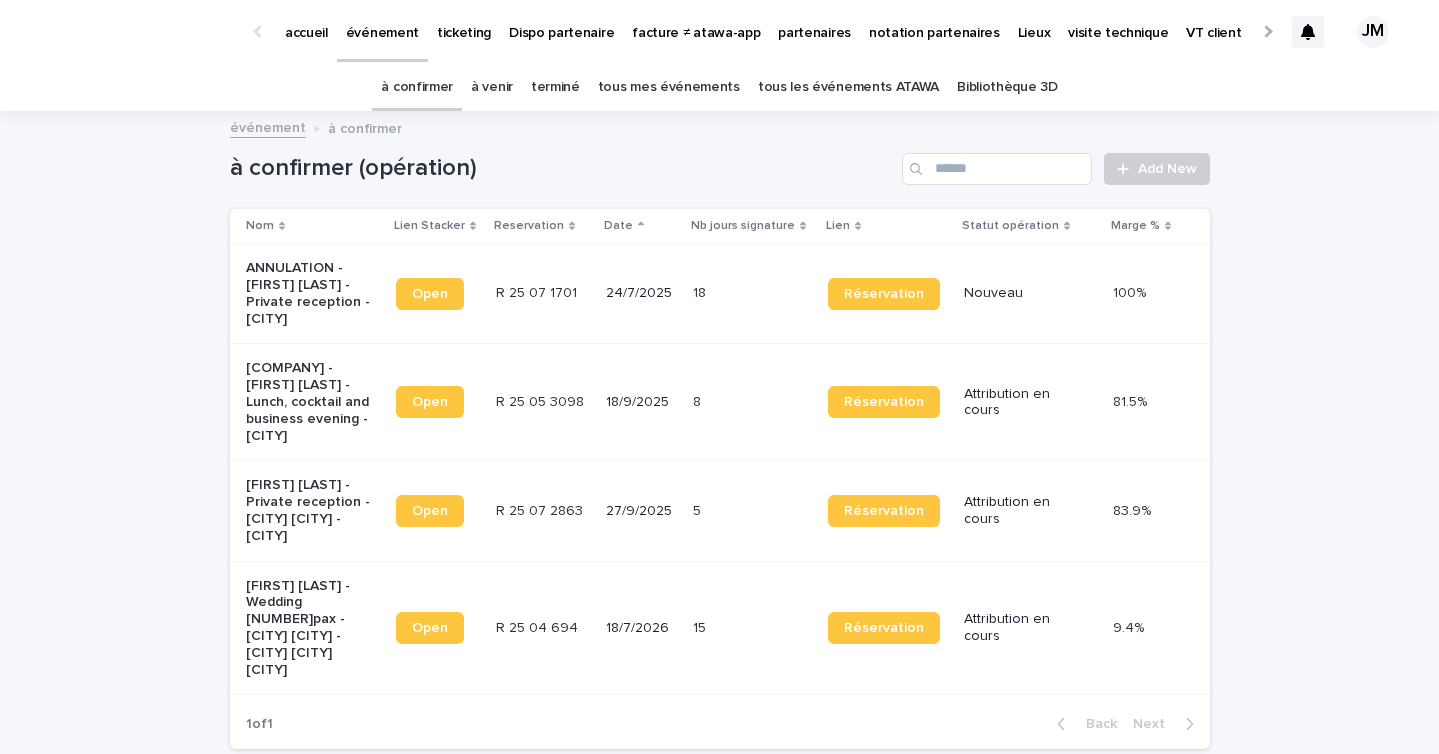 click on "tous les événements ATAWA" at bounding box center [848, 87] 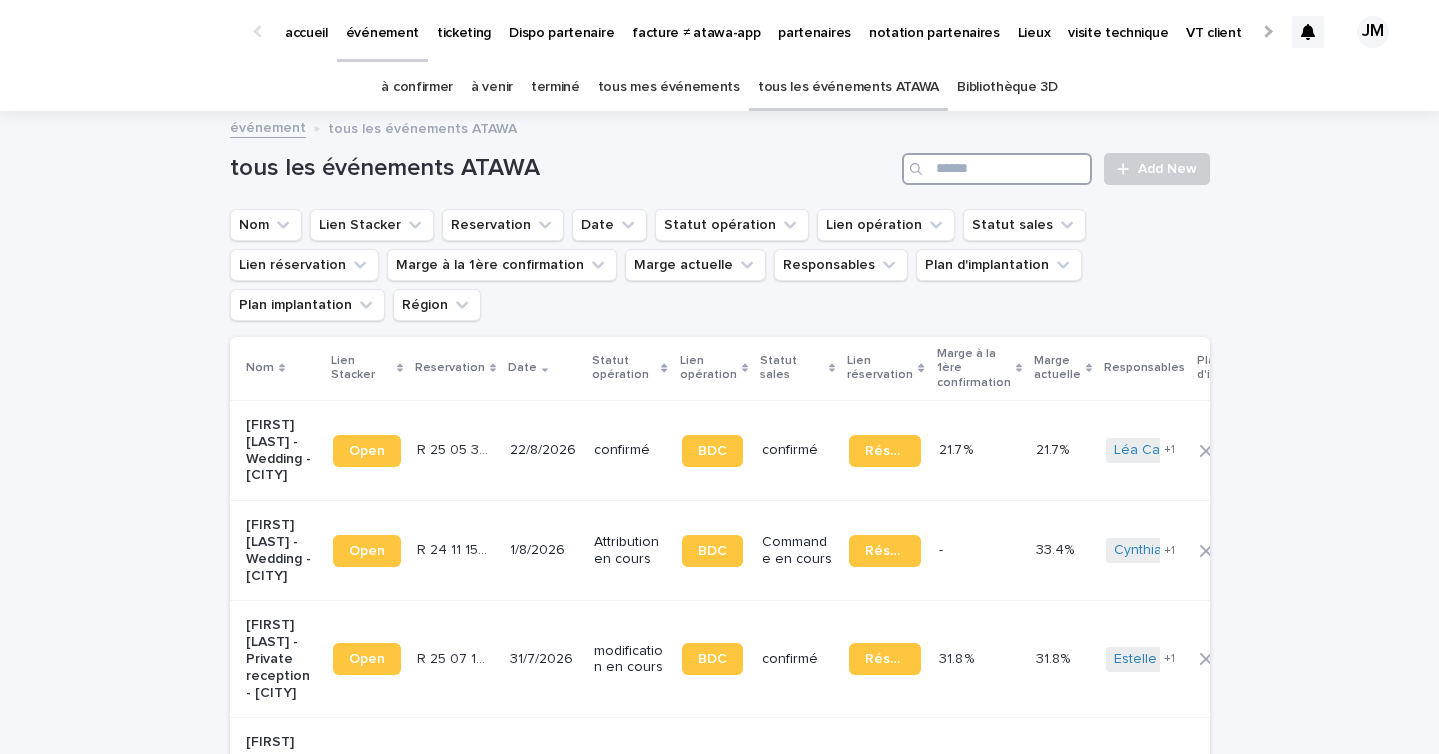 click at bounding box center (997, 169) 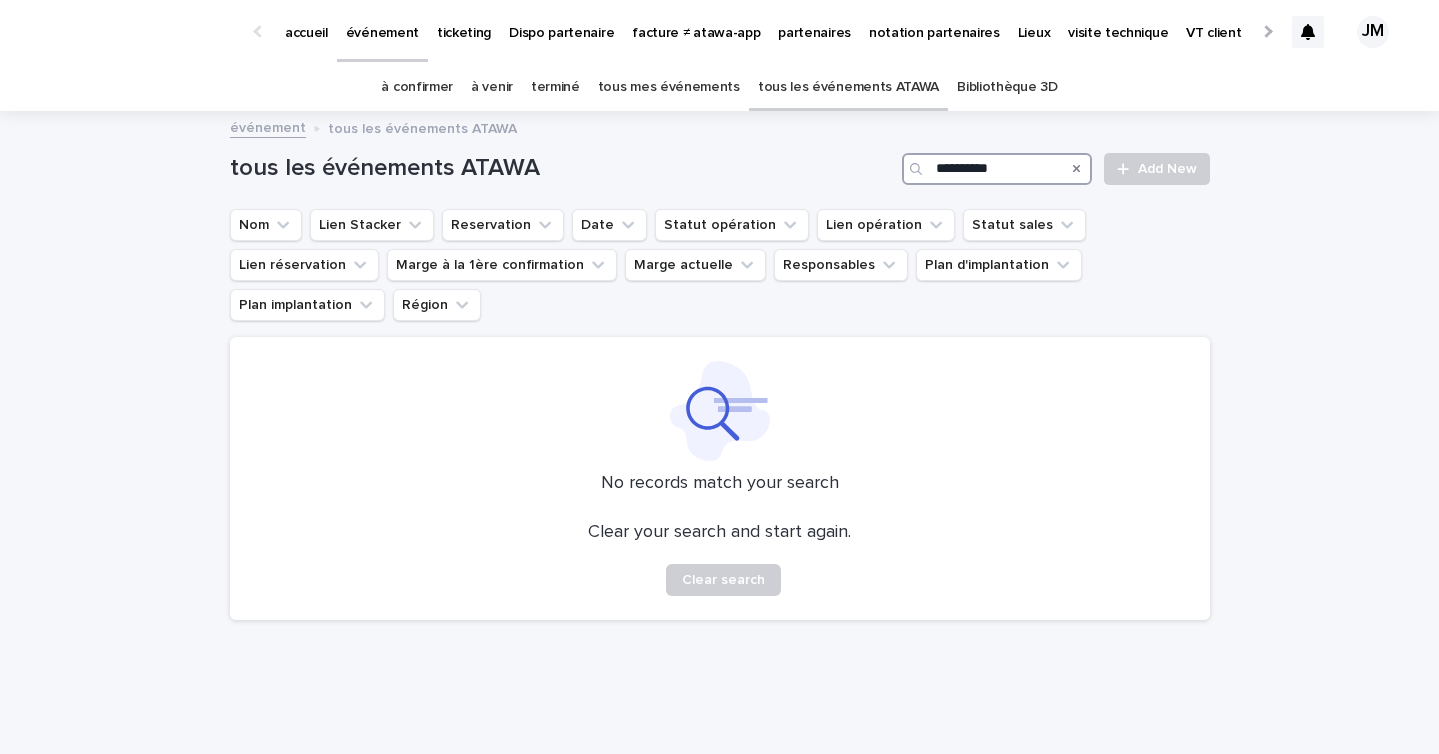 click on "**********" at bounding box center (997, 169) 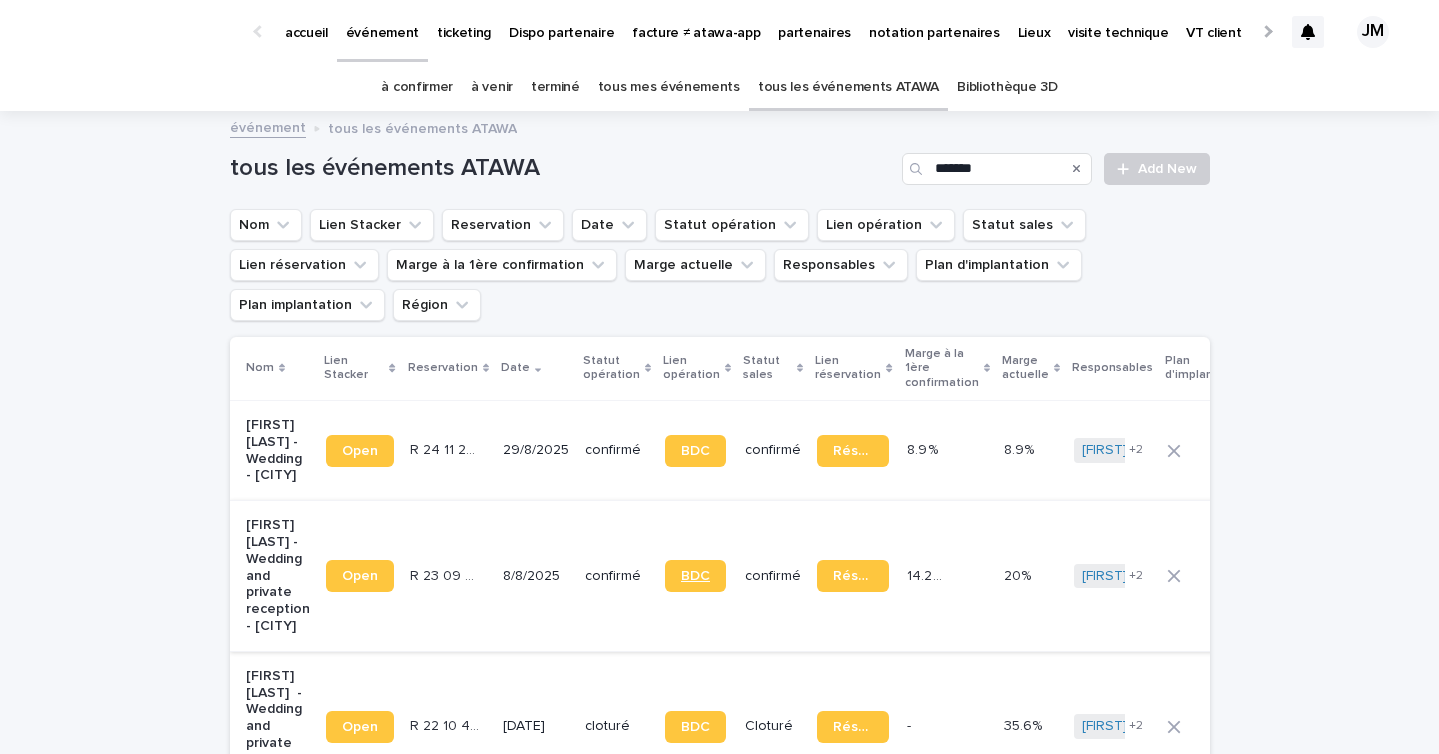 click on "BDC" at bounding box center [695, 576] 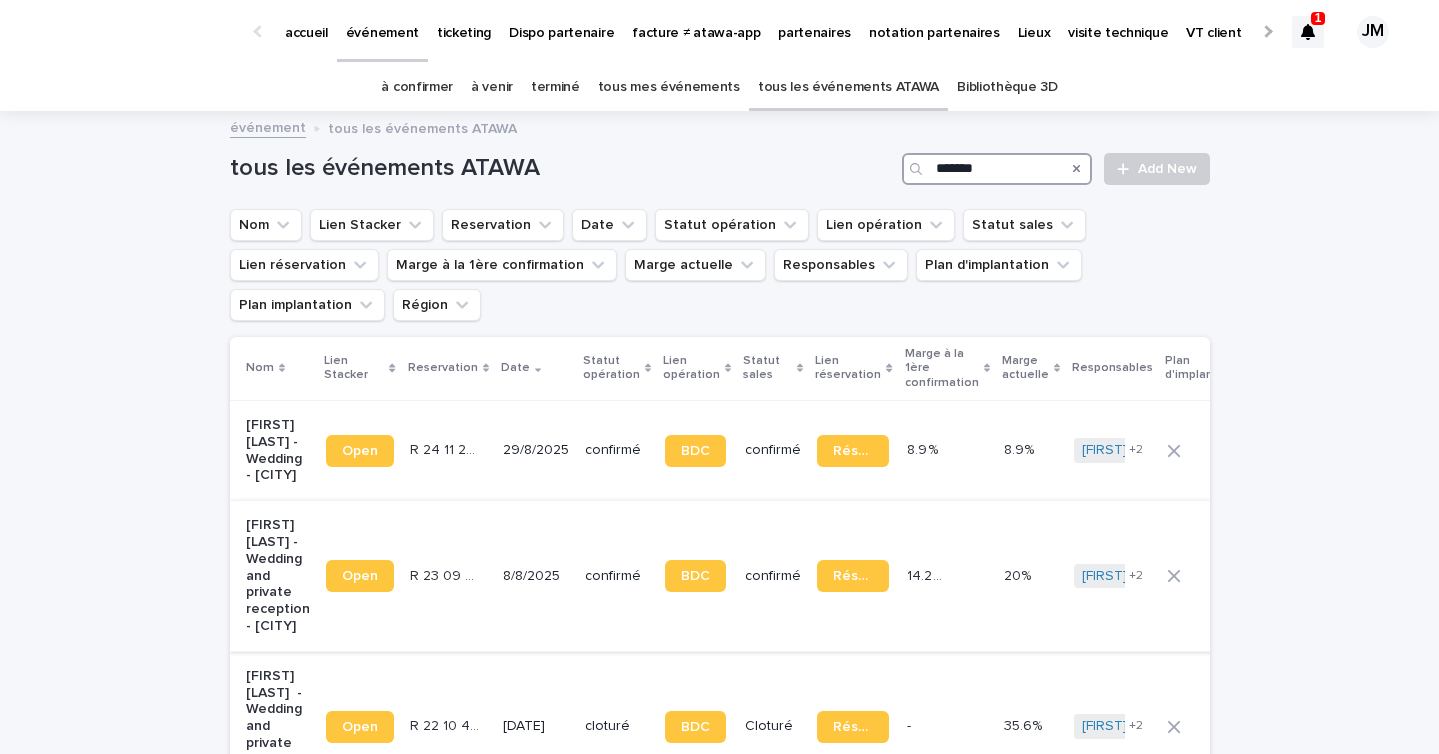 click on "*******" at bounding box center [997, 169] 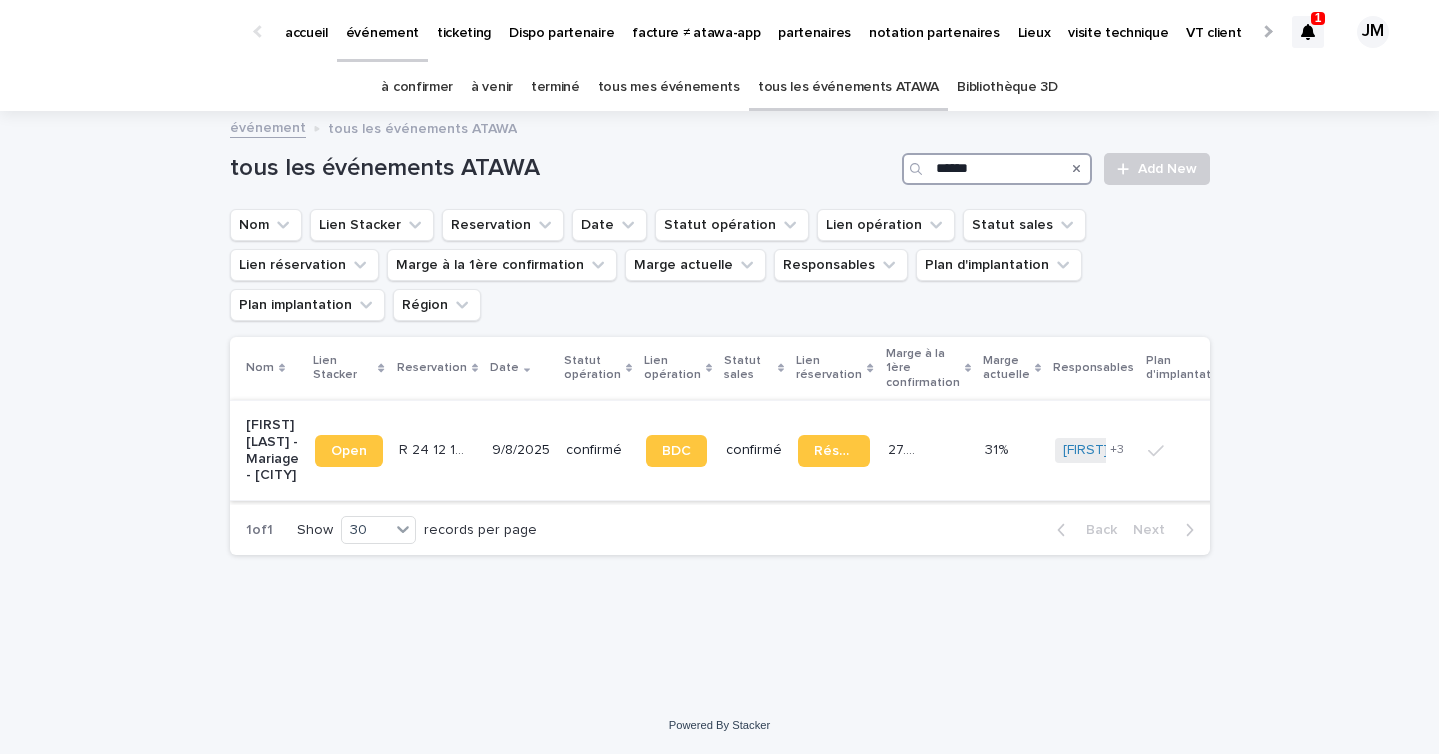 type on "******" 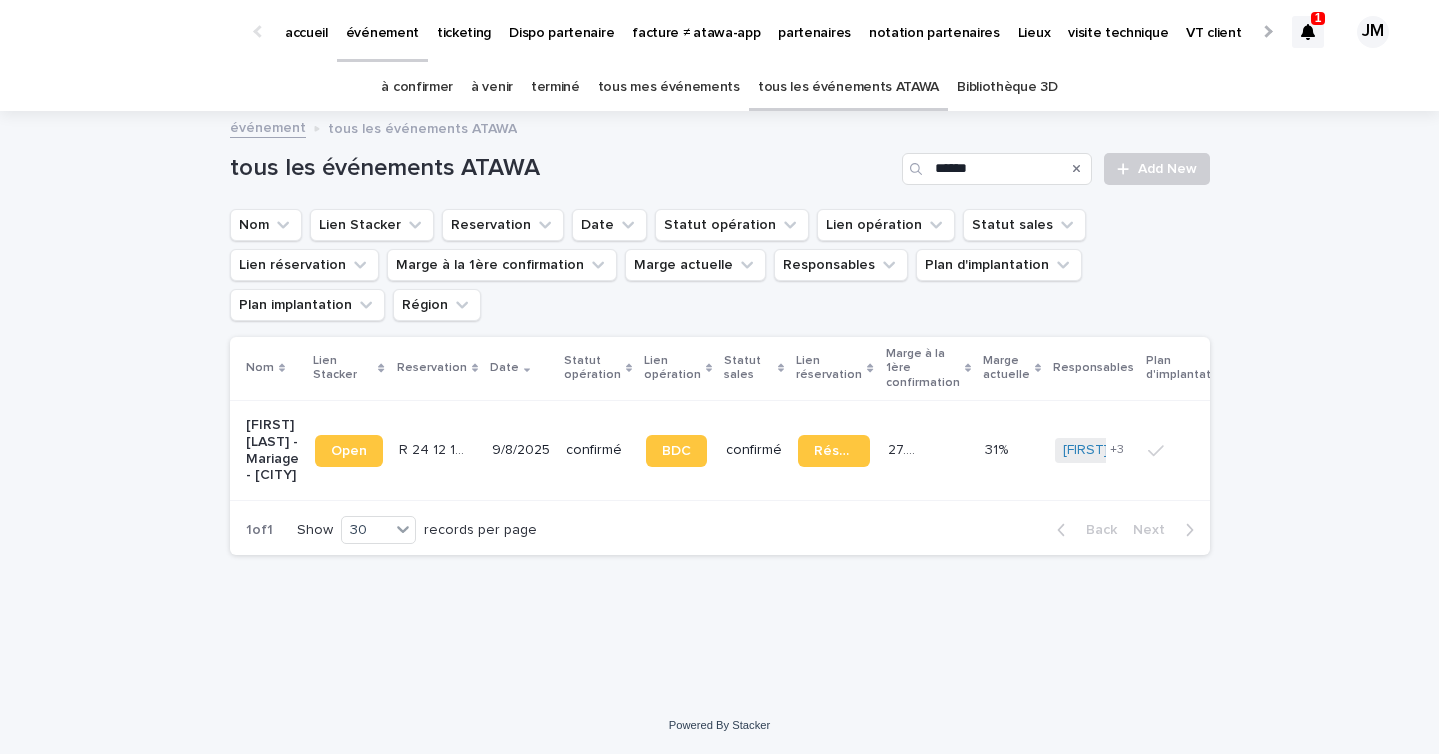 click on "confirmé" at bounding box center (598, 450) 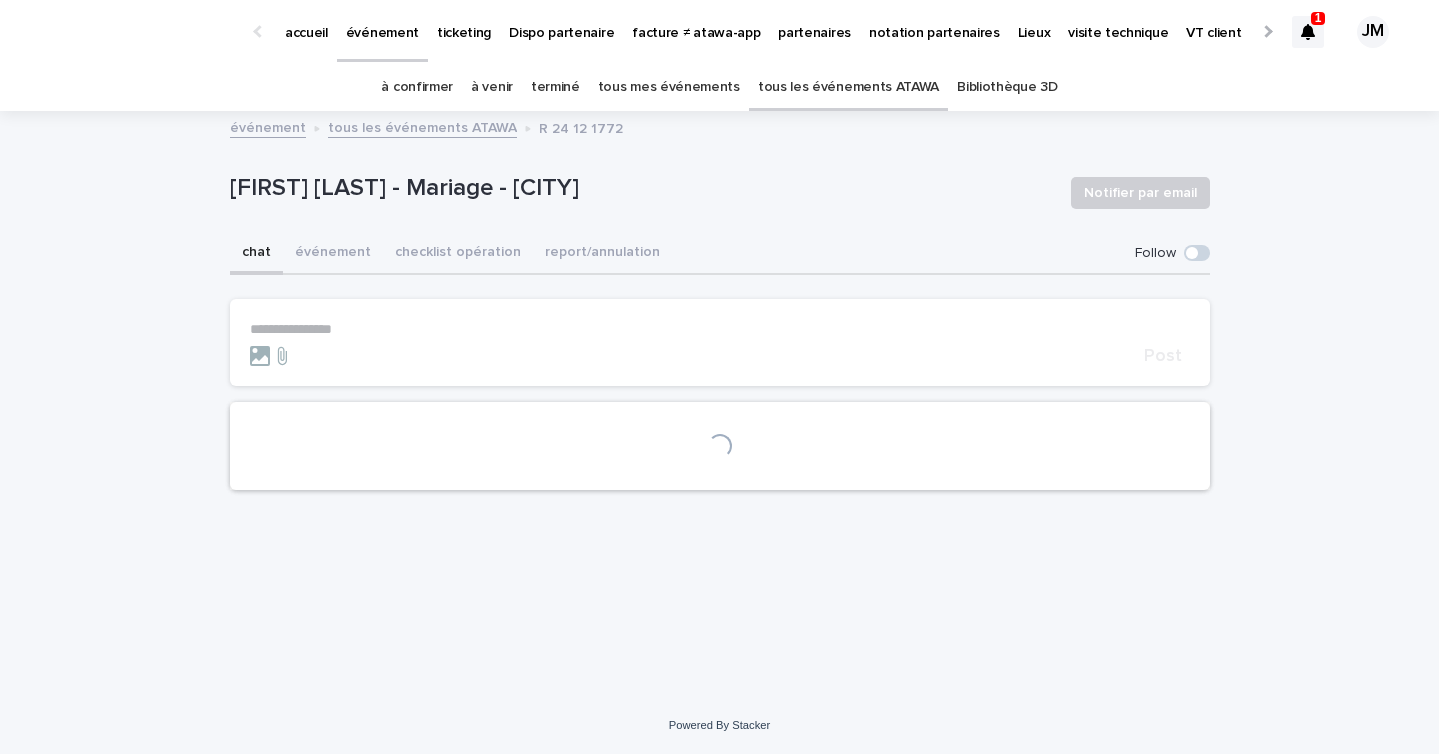 click on "1" at bounding box center [1318, 18] 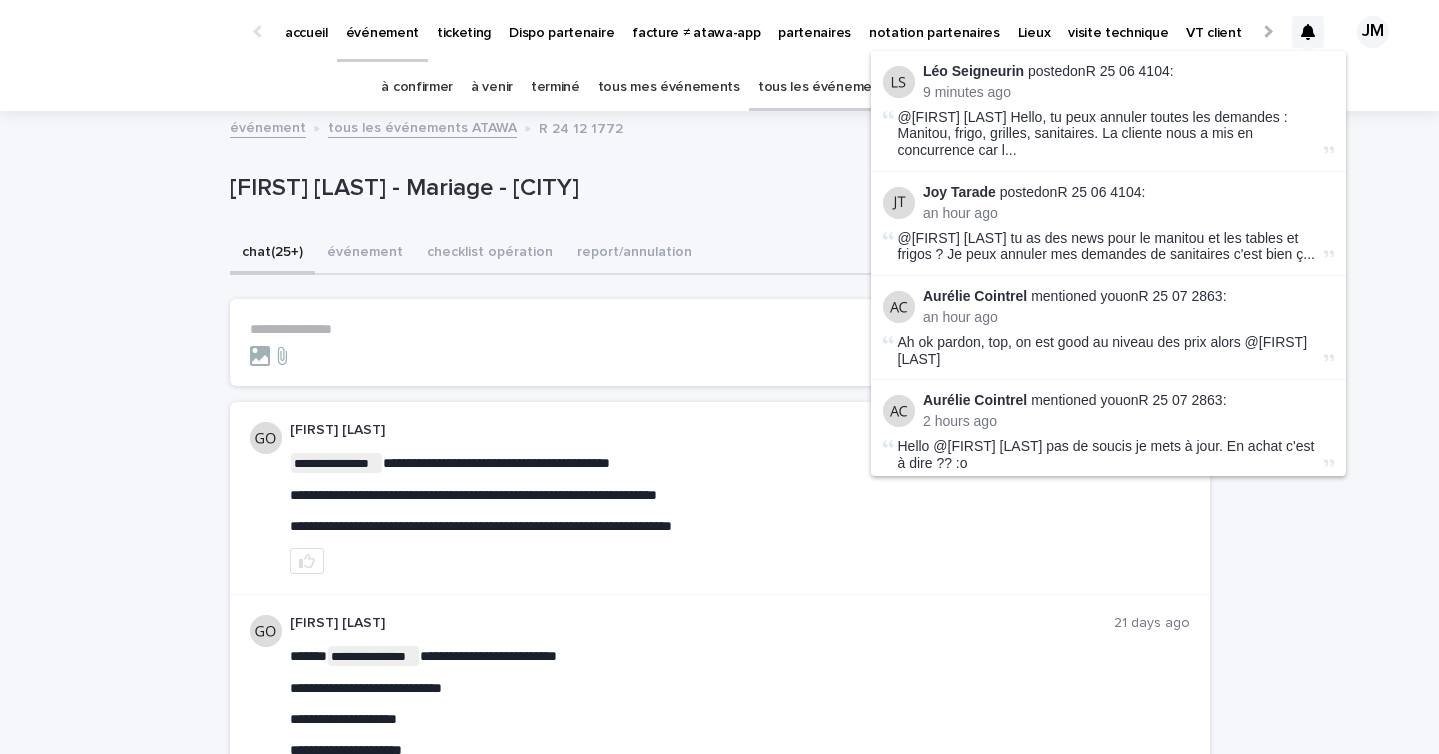 click at bounding box center [1308, 32] 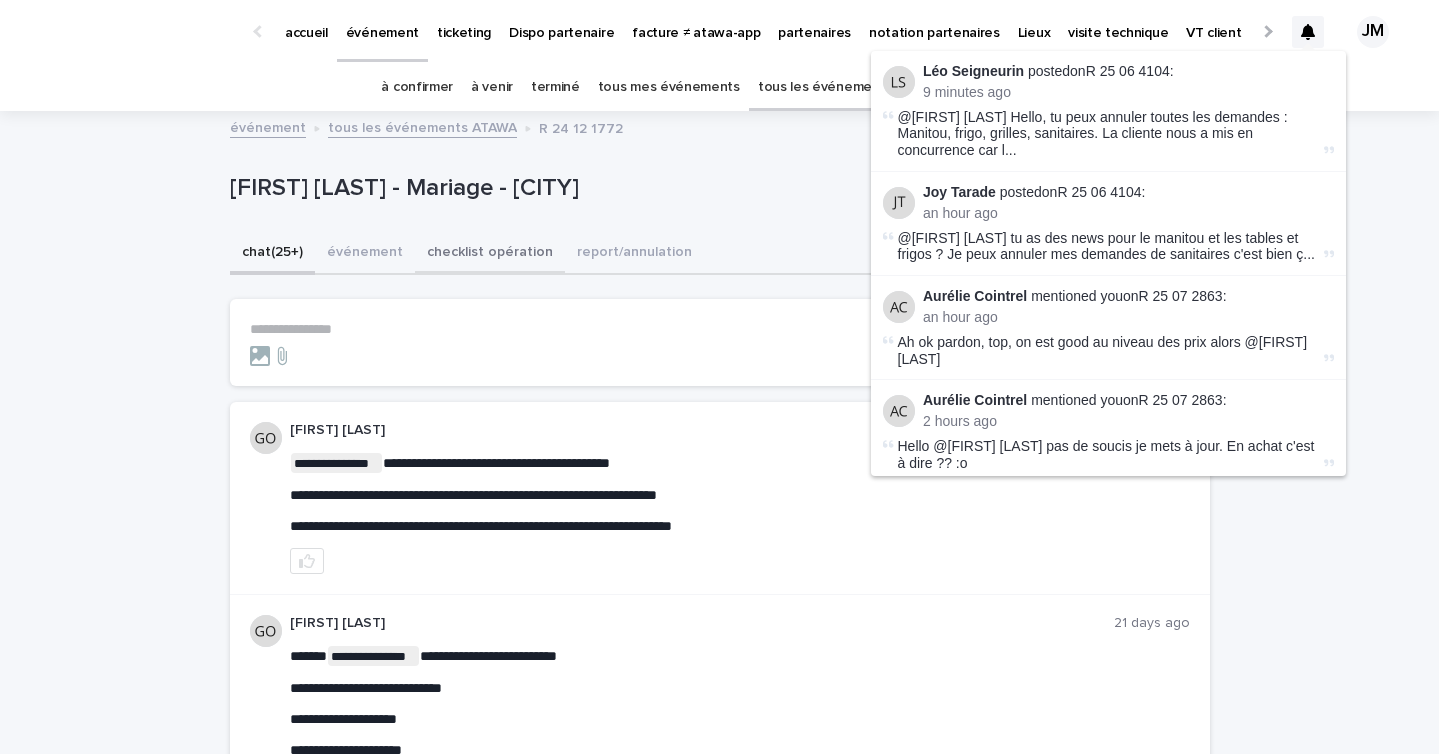 click on "checklist opération" at bounding box center (490, 254) 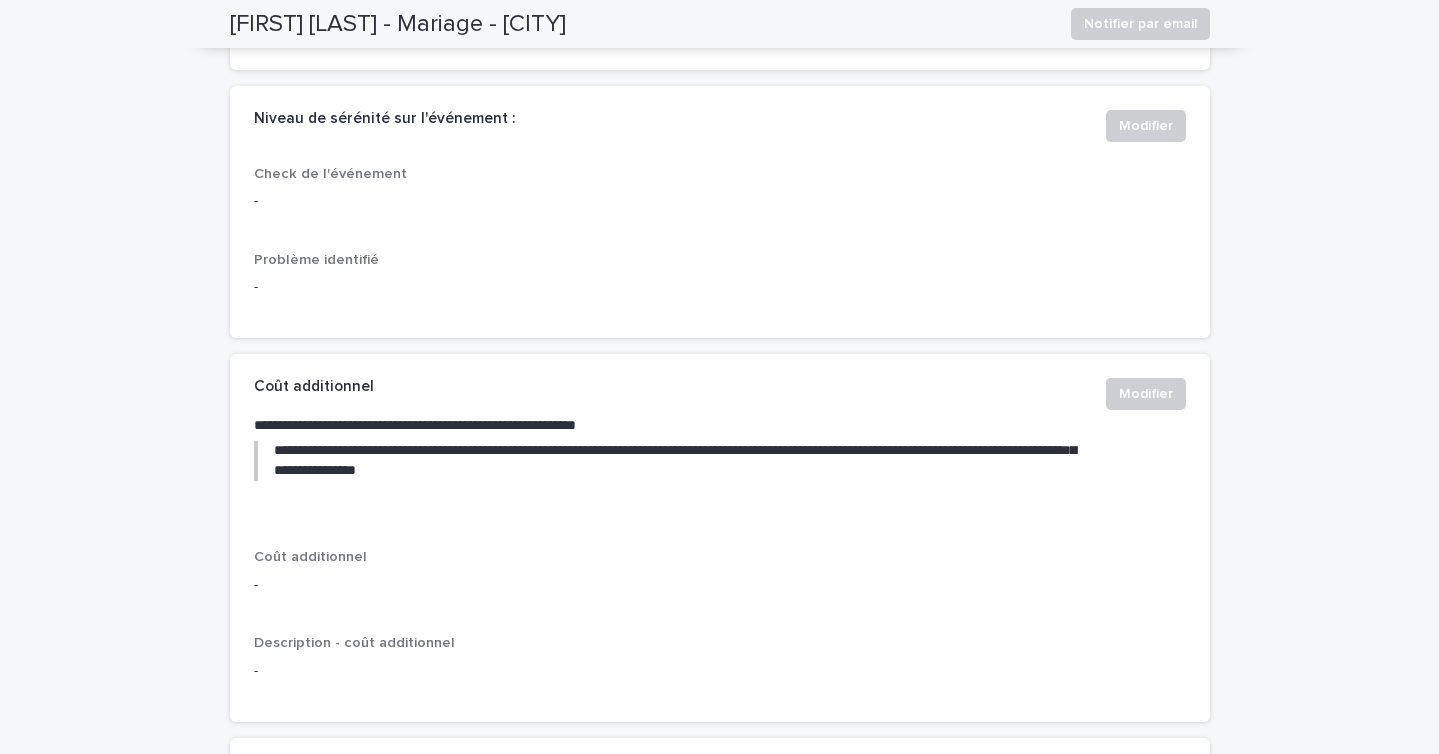 scroll, scrollTop: 1151, scrollLeft: 0, axis: vertical 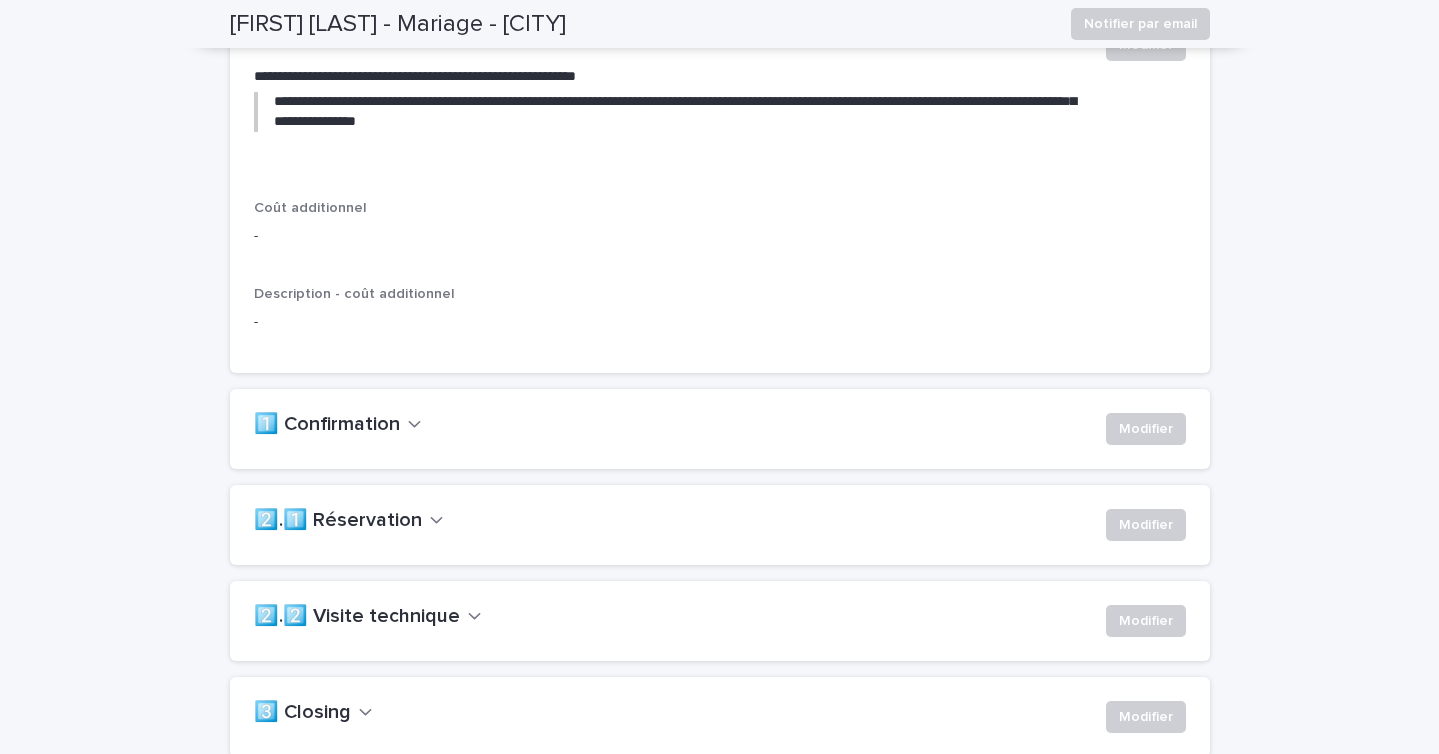 click on "1️⃣ Confirmation" at bounding box center (327, 425) 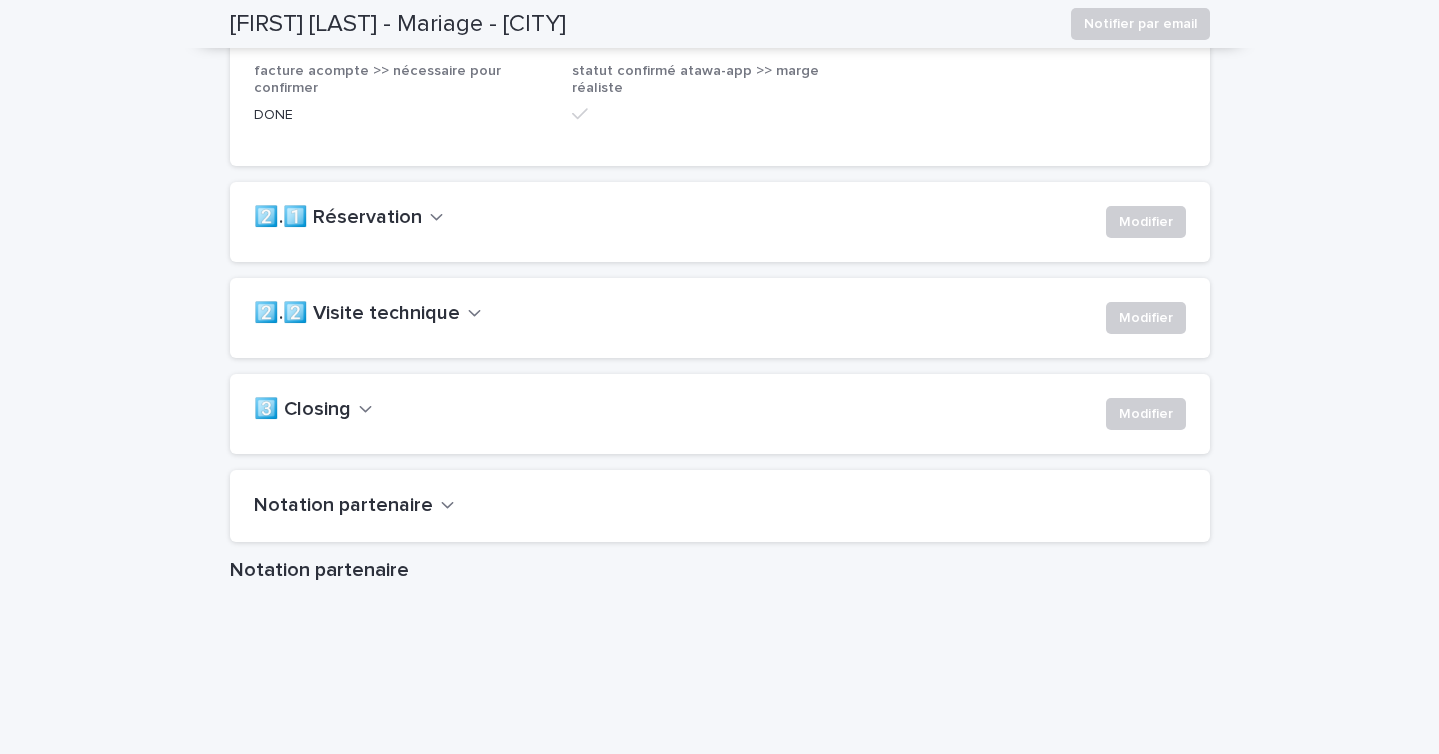 scroll, scrollTop: 1643, scrollLeft: 0, axis: vertical 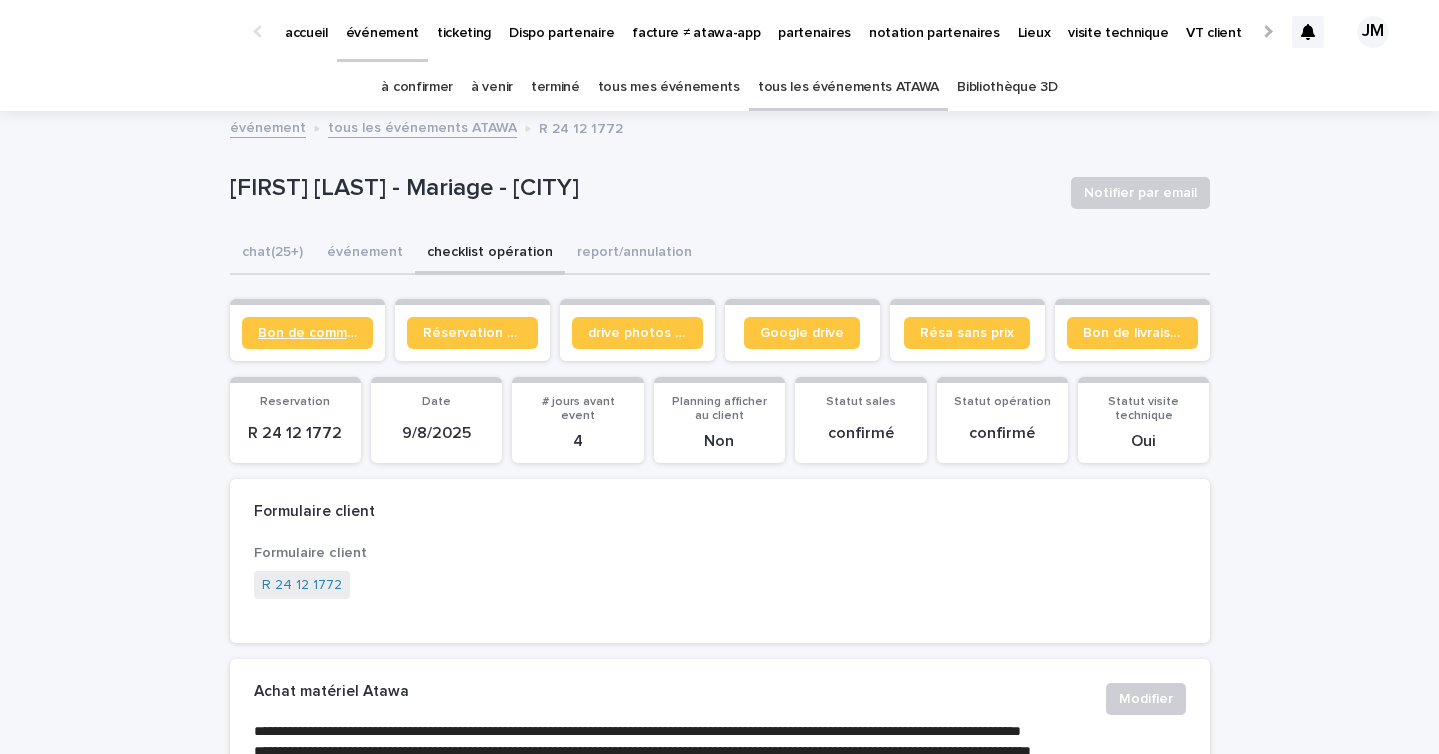 click on "Bon de commande" at bounding box center [307, 333] 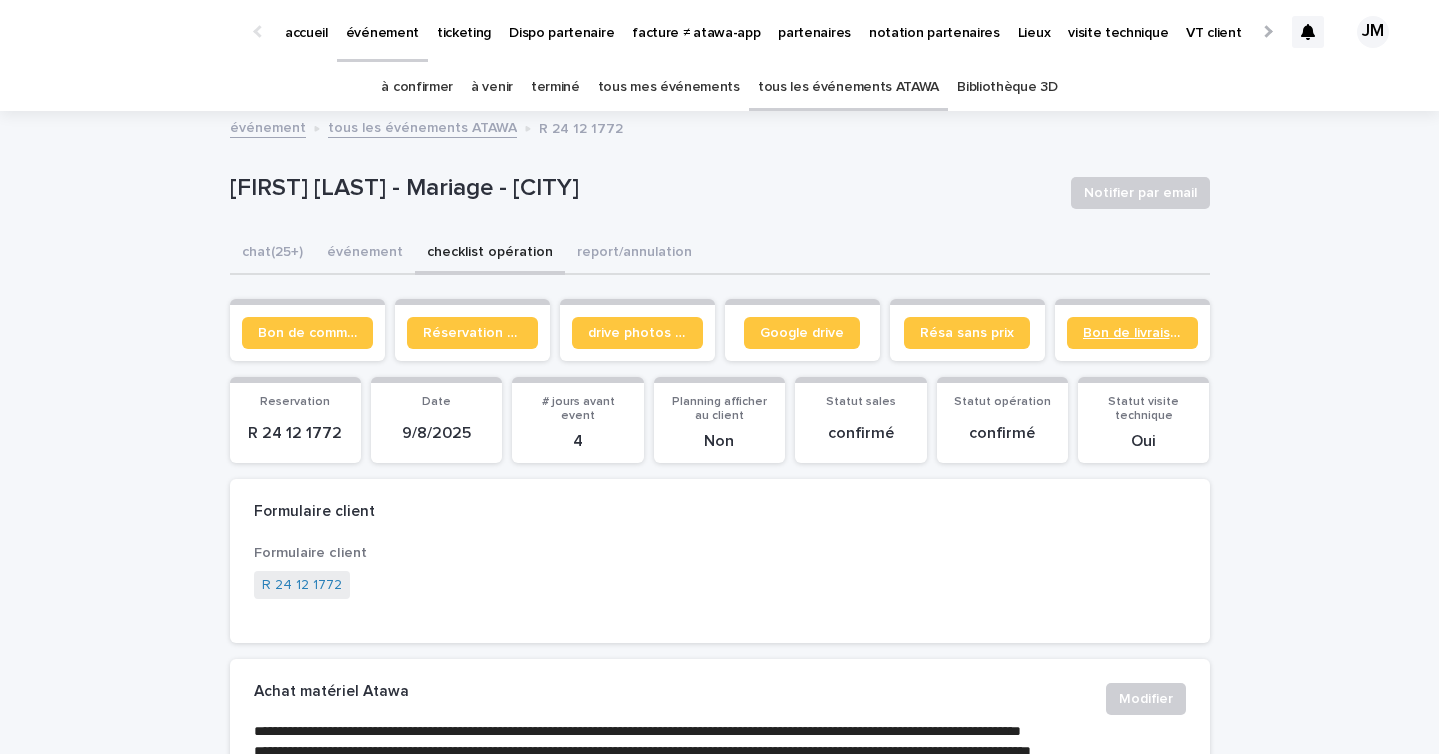 click on "Bon de livraison" at bounding box center [1132, 333] 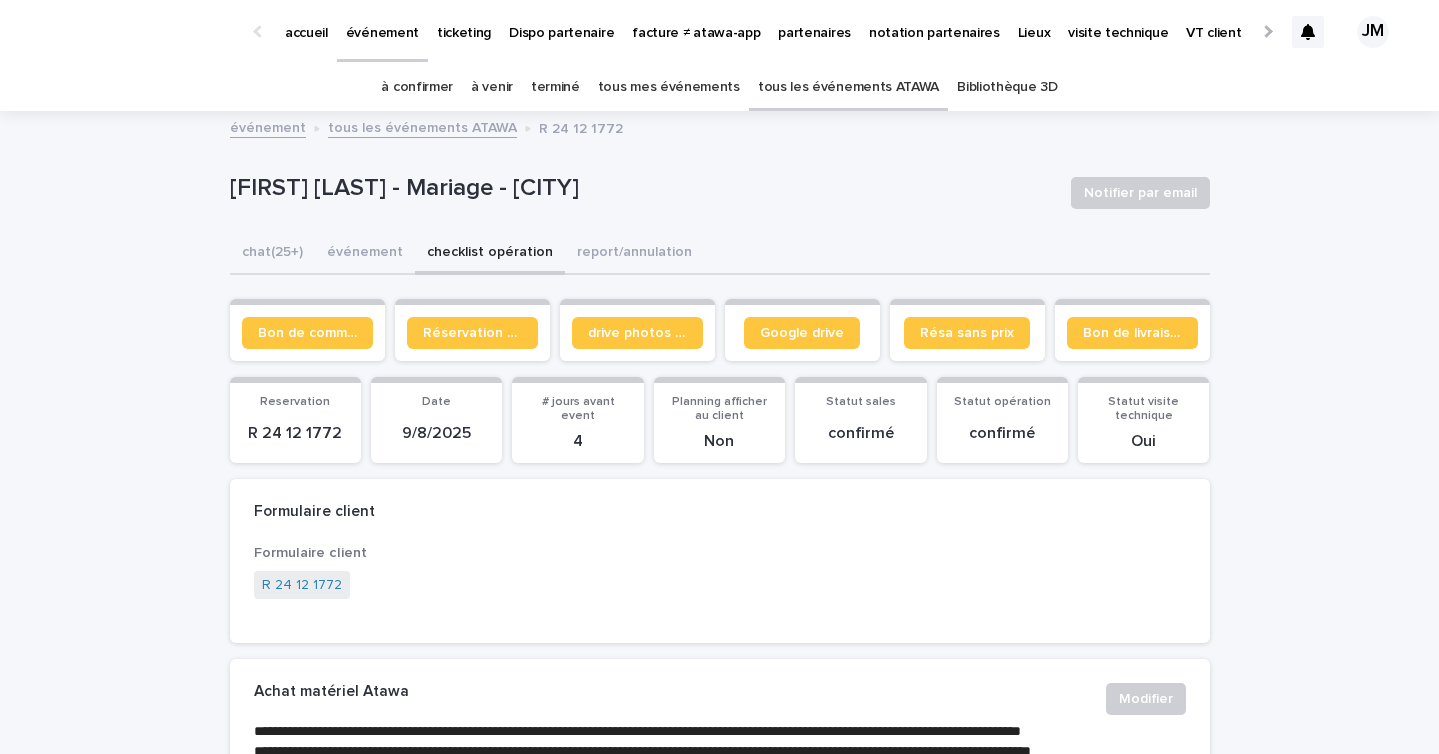 click on "tous les événements ATAWA" at bounding box center [848, 87] 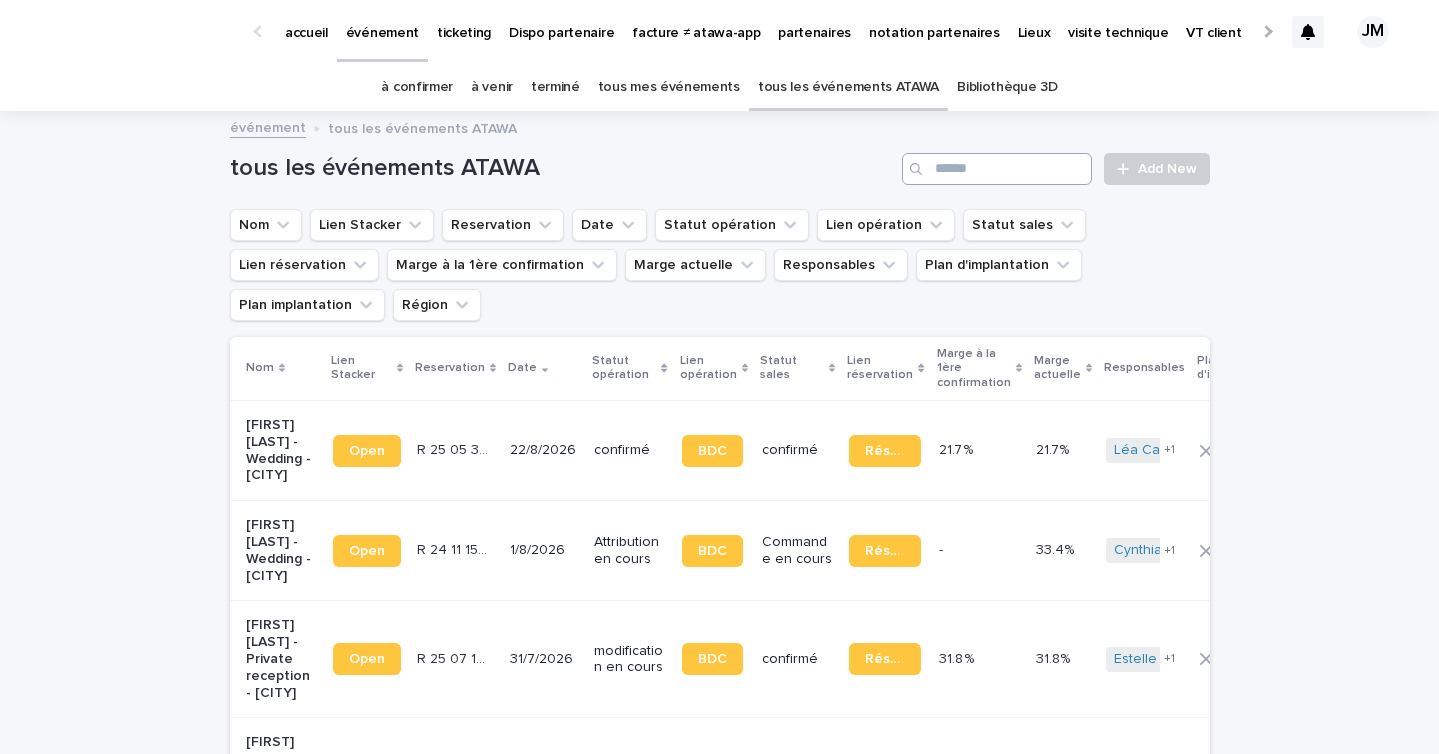 click at bounding box center (997, 169) 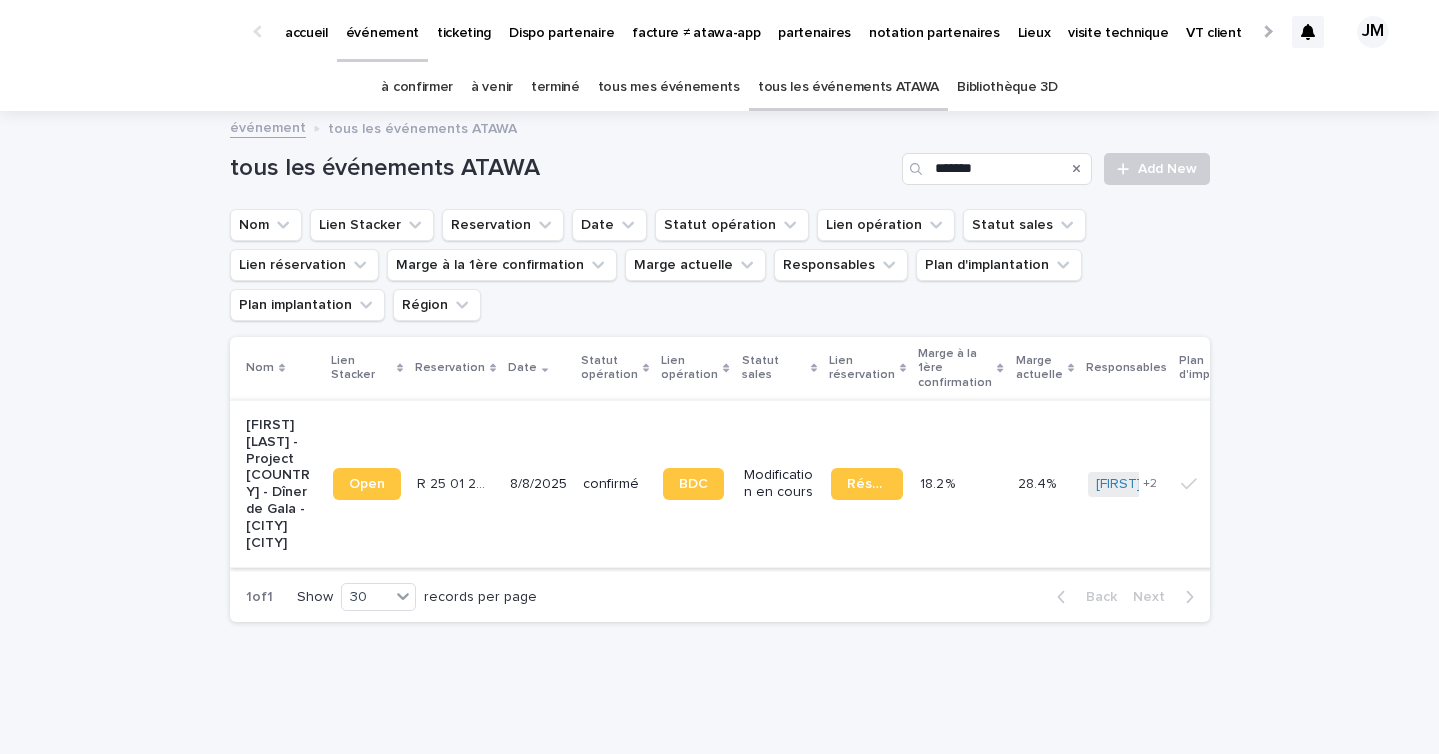 type on "*******" 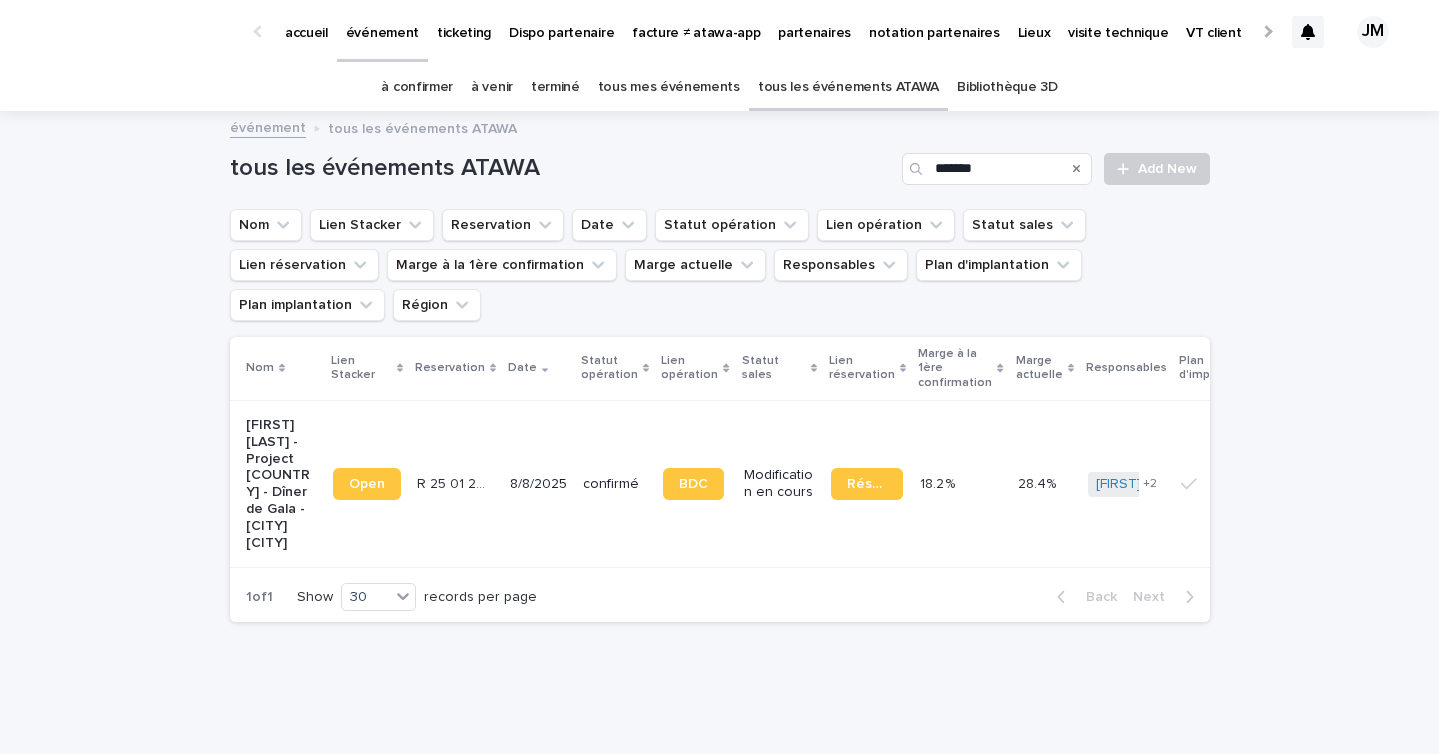 click on "Open" at bounding box center [367, 483] 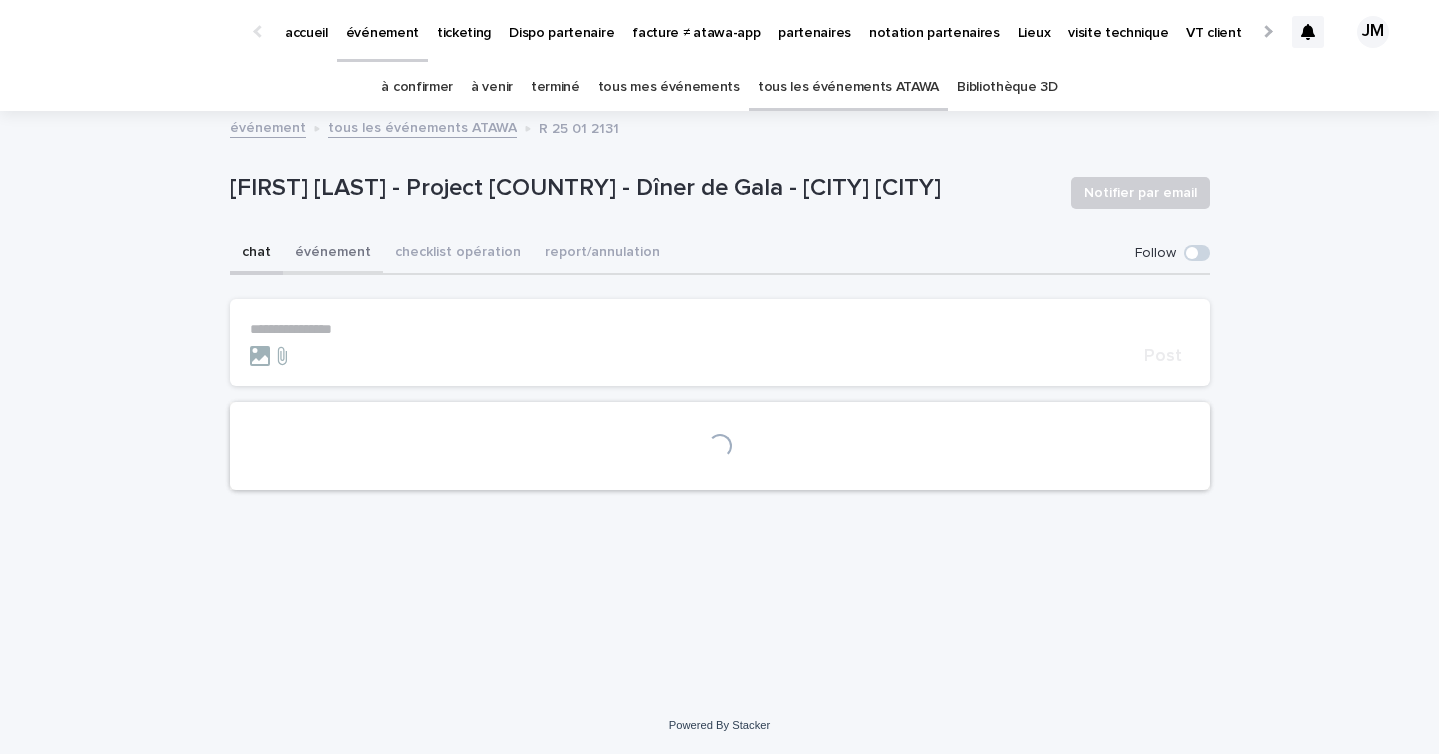 click on "événement" at bounding box center (333, 254) 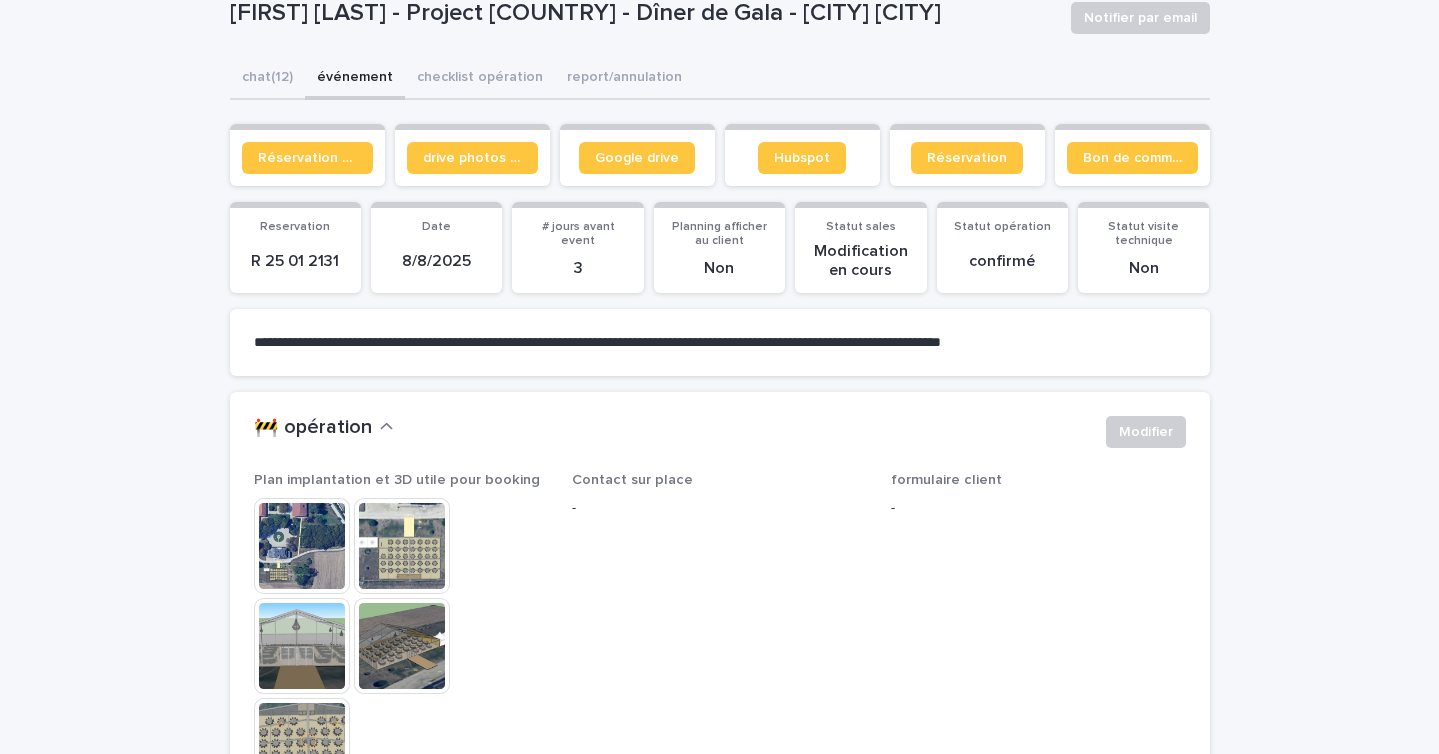 scroll, scrollTop: 193, scrollLeft: 0, axis: vertical 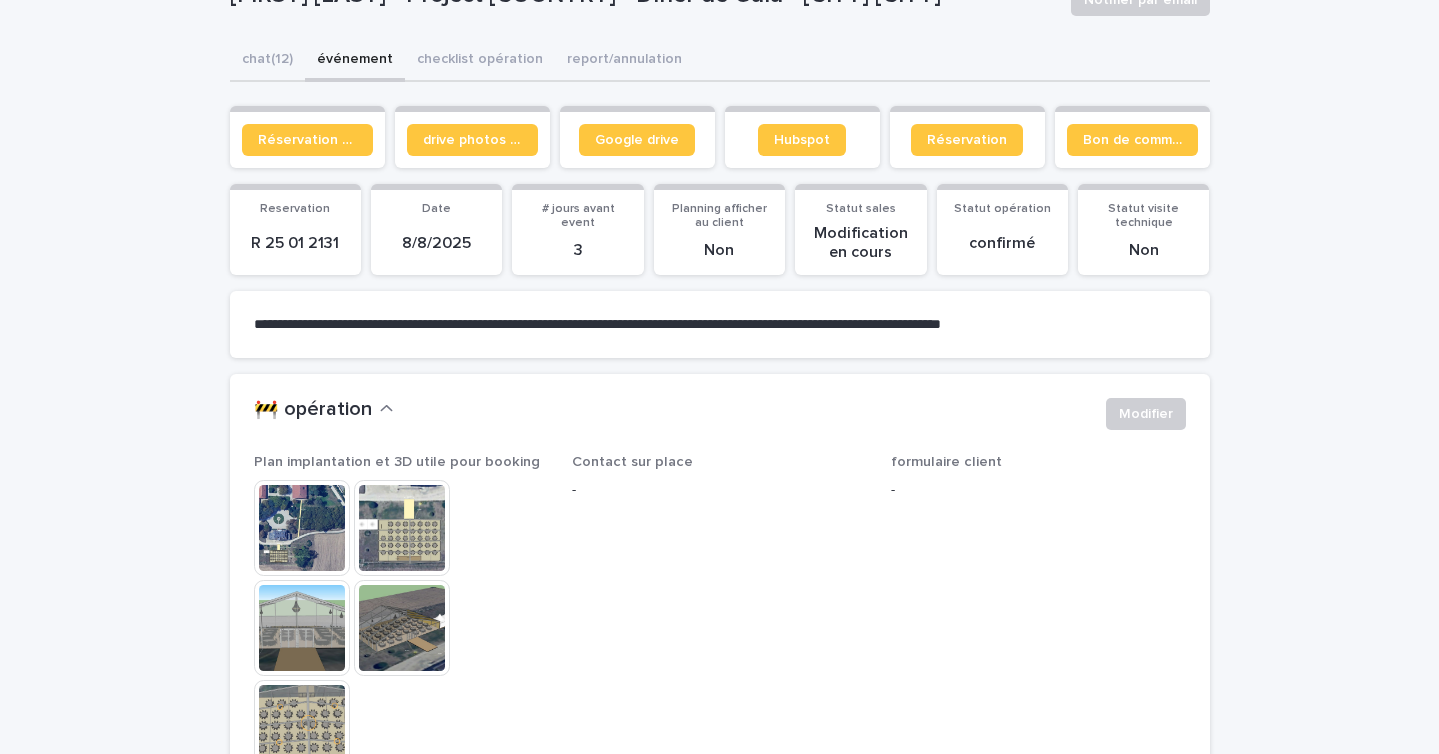 click at bounding box center (302, 628) 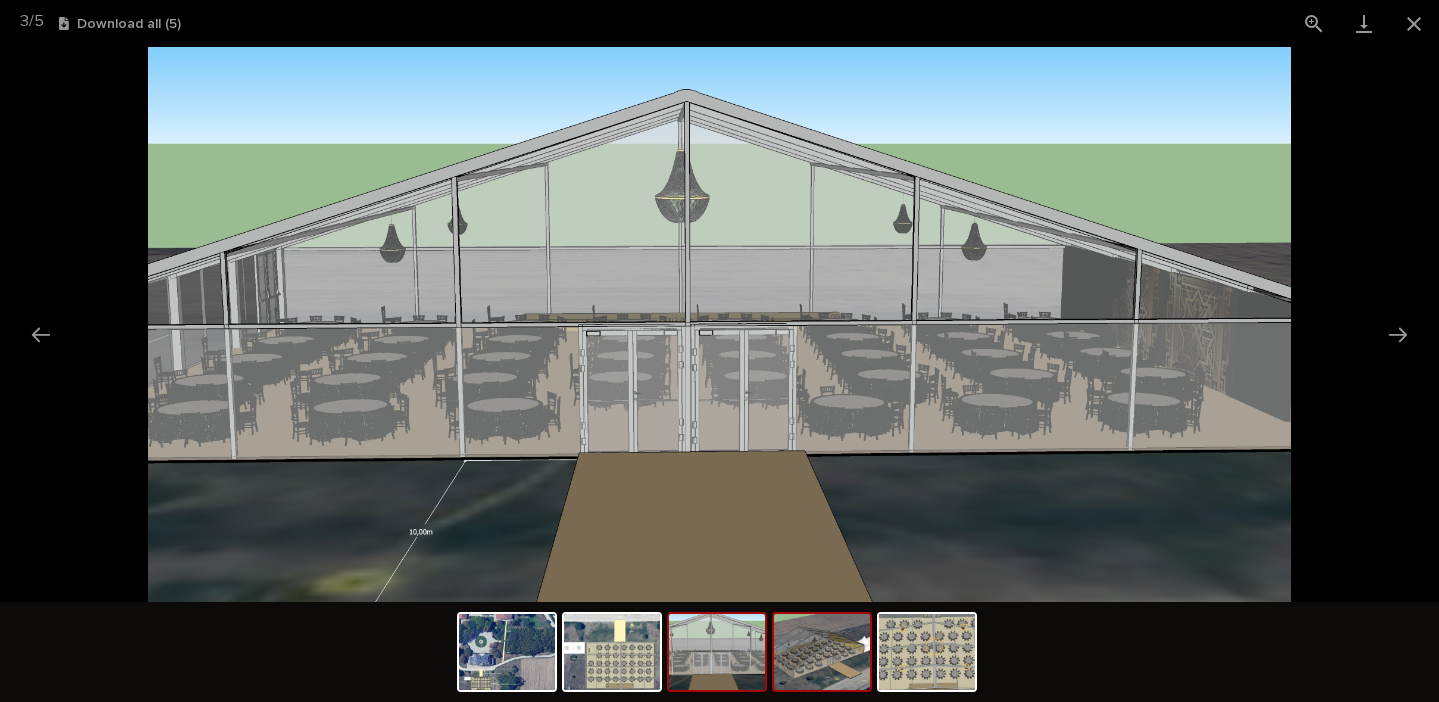 click at bounding box center [822, 652] 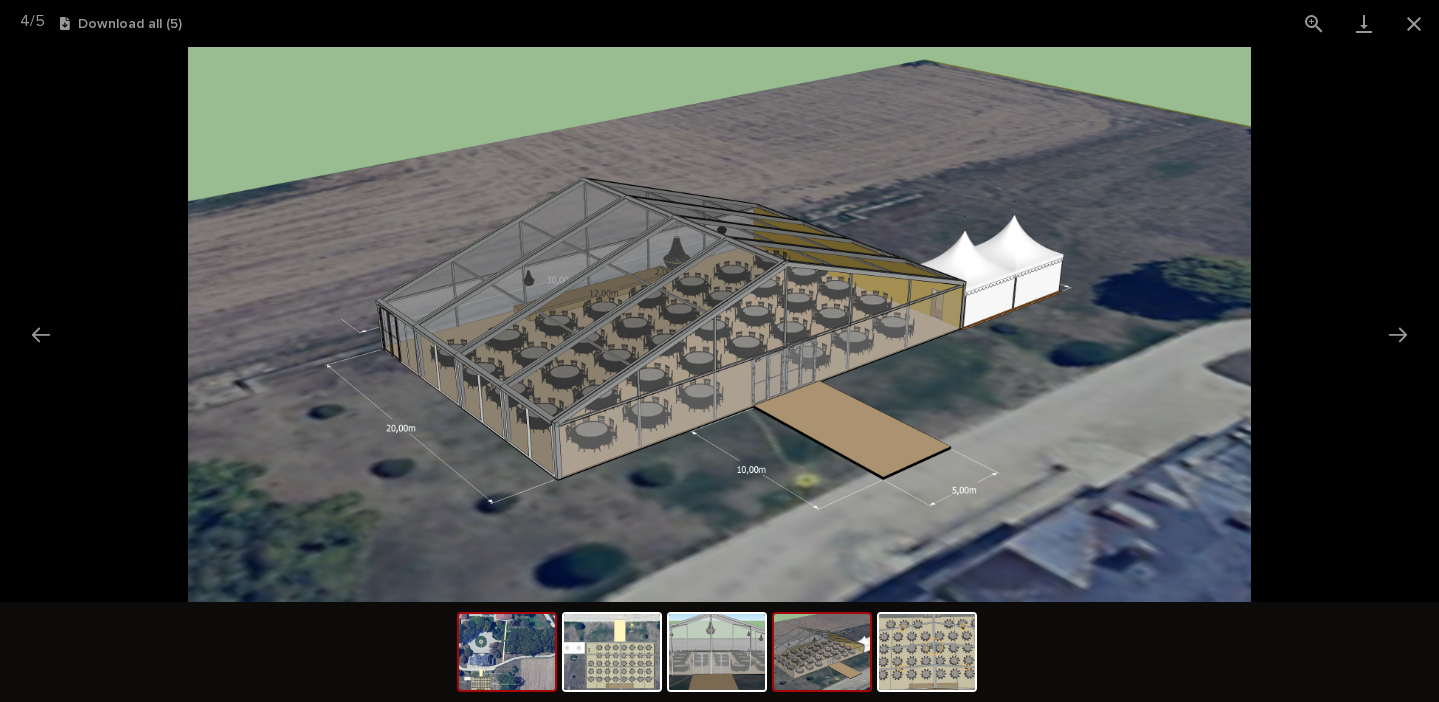 click at bounding box center [507, 652] 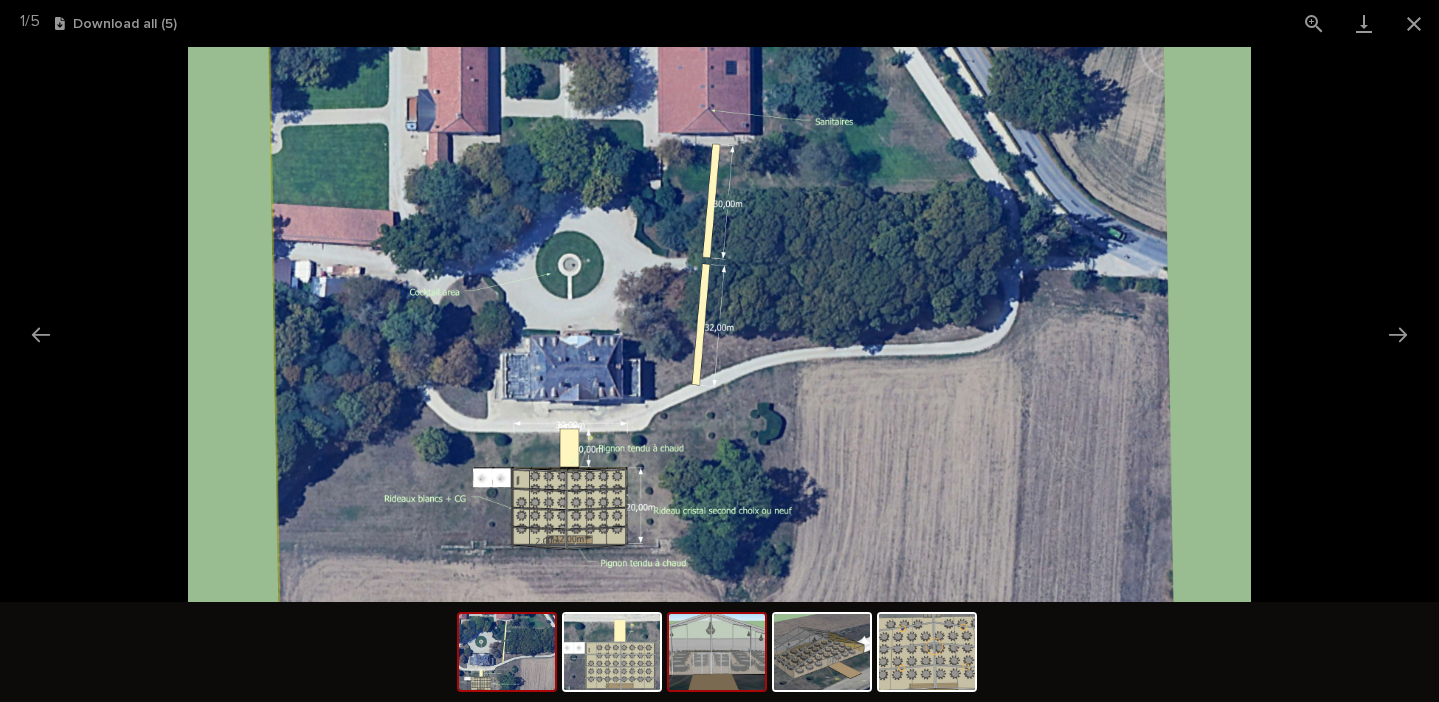 click at bounding box center (717, 652) 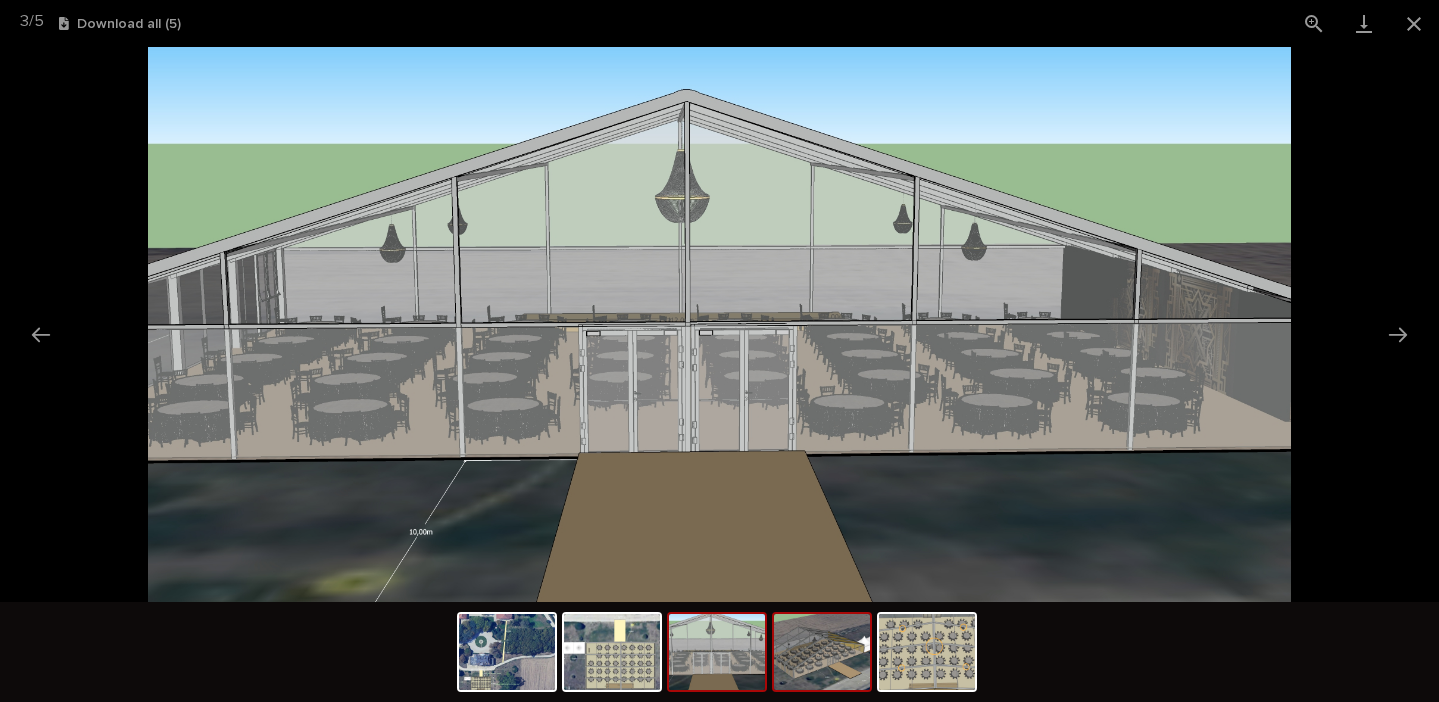 click at bounding box center [822, 652] 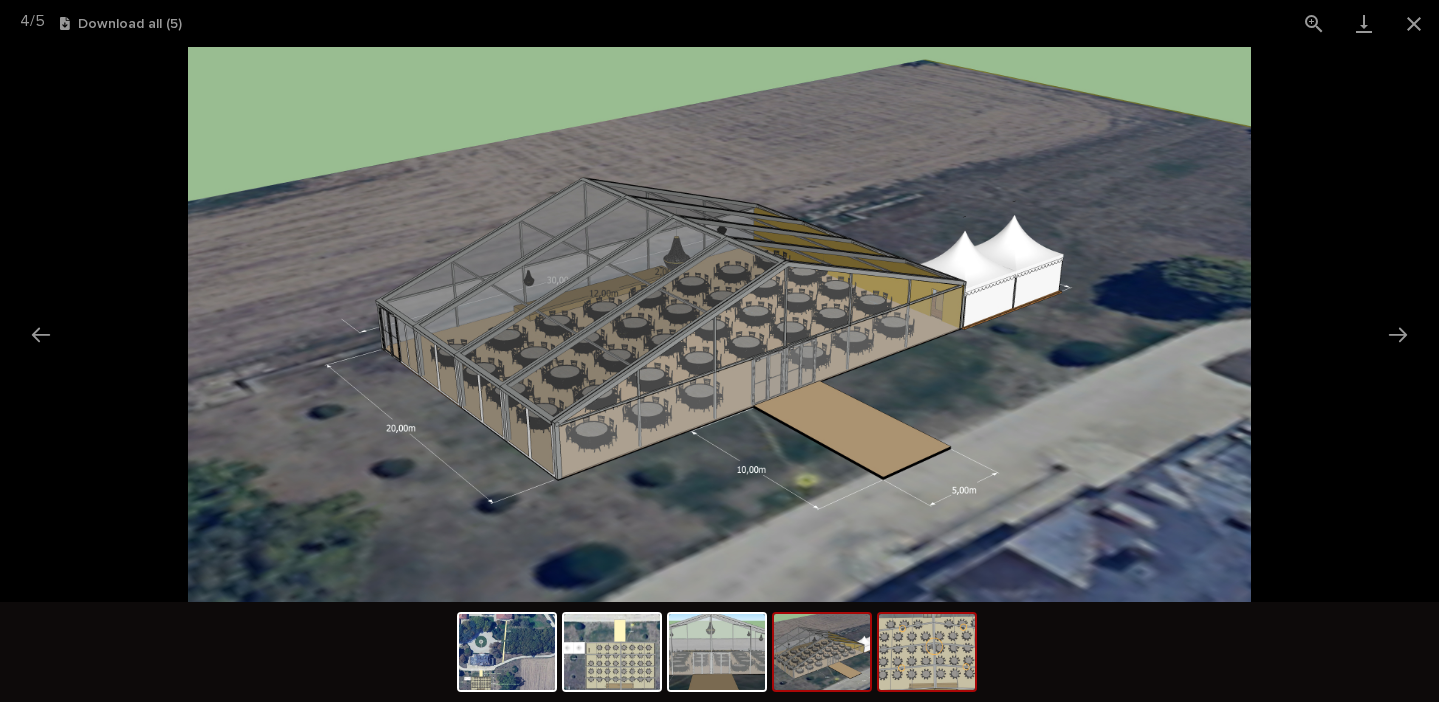 click at bounding box center (927, 652) 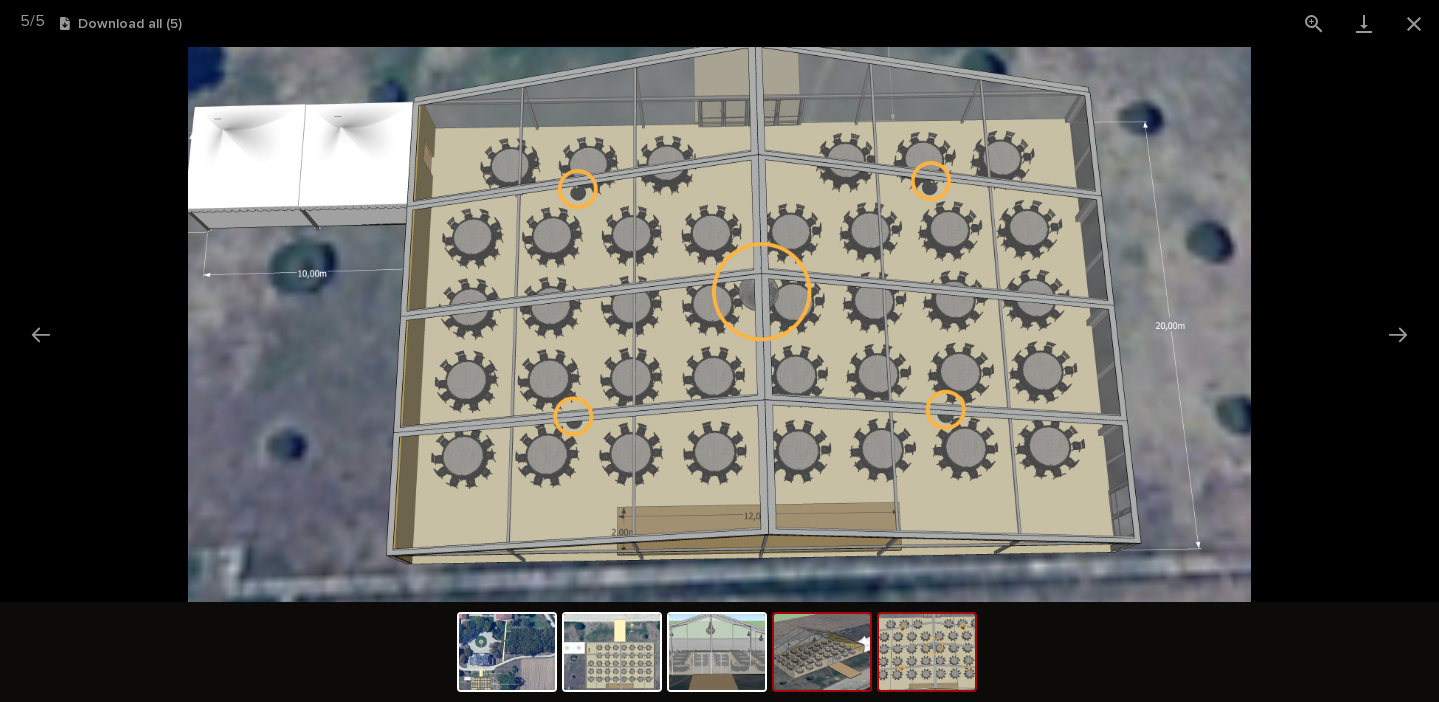 click at bounding box center [822, 652] 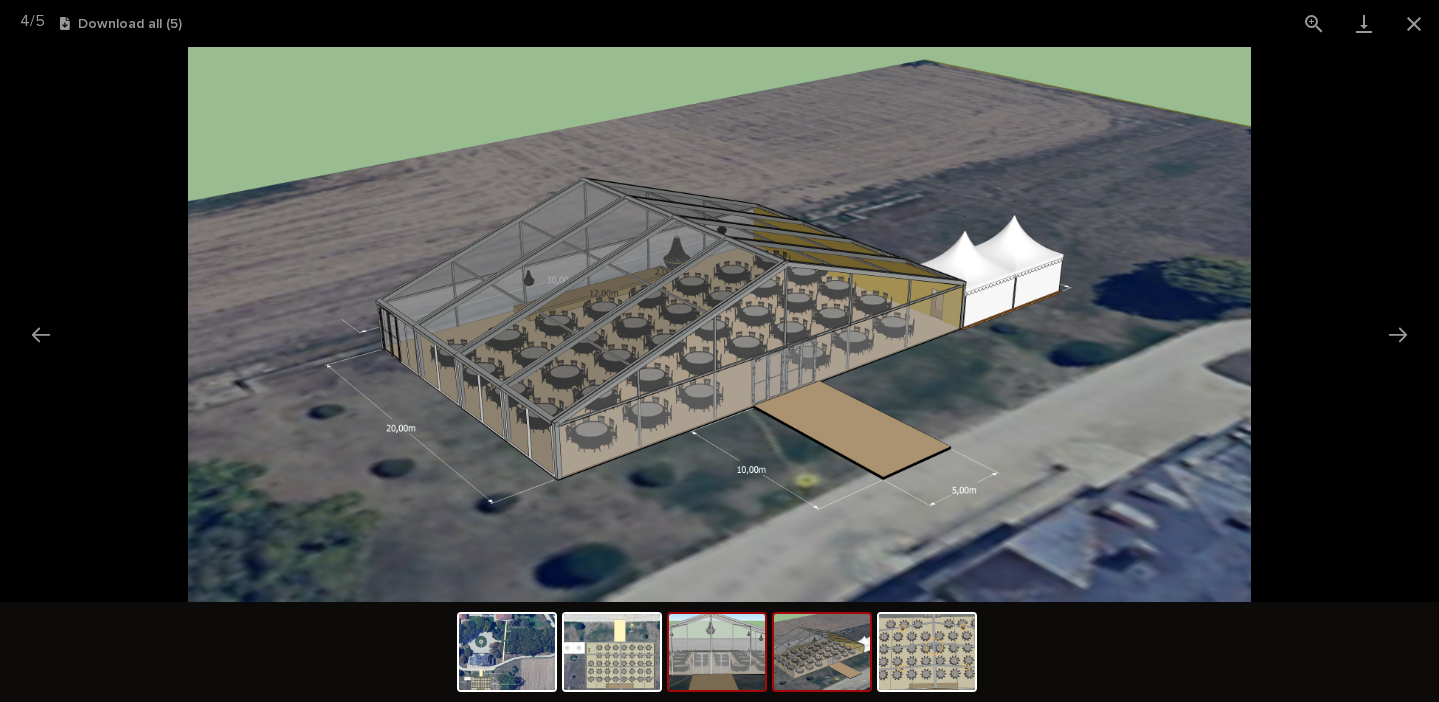 click at bounding box center [717, 652] 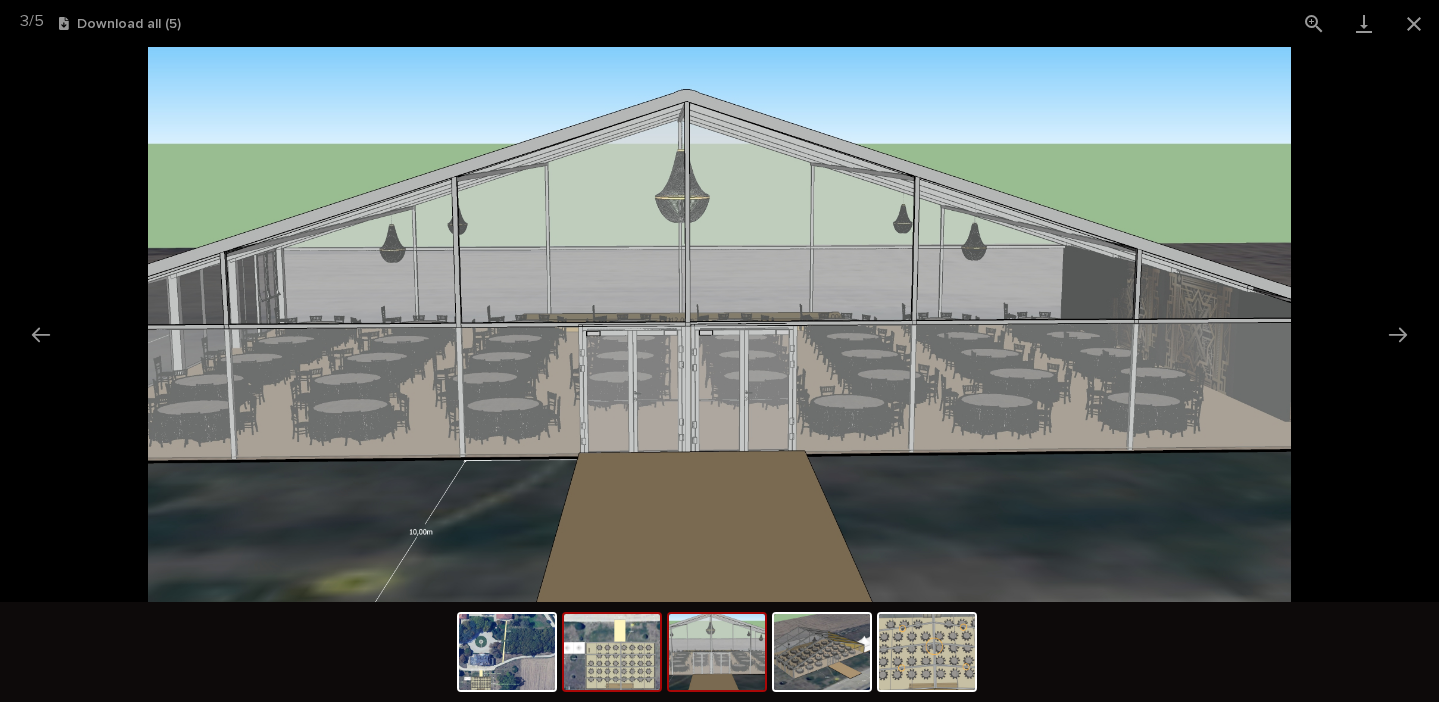 click at bounding box center (612, 652) 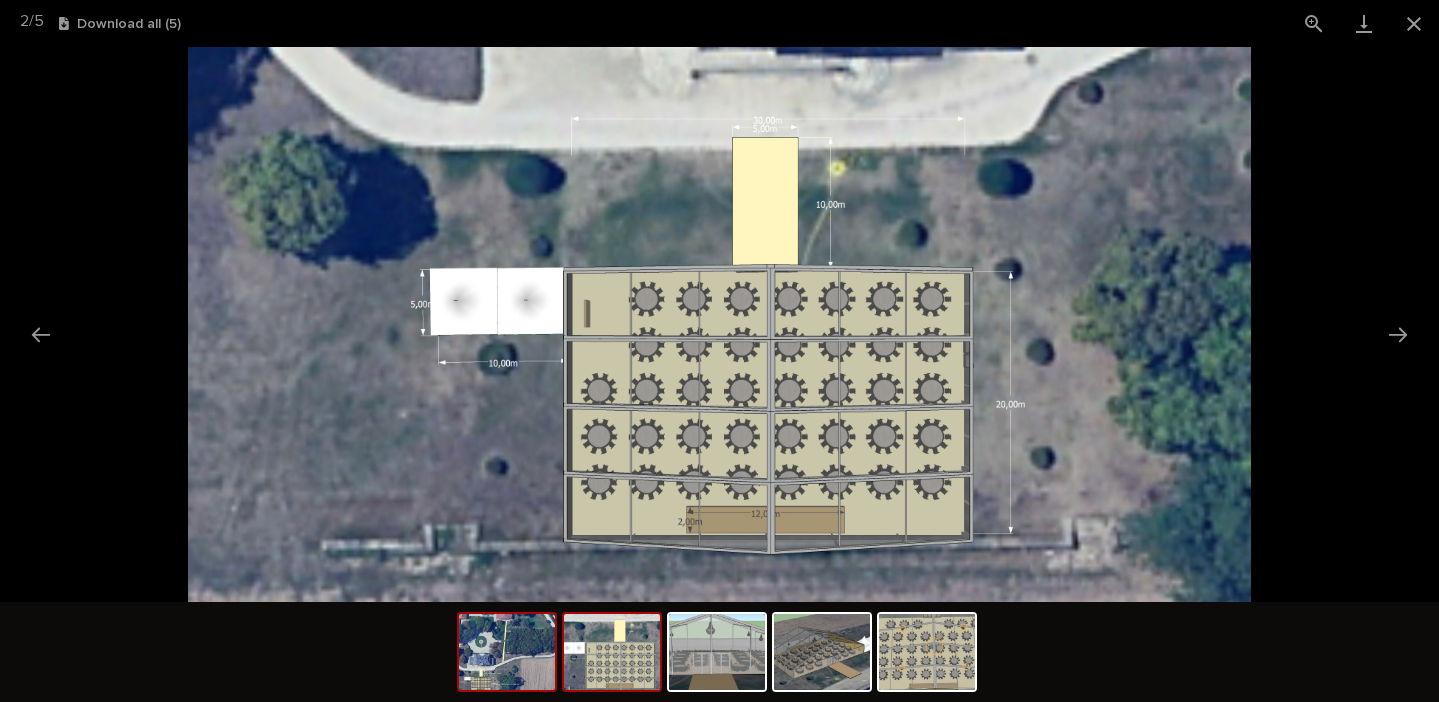 click at bounding box center (507, 652) 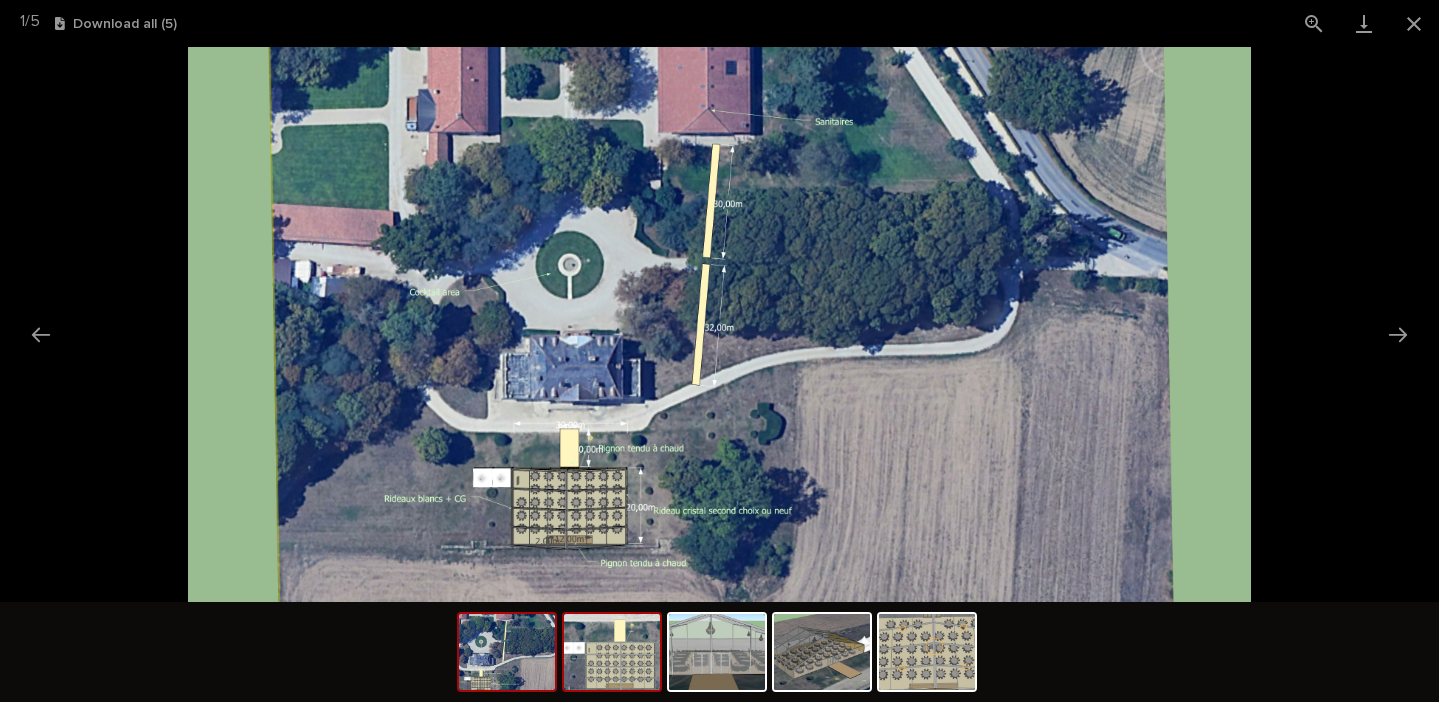 click at bounding box center [612, 652] 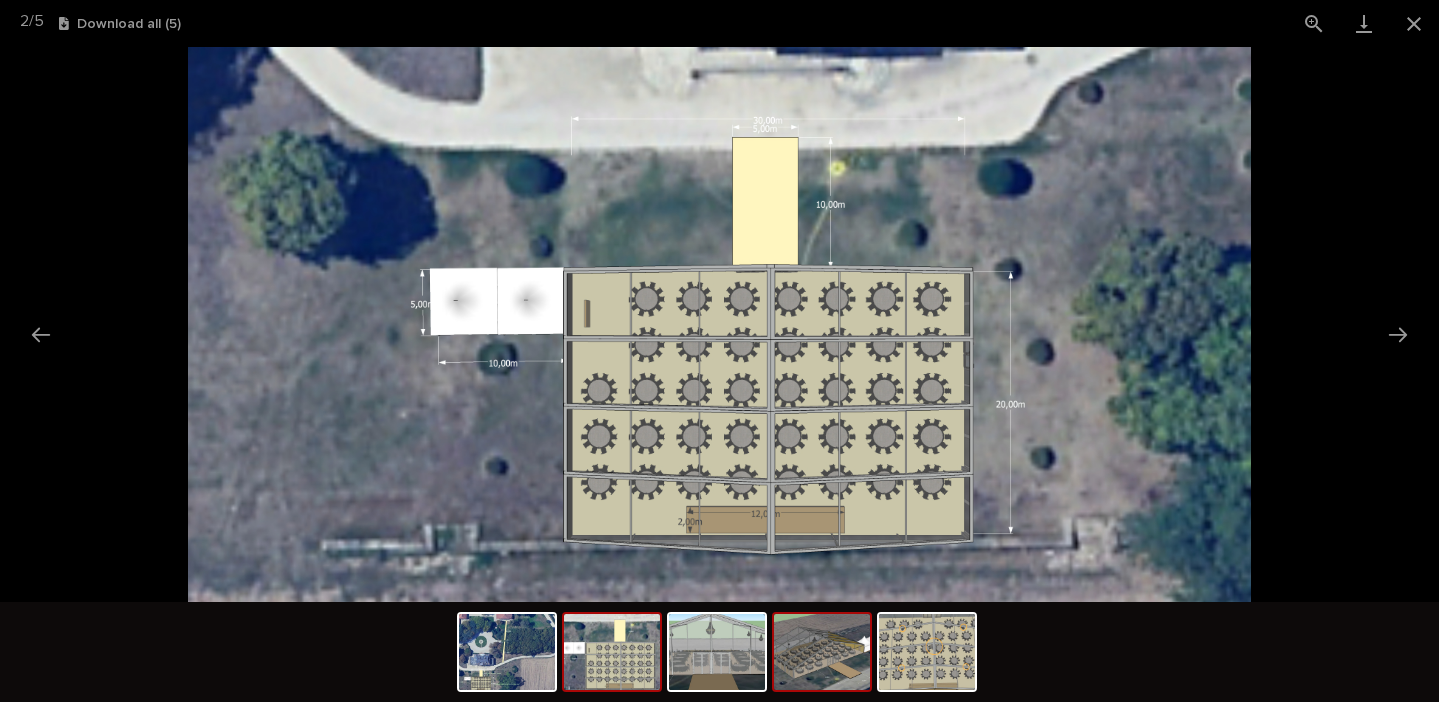 click at bounding box center (822, 652) 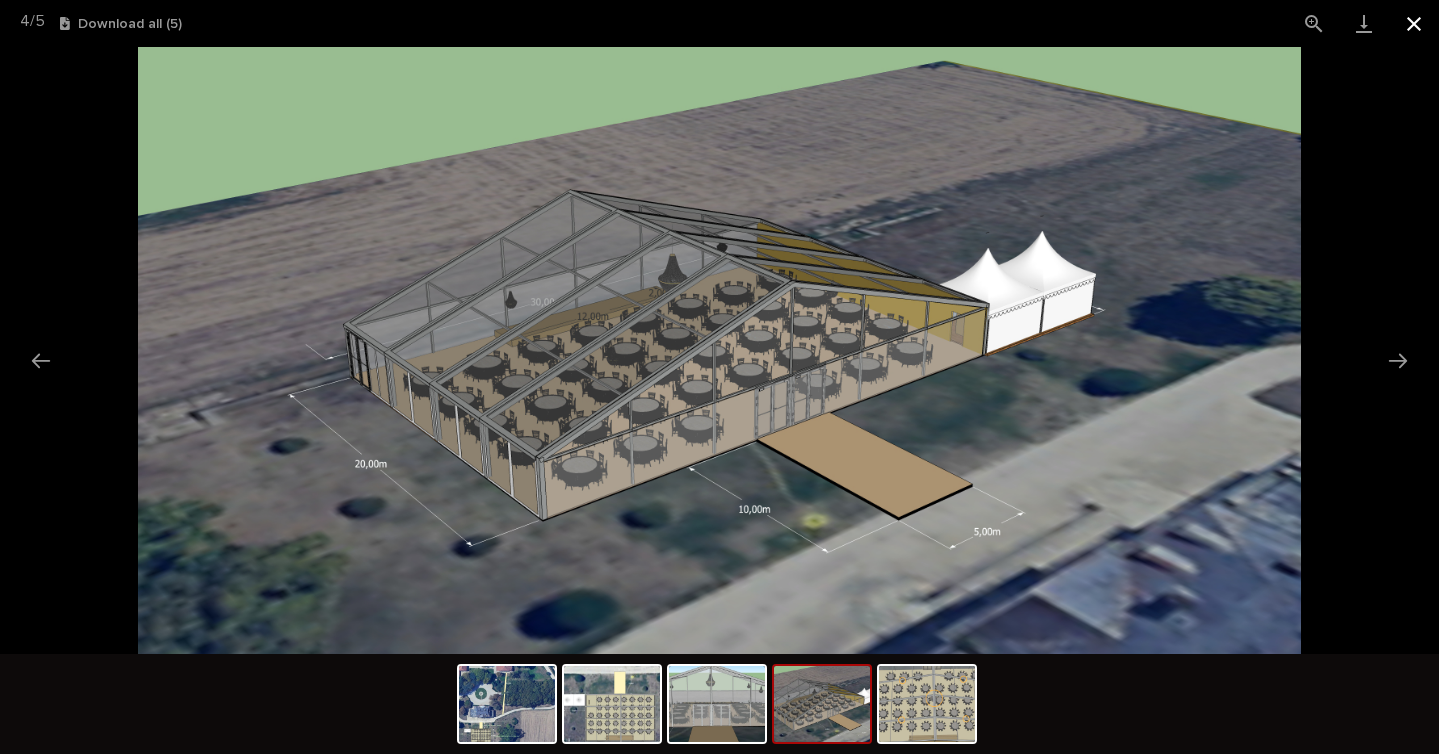 click at bounding box center [1414, 23] 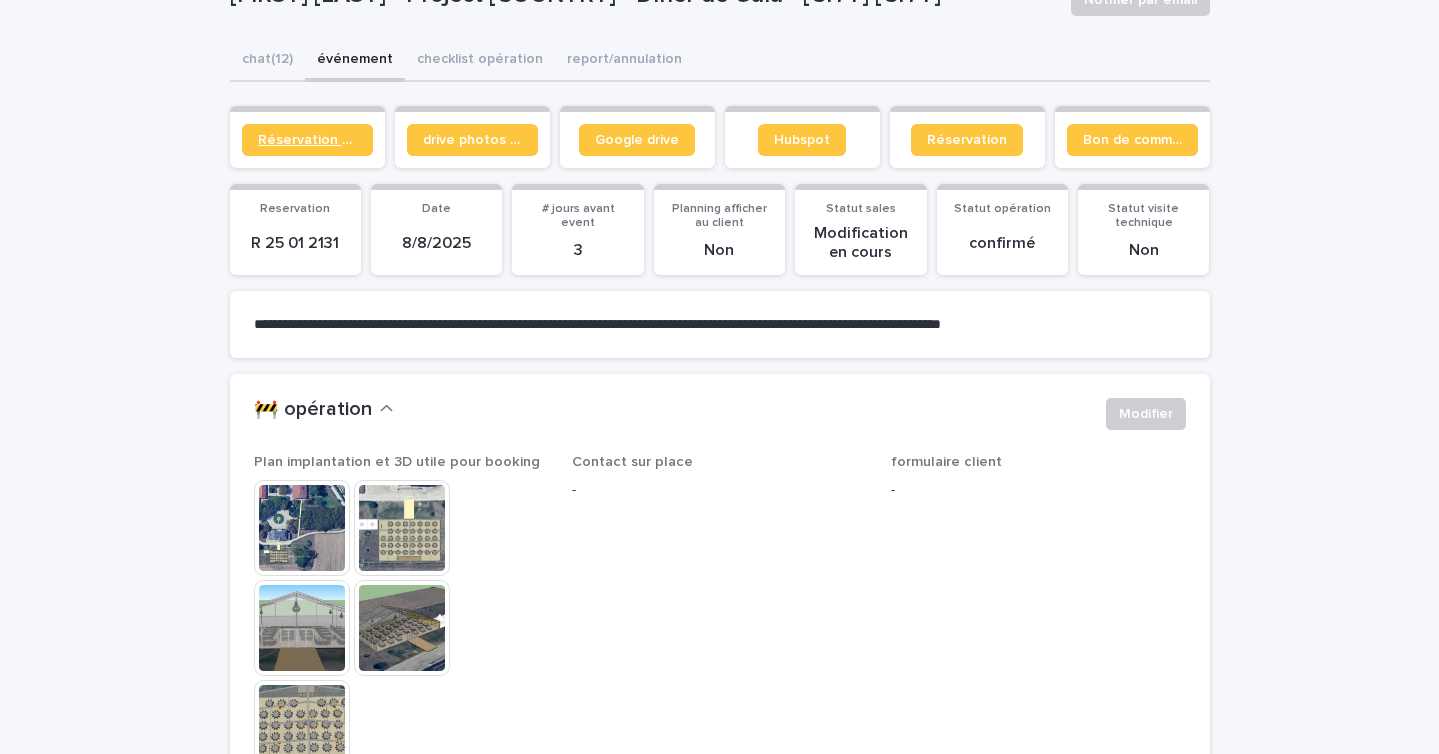 scroll, scrollTop: 0, scrollLeft: 0, axis: both 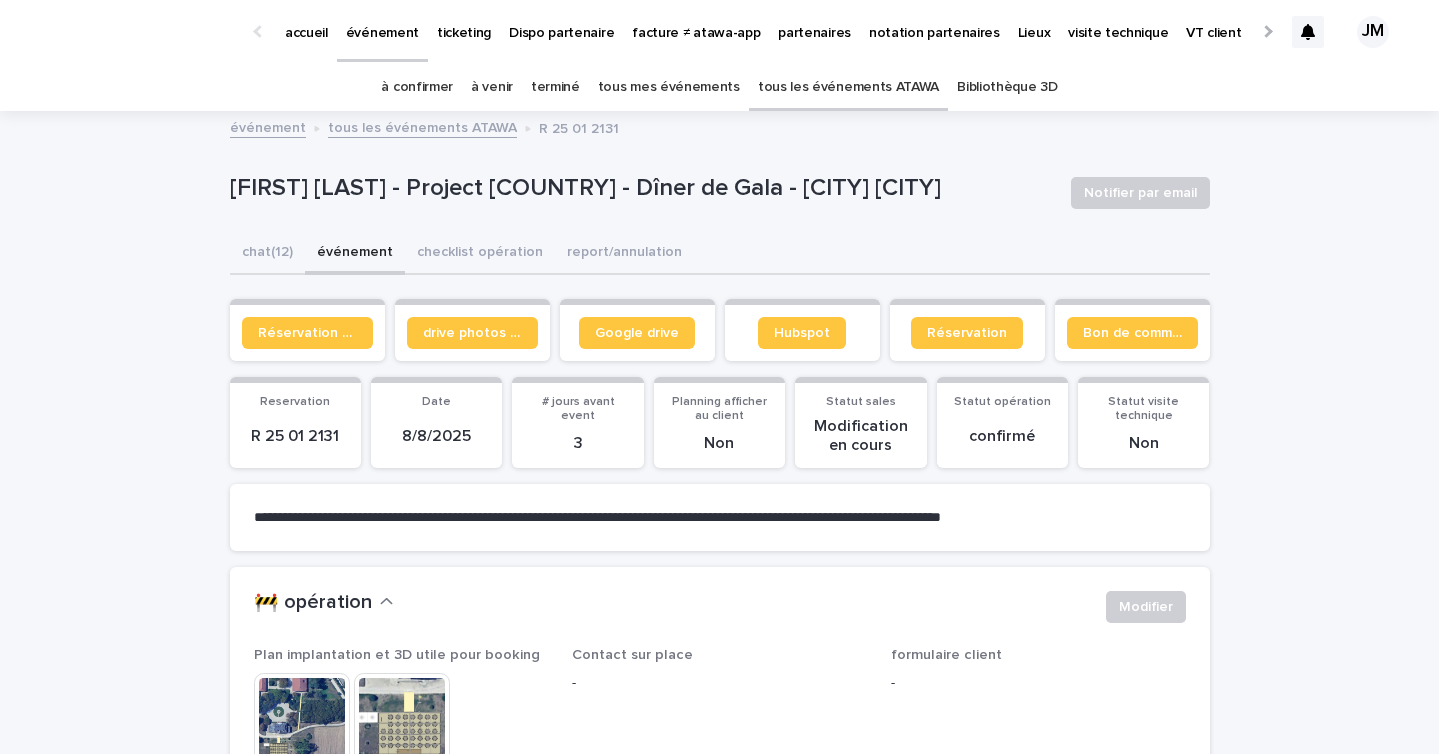 click on "à confirmer à venir terminé tous mes événements tous les événements ATAWA Bibliothèque 3D" at bounding box center (719, 87) 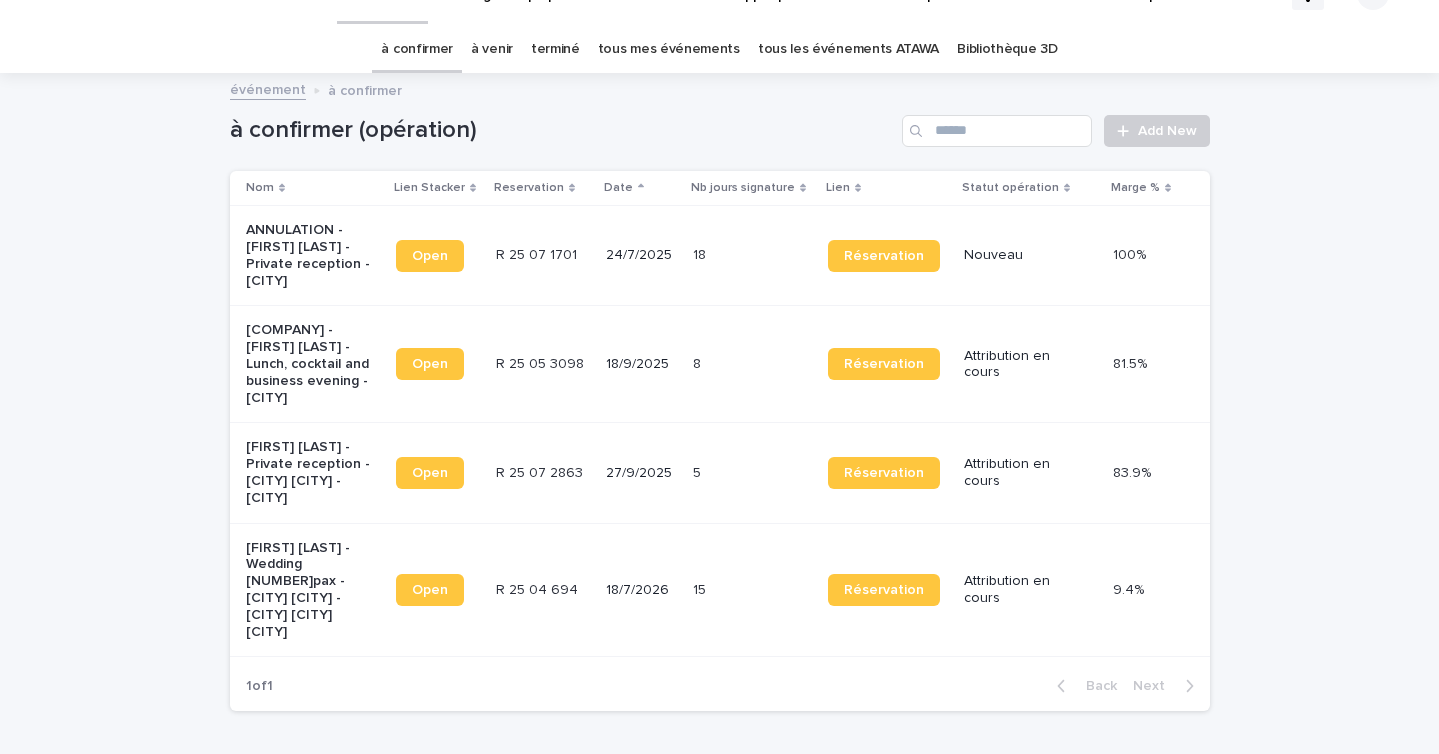 scroll, scrollTop: 40, scrollLeft: 0, axis: vertical 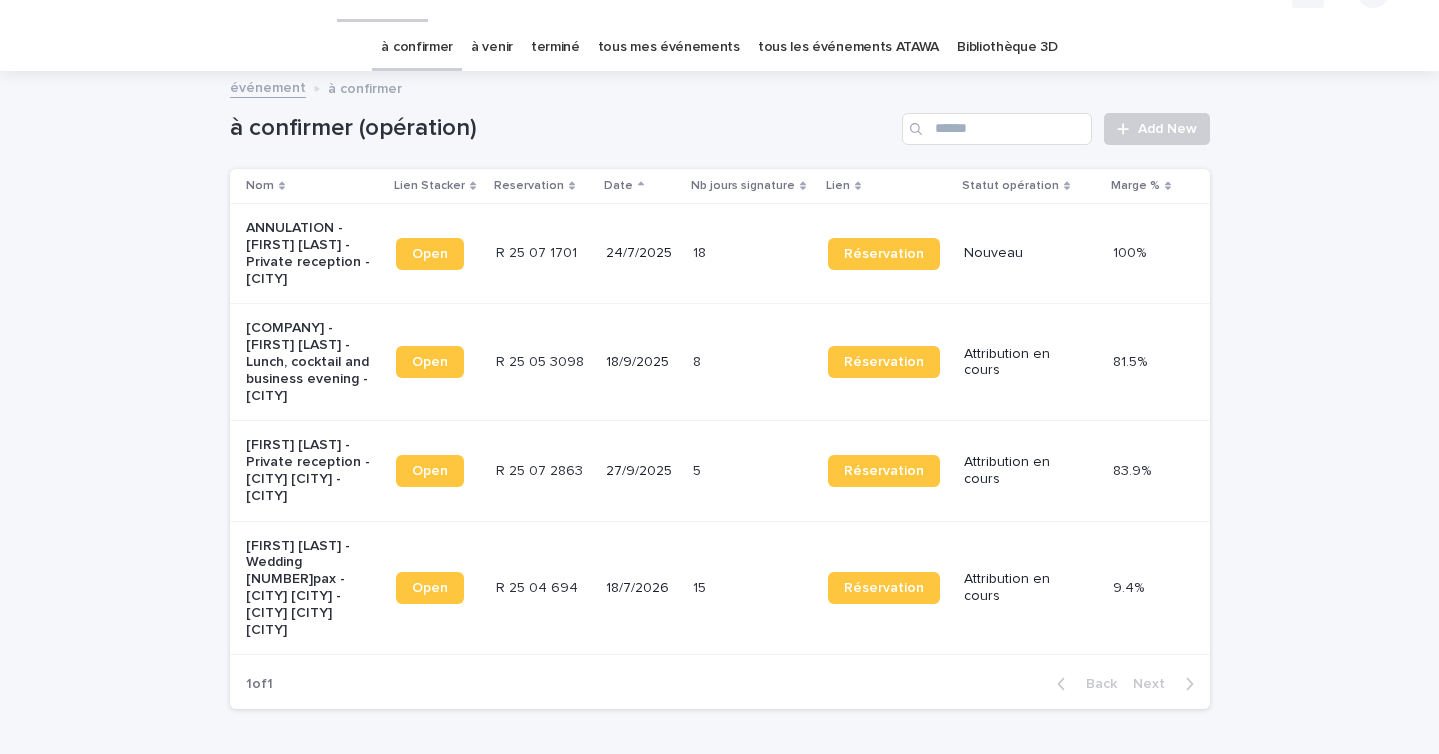 click on "18/9/2025" at bounding box center [641, 362] 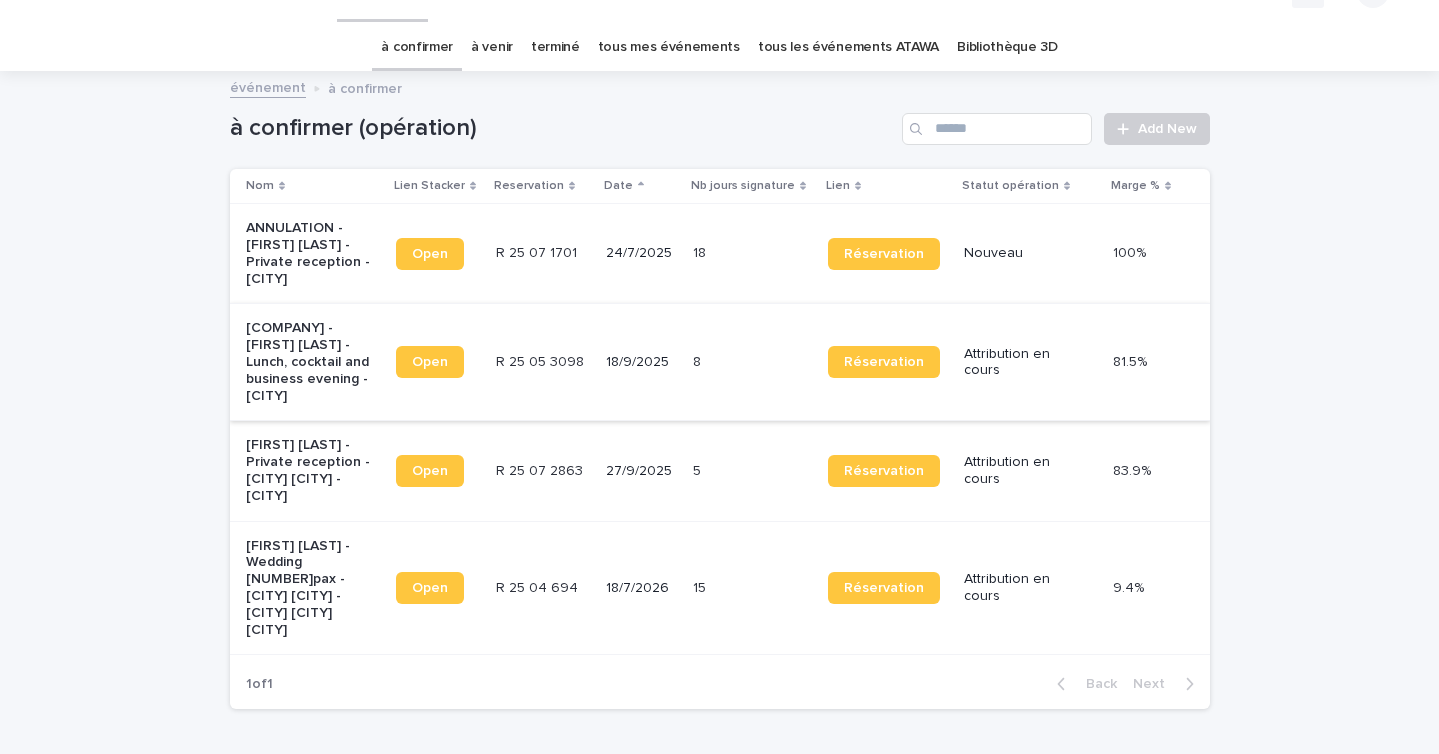 scroll, scrollTop: 0, scrollLeft: 0, axis: both 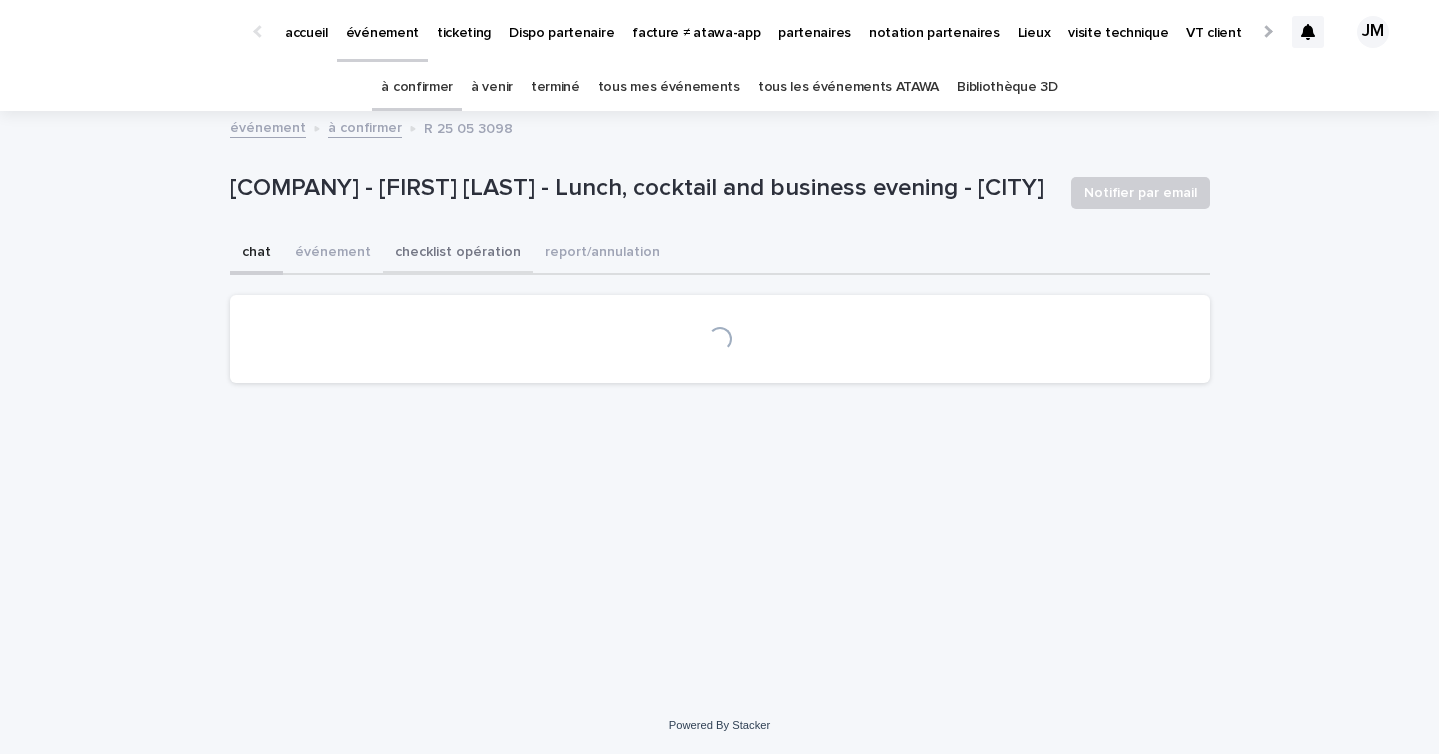 click on "checklist opération" at bounding box center [458, 254] 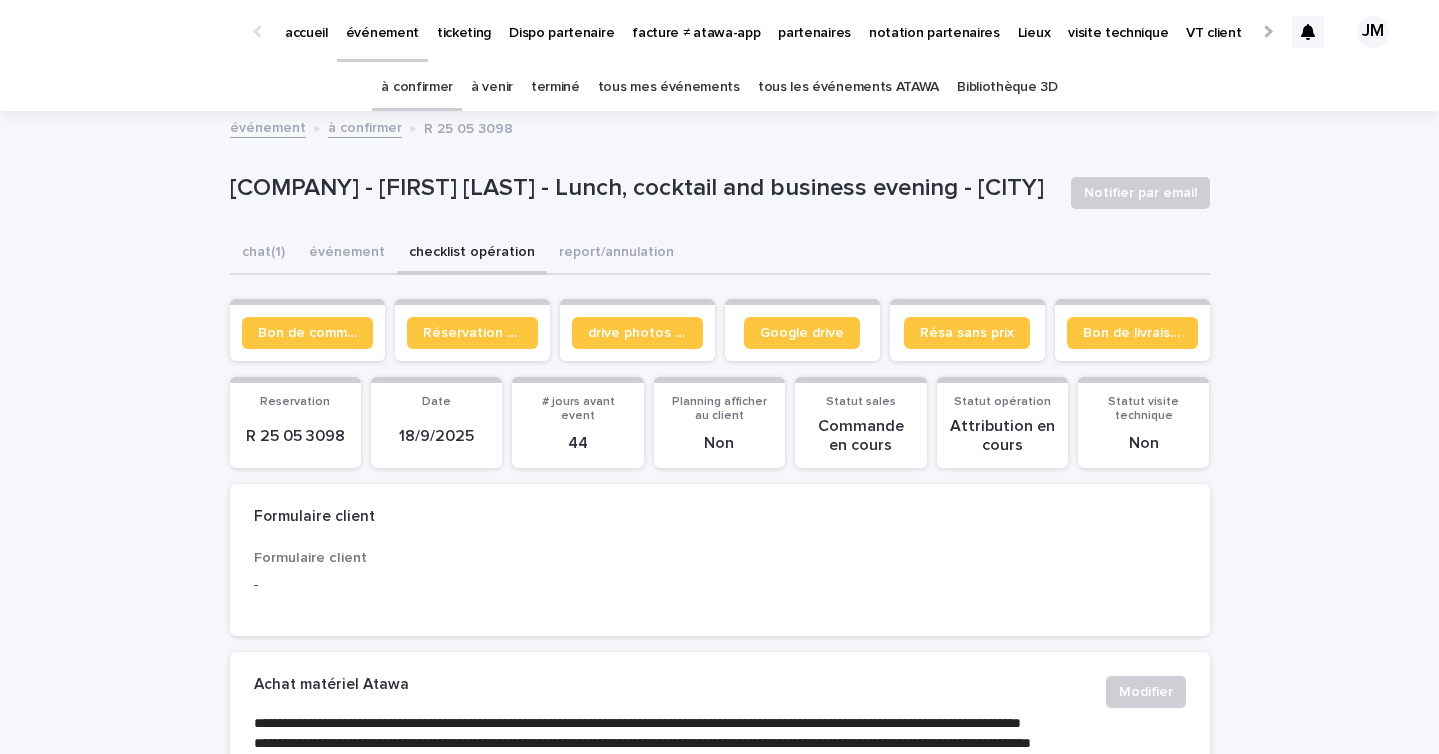 click on "à confirmer" at bounding box center [417, 87] 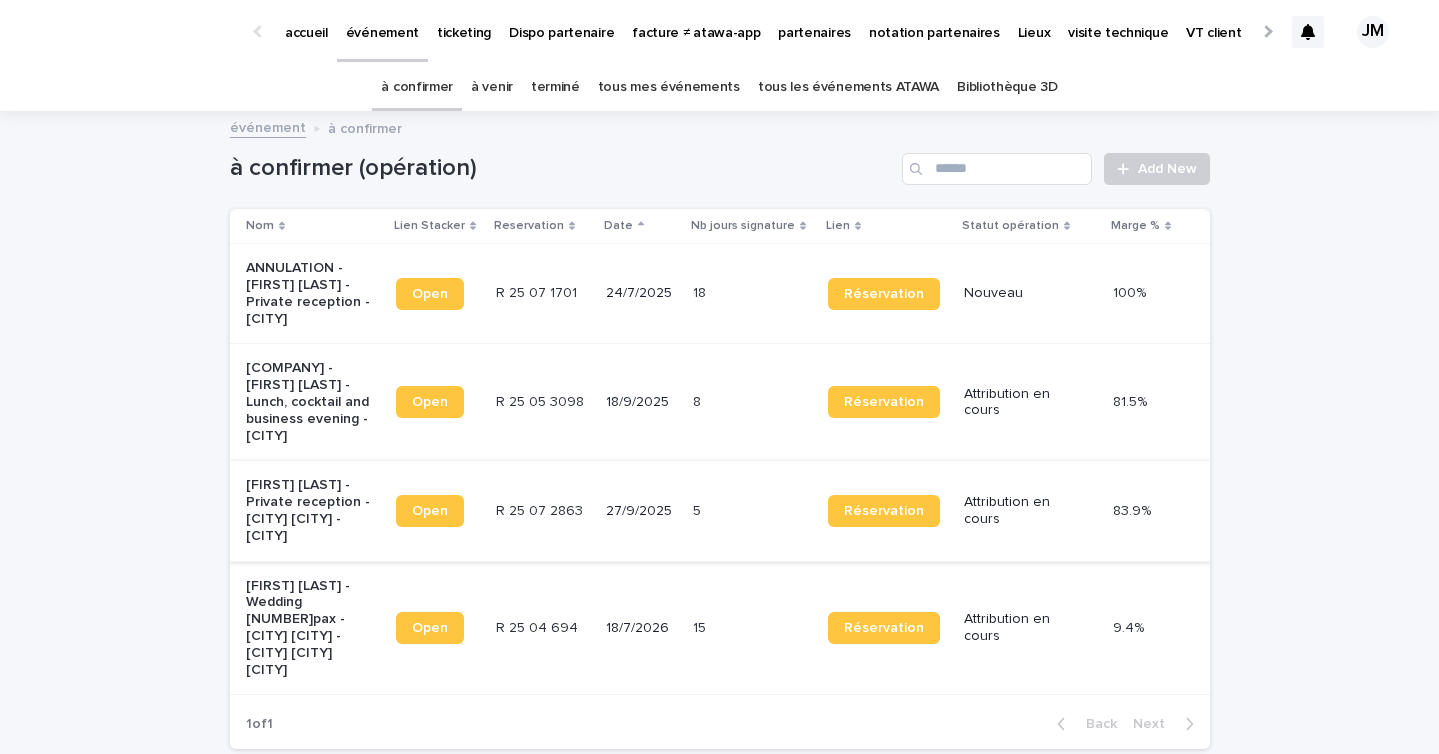 scroll, scrollTop: 31, scrollLeft: 0, axis: vertical 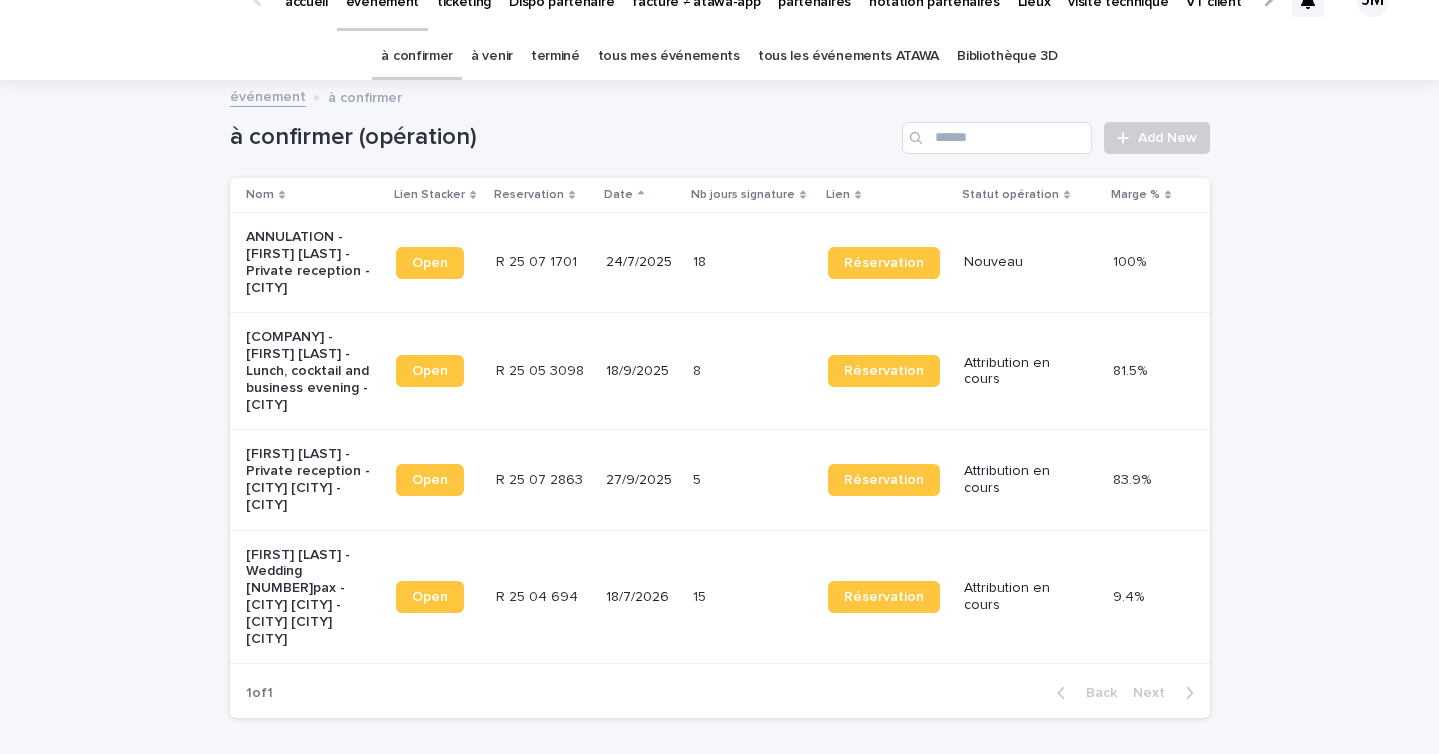 click on "18/7/2026" at bounding box center [641, 597] 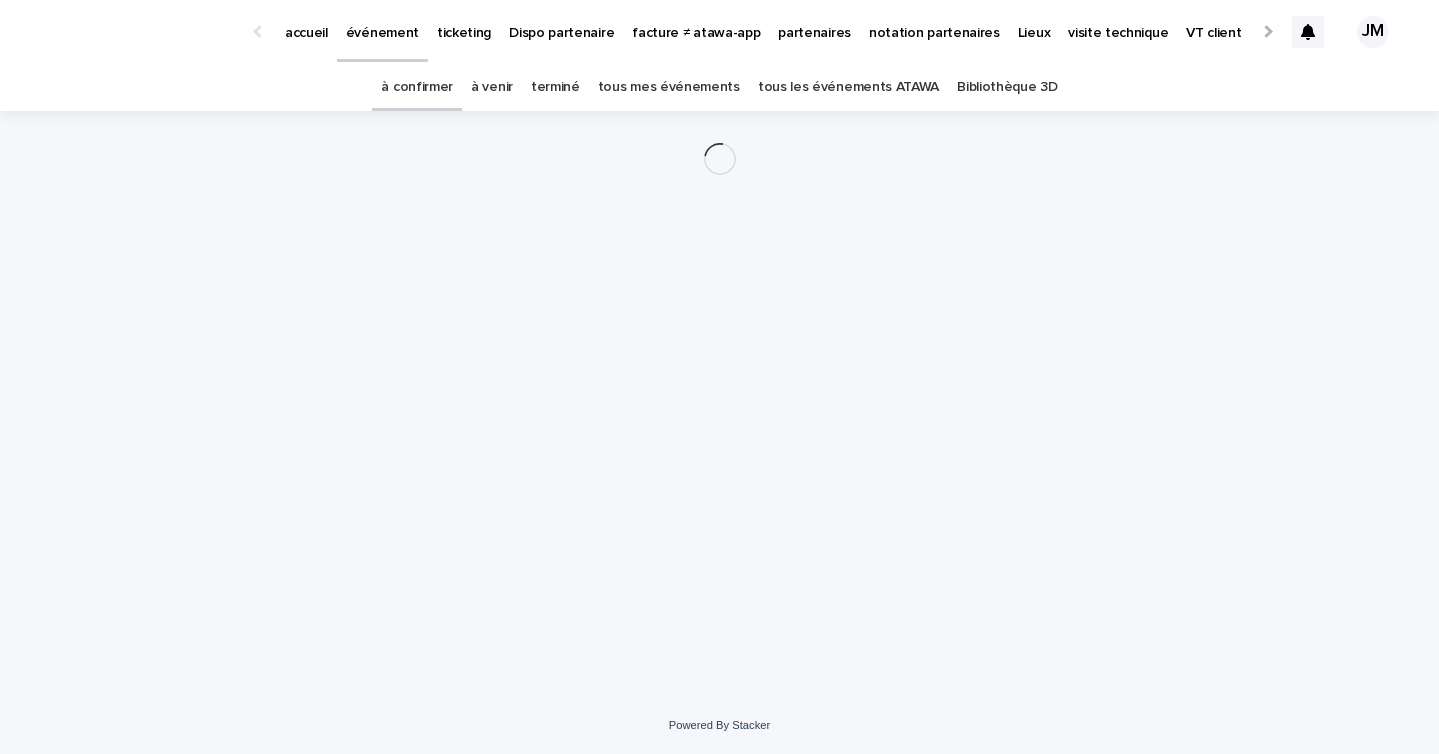 scroll, scrollTop: 0, scrollLeft: 0, axis: both 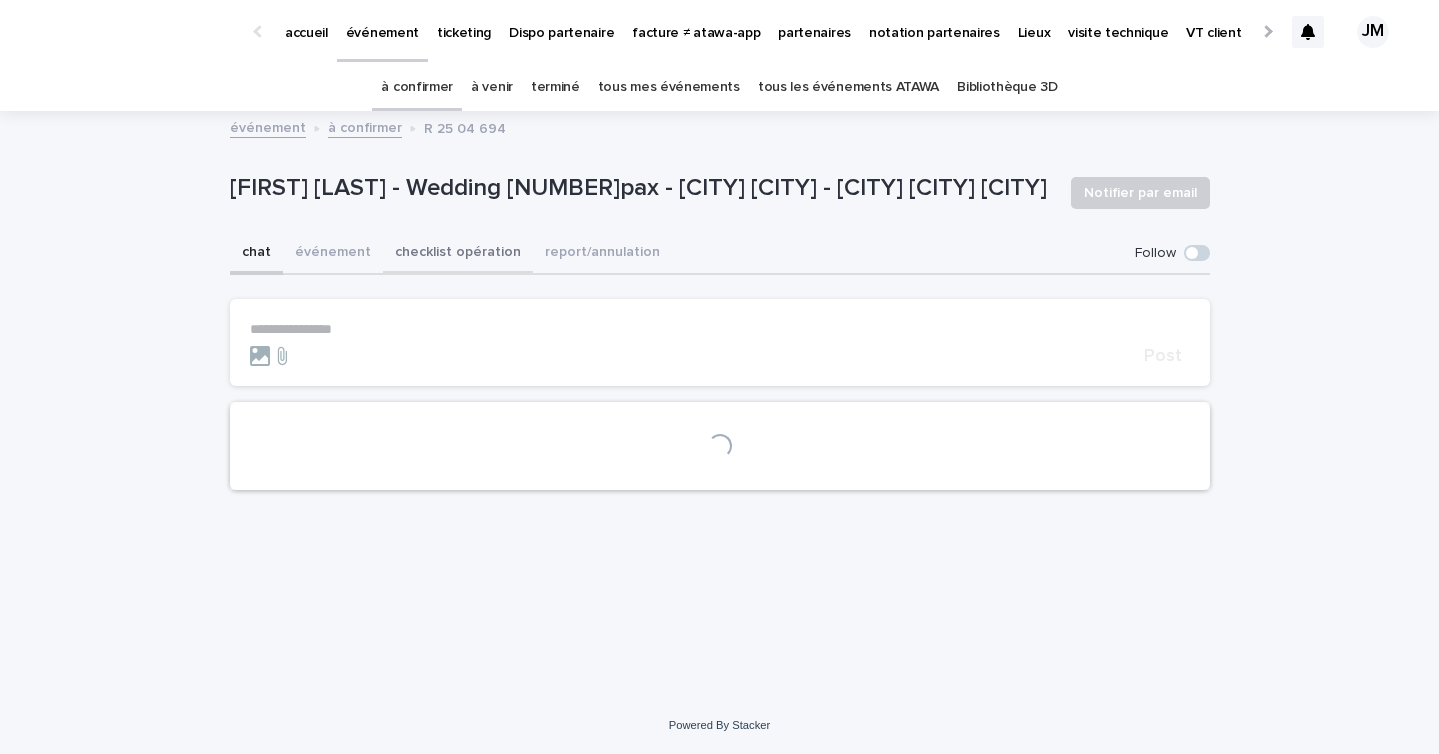 click on "checklist opération" at bounding box center (458, 254) 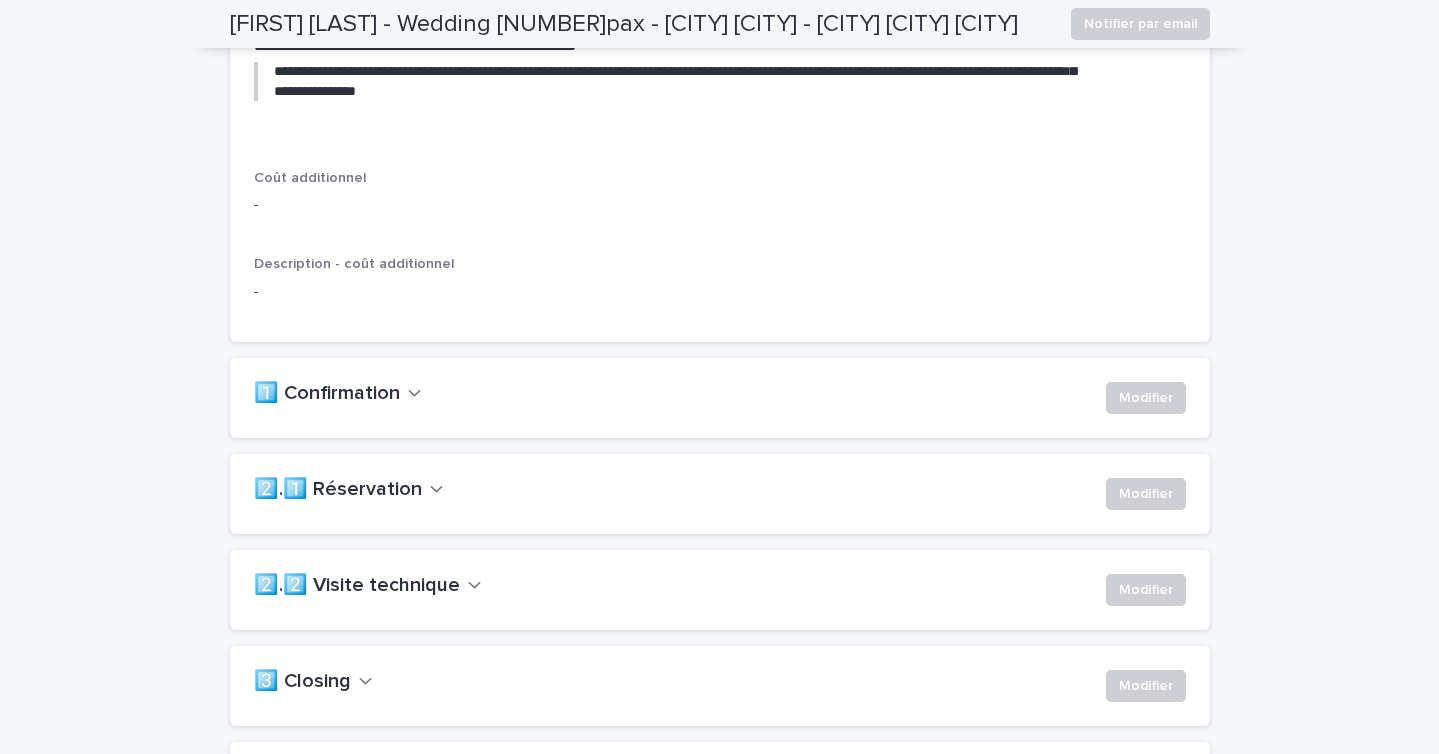 scroll, scrollTop: 0, scrollLeft: 0, axis: both 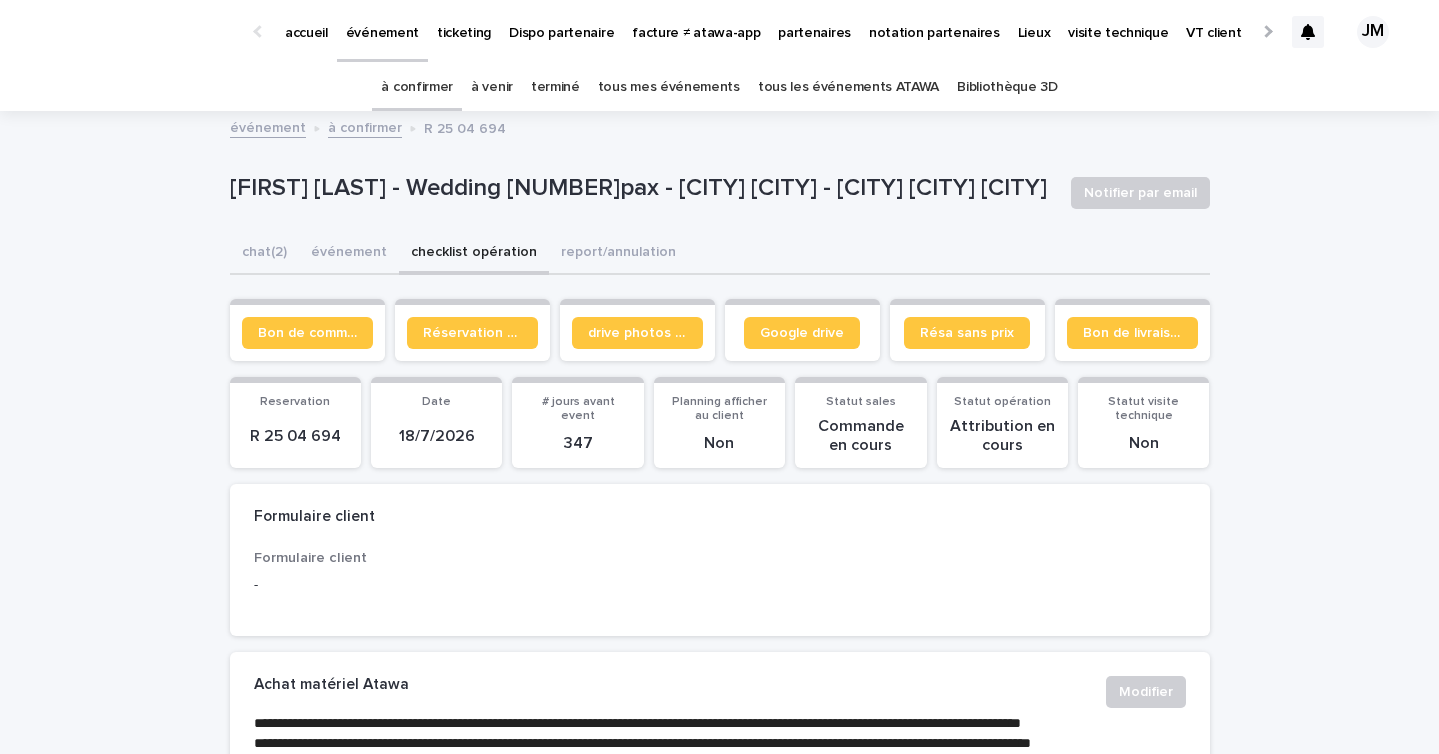click on "à confirmer" at bounding box center (417, 87) 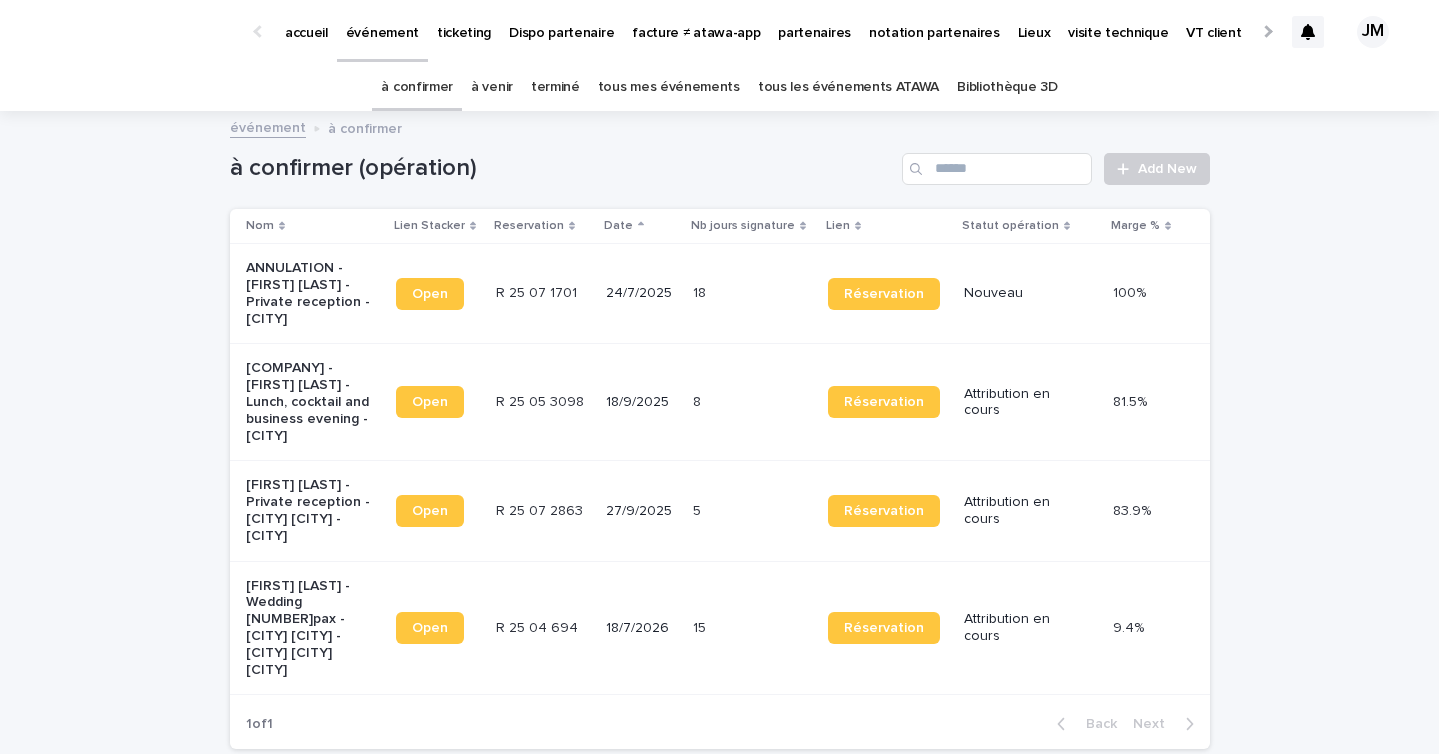 click on "18/7/2026" at bounding box center (641, 628) 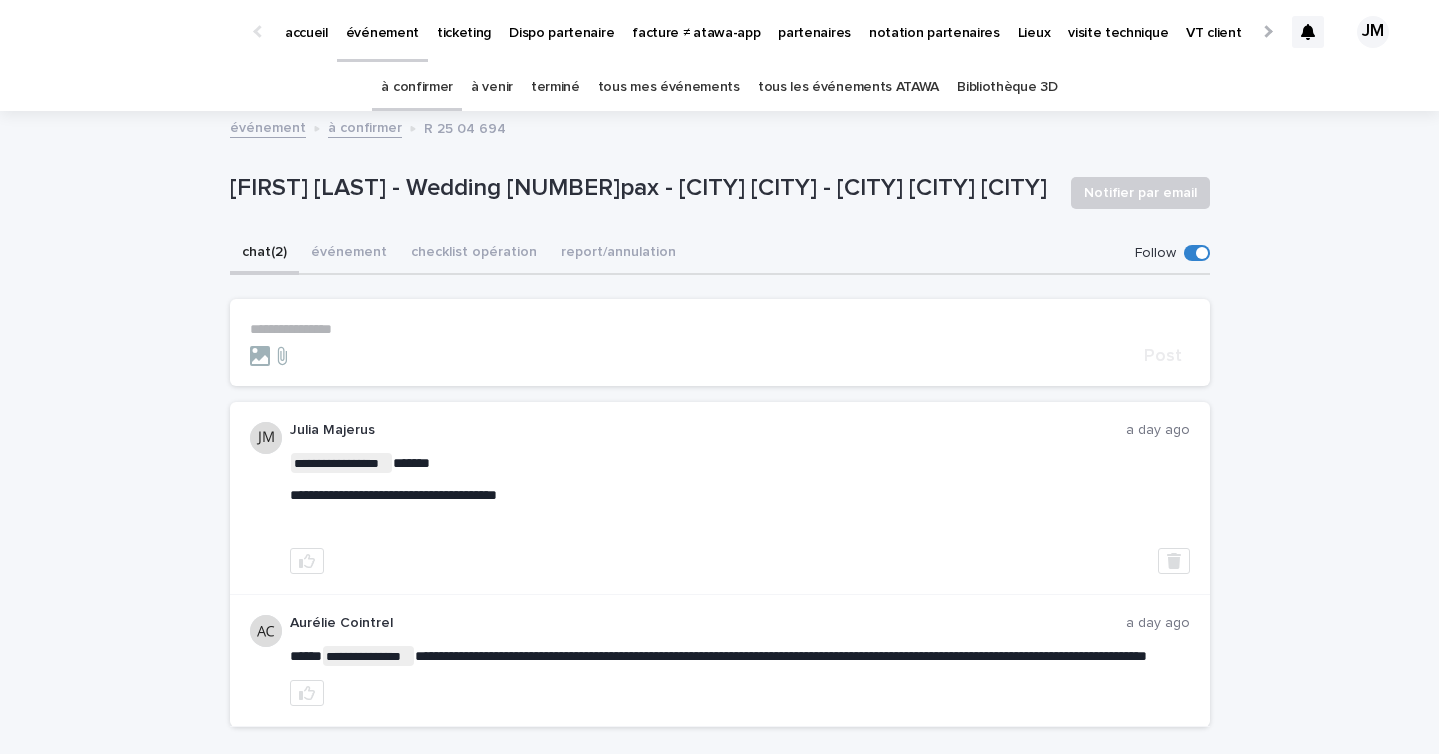 scroll, scrollTop: 66, scrollLeft: 0, axis: vertical 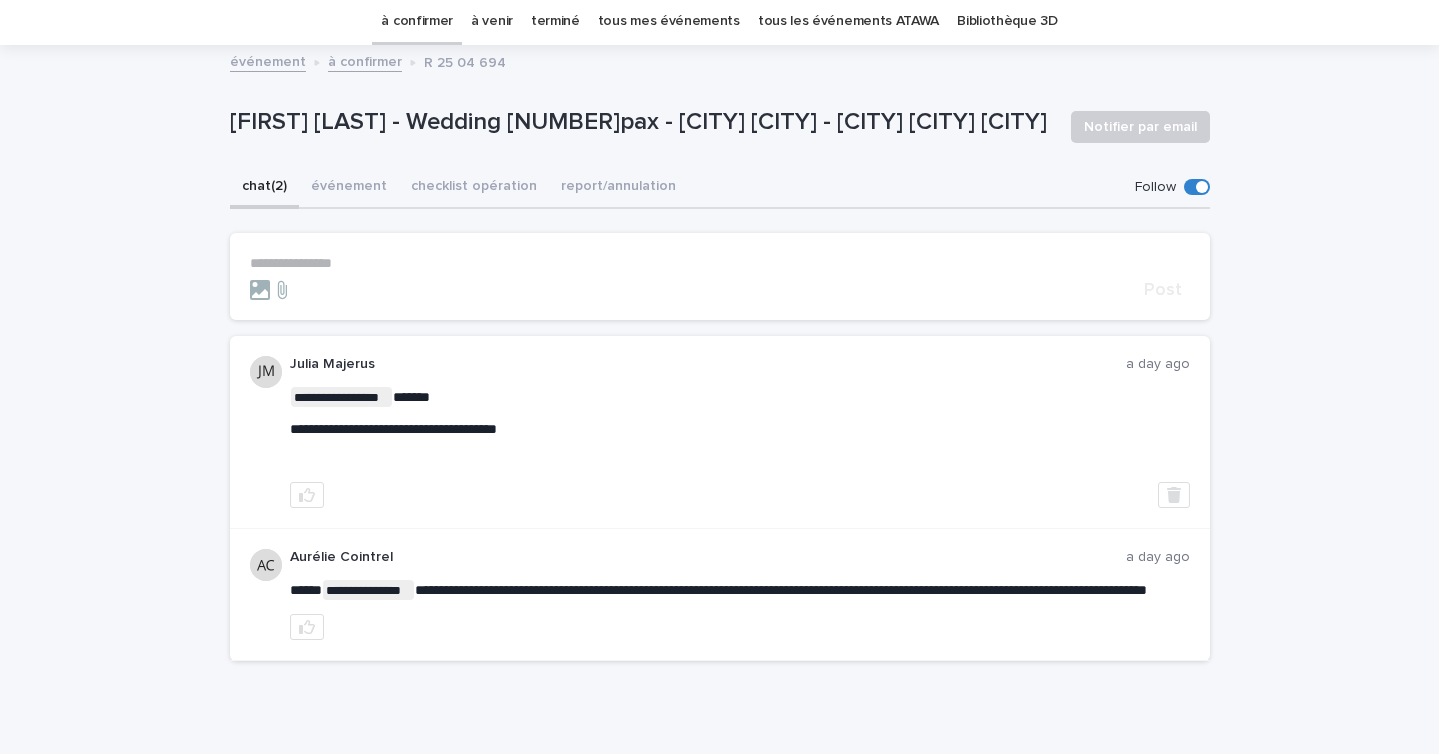 click on "**********" at bounding box center [720, 435] 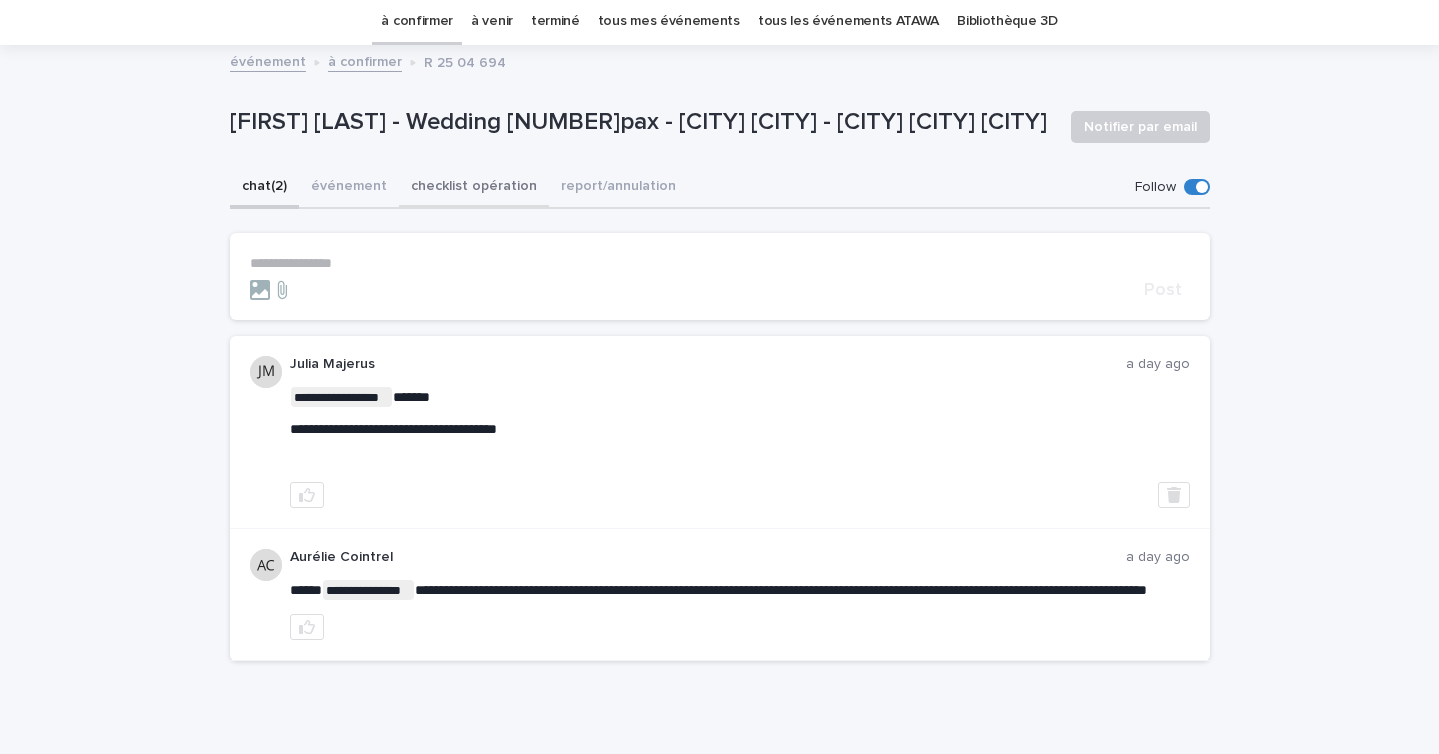 click on "checklist opération" at bounding box center (474, 188) 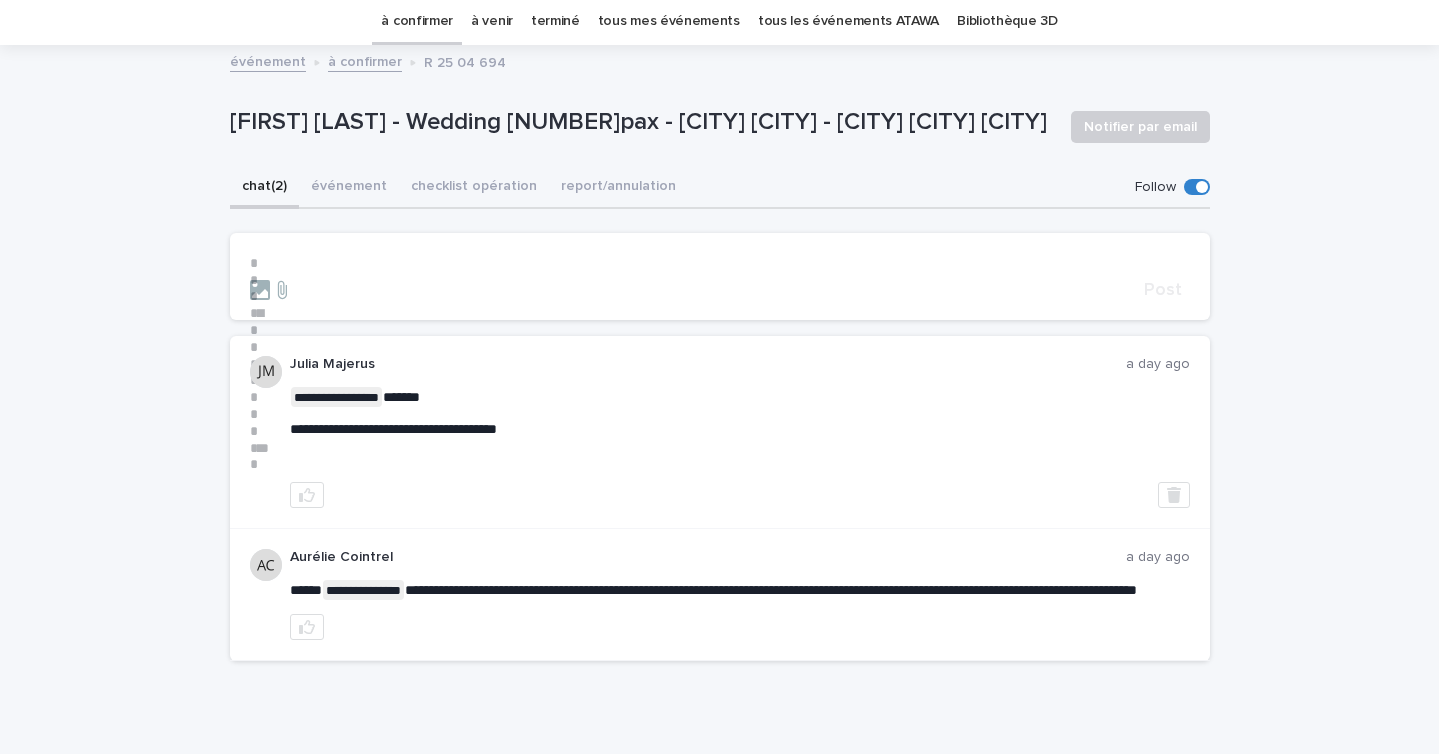 click on "chat  (2)" at bounding box center (264, 188) 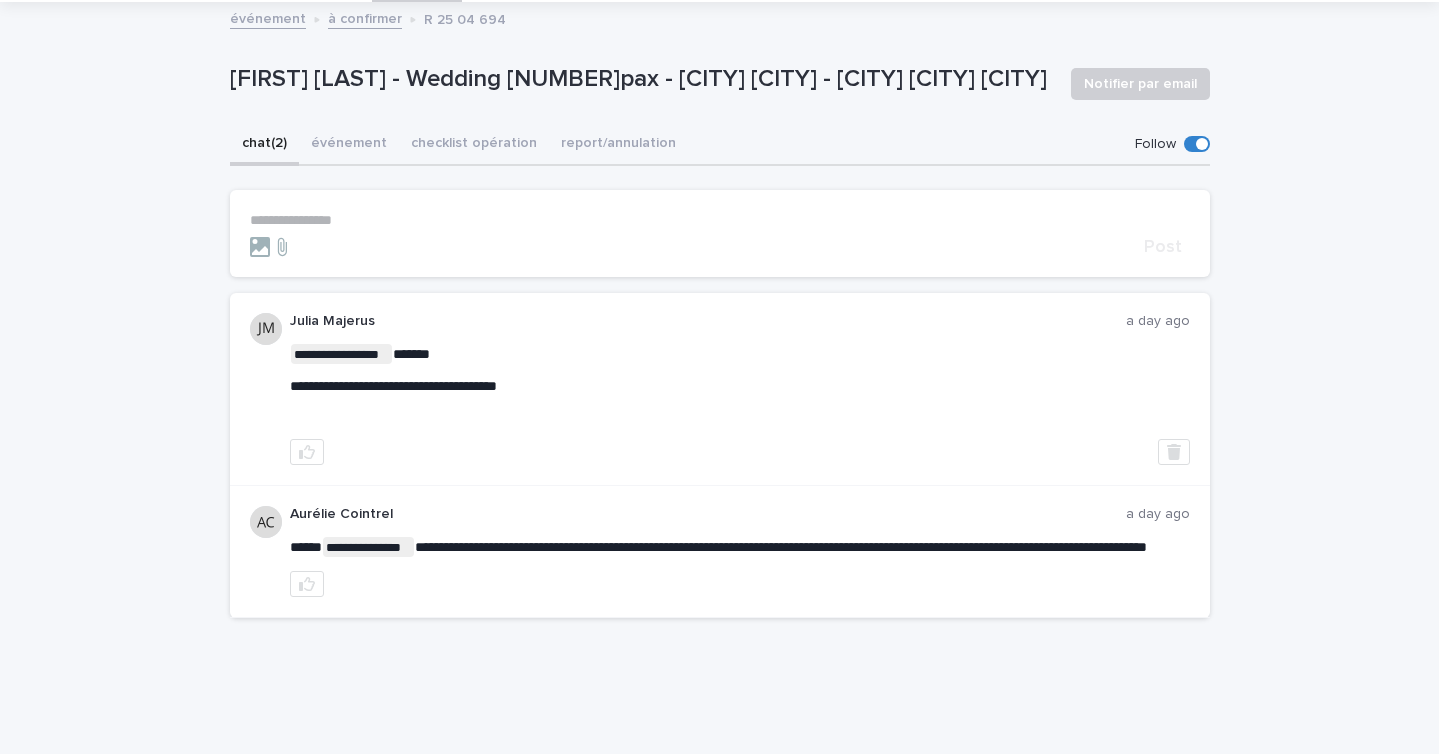 scroll, scrollTop: 113, scrollLeft: 0, axis: vertical 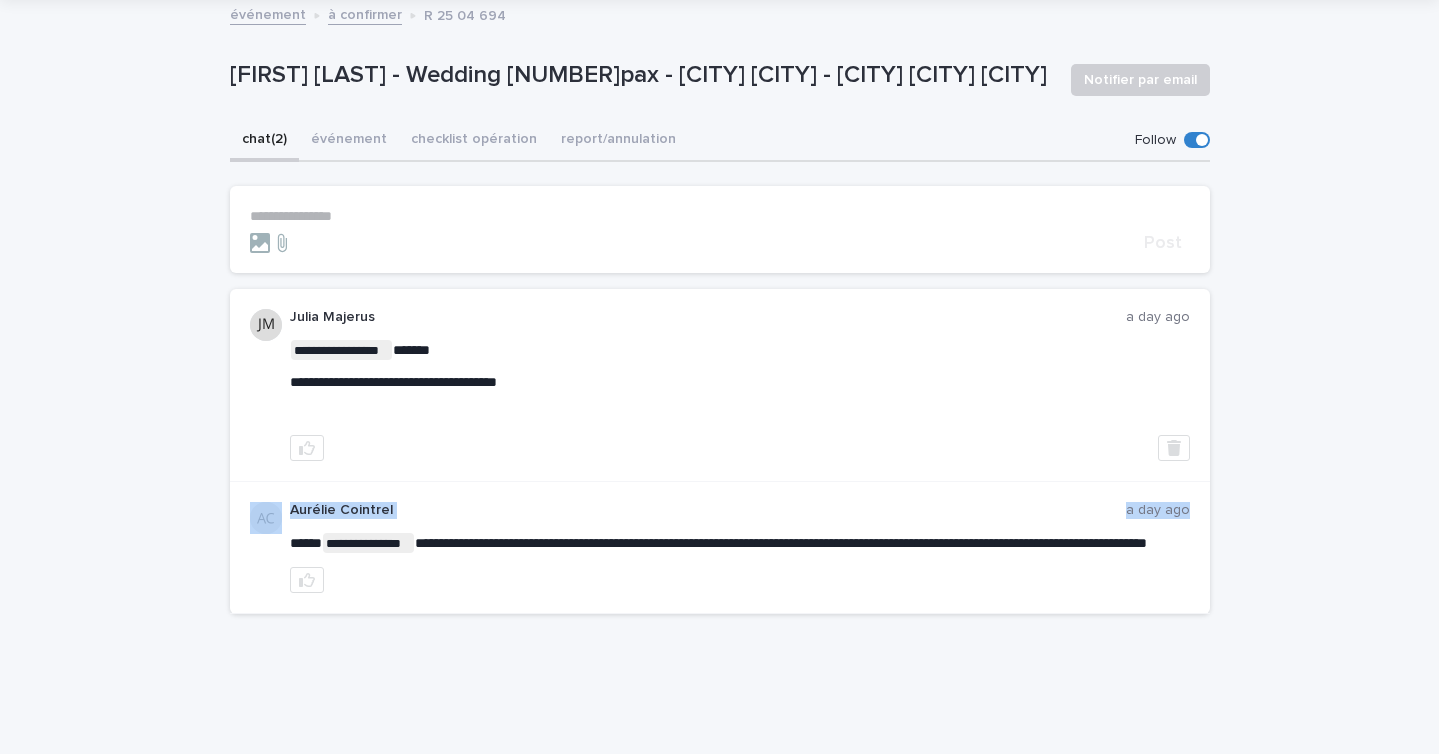 drag, startPoint x: 487, startPoint y: 553, endPoint x: 237, endPoint y: 514, distance: 253.02371 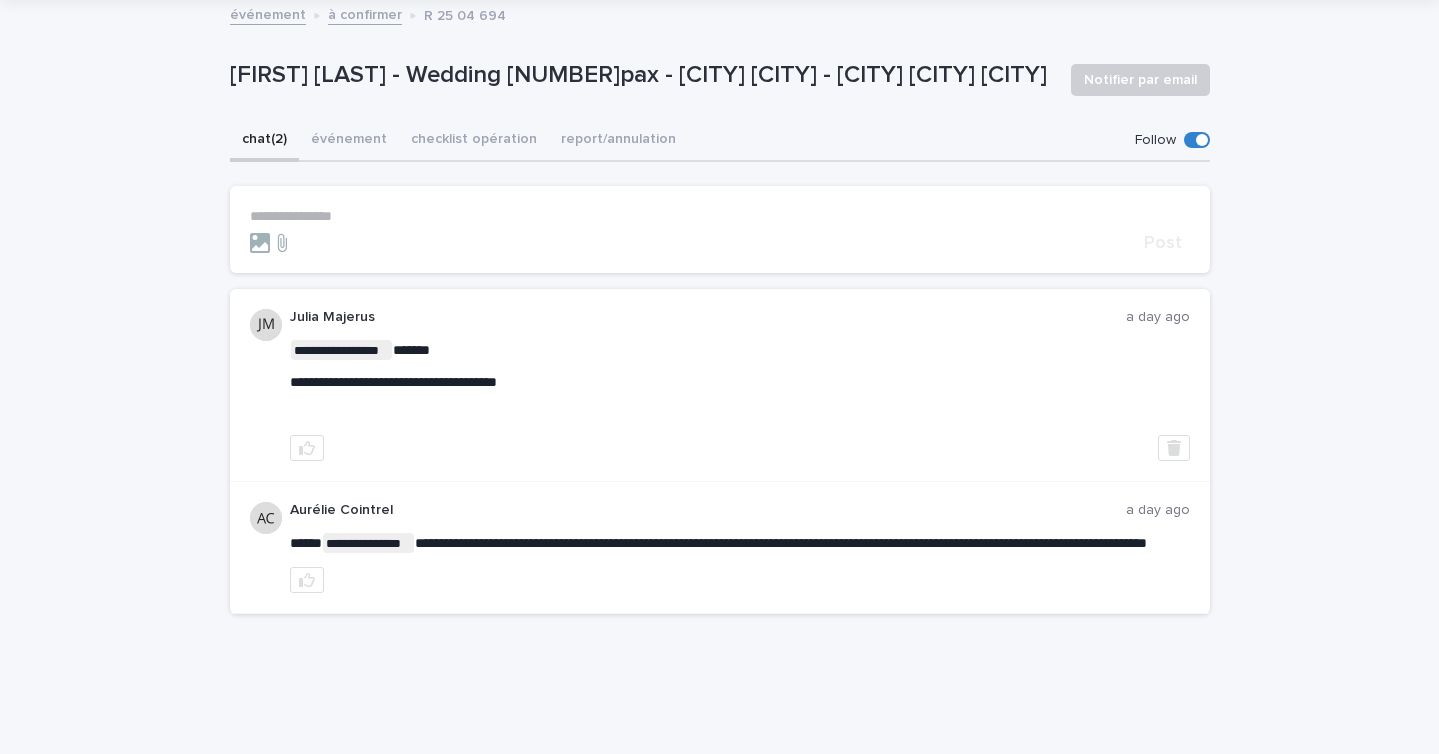 drag, startPoint x: 437, startPoint y: 596, endPoint x: 286, endPoint y: 541, distance: 160.7047 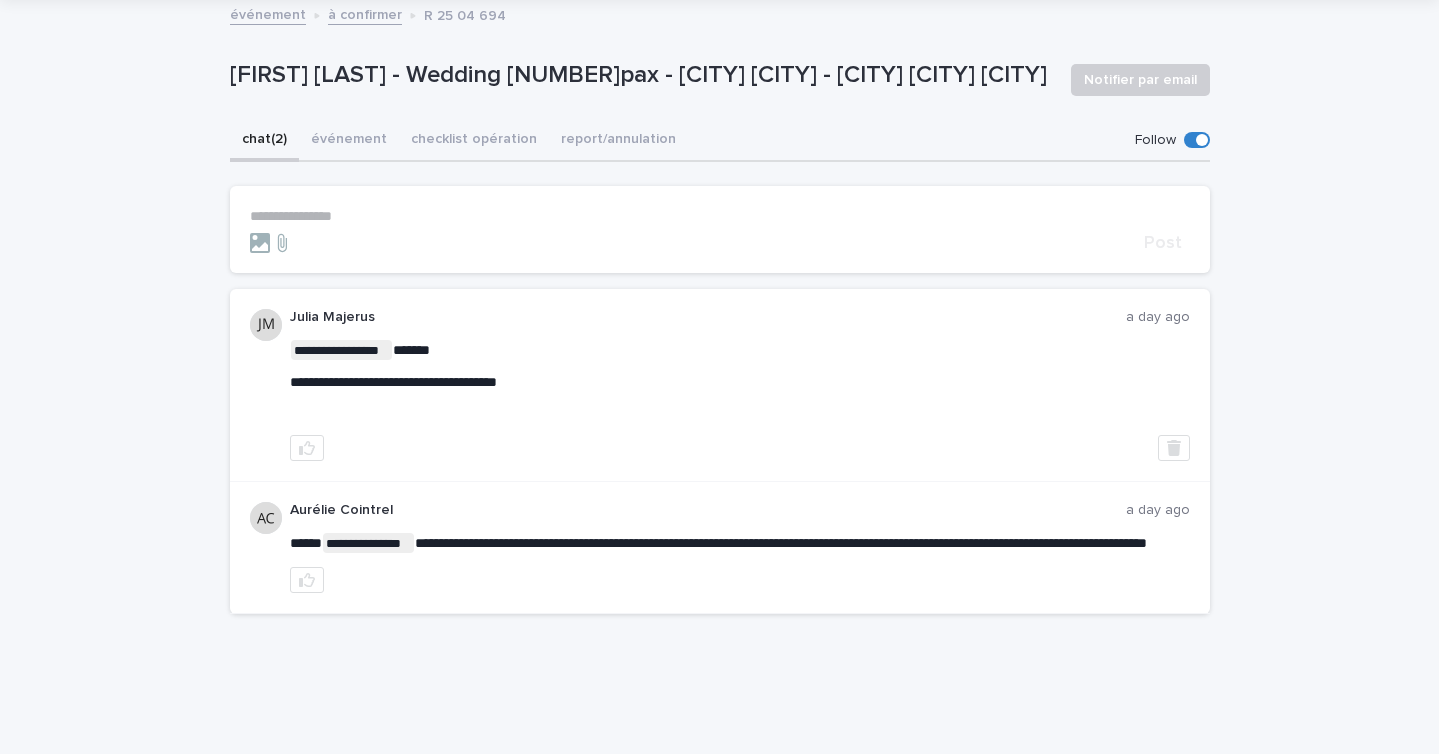 click on "**********" at bounding box center [720, 548] 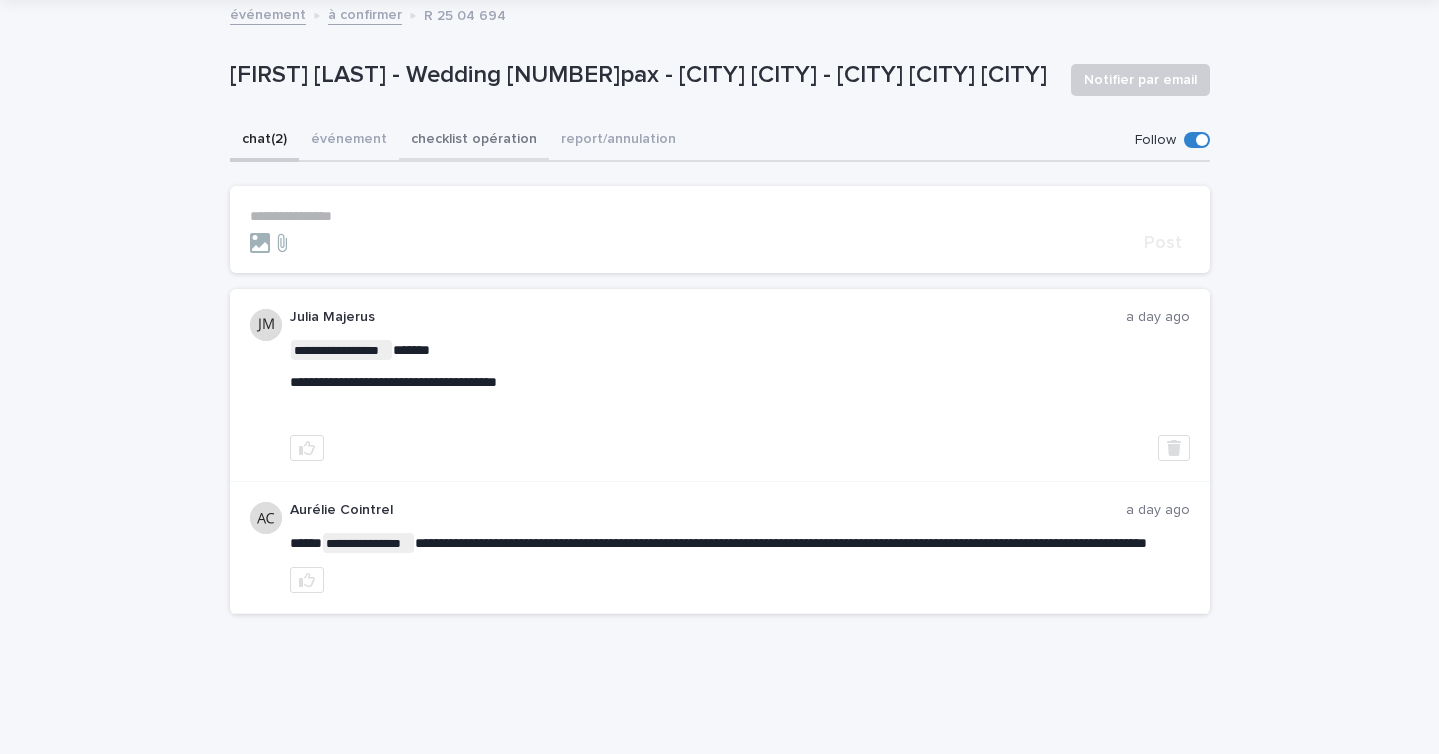 click on "checklist opération" at bounding box center (474, 141) 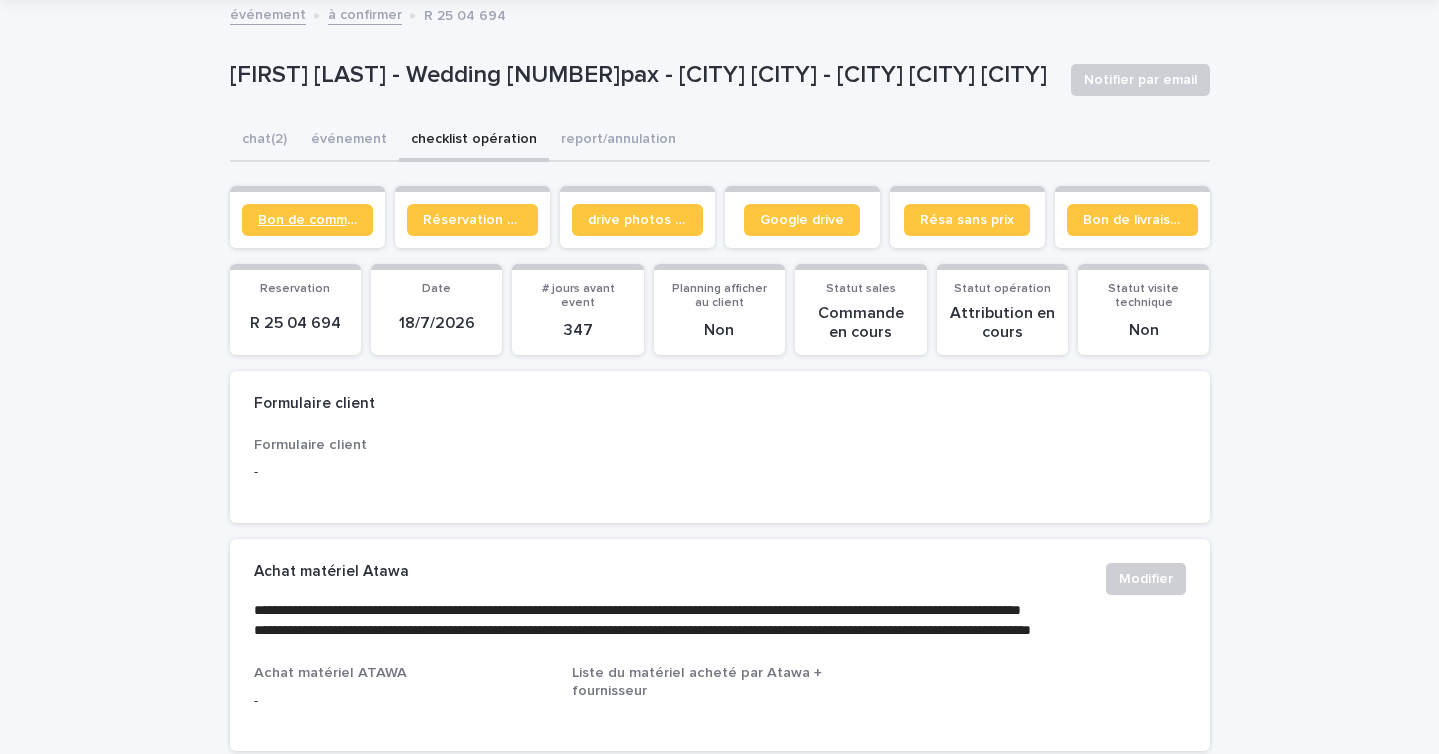 click on "Bon de commande" at bounding box center (307, 220) 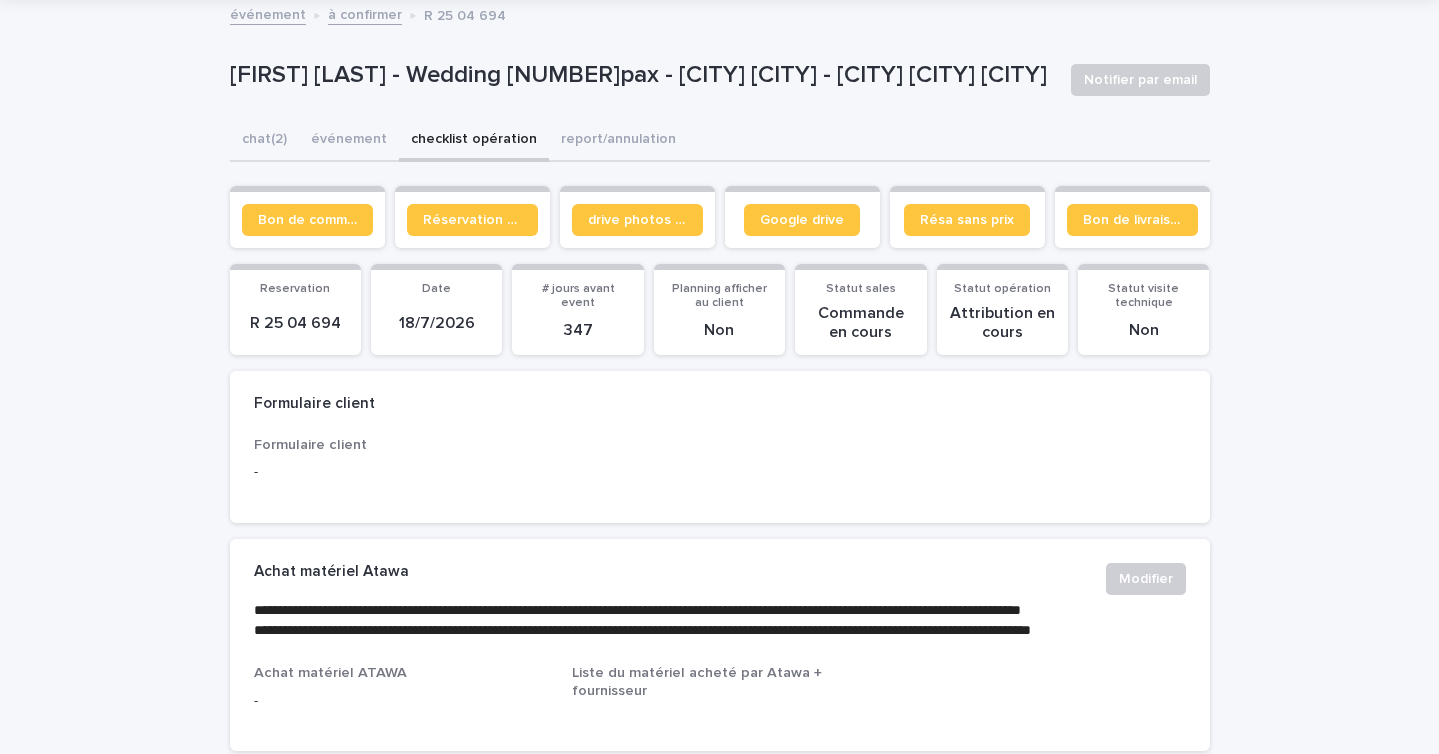 scroll, scrollTop: 0, scrollLeft: 0, axis: both 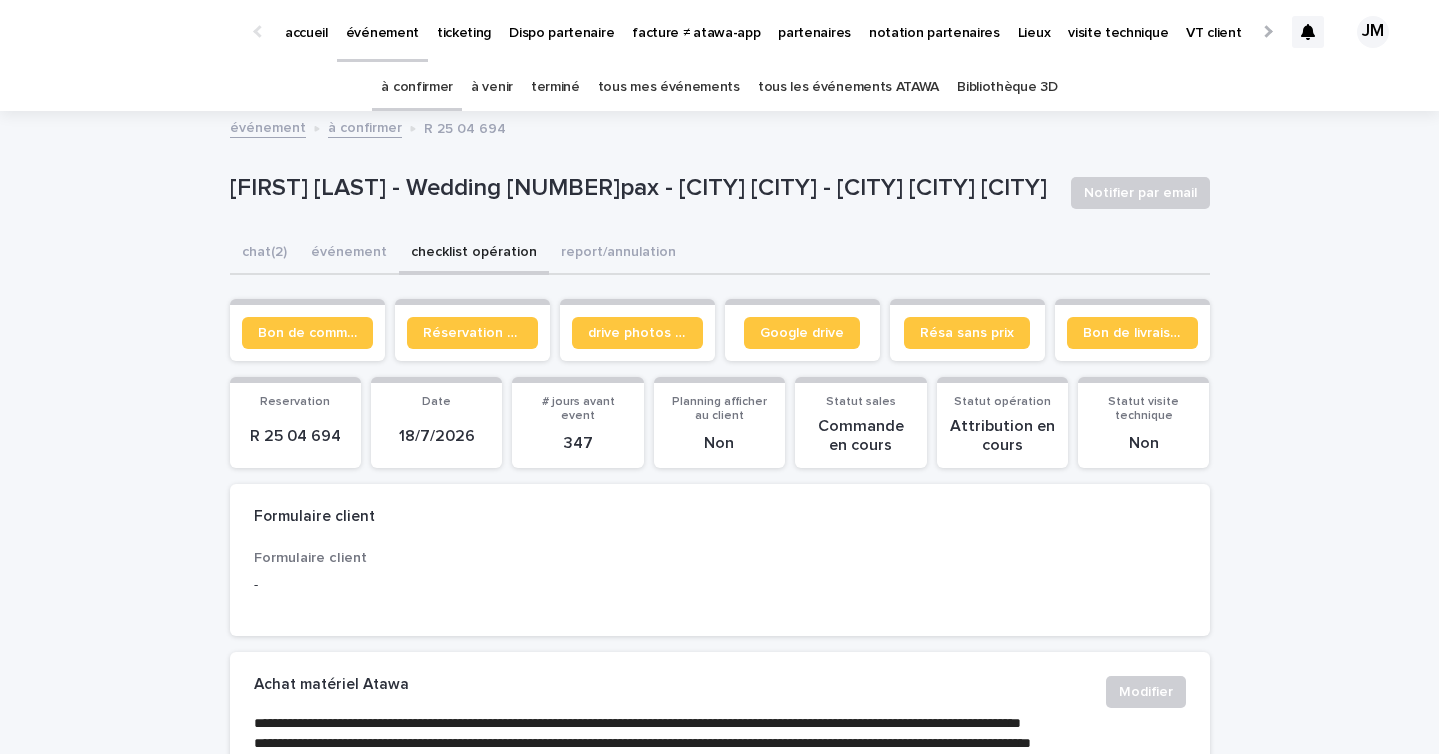 click on "à confirmer" at bounding box center (417, 87) 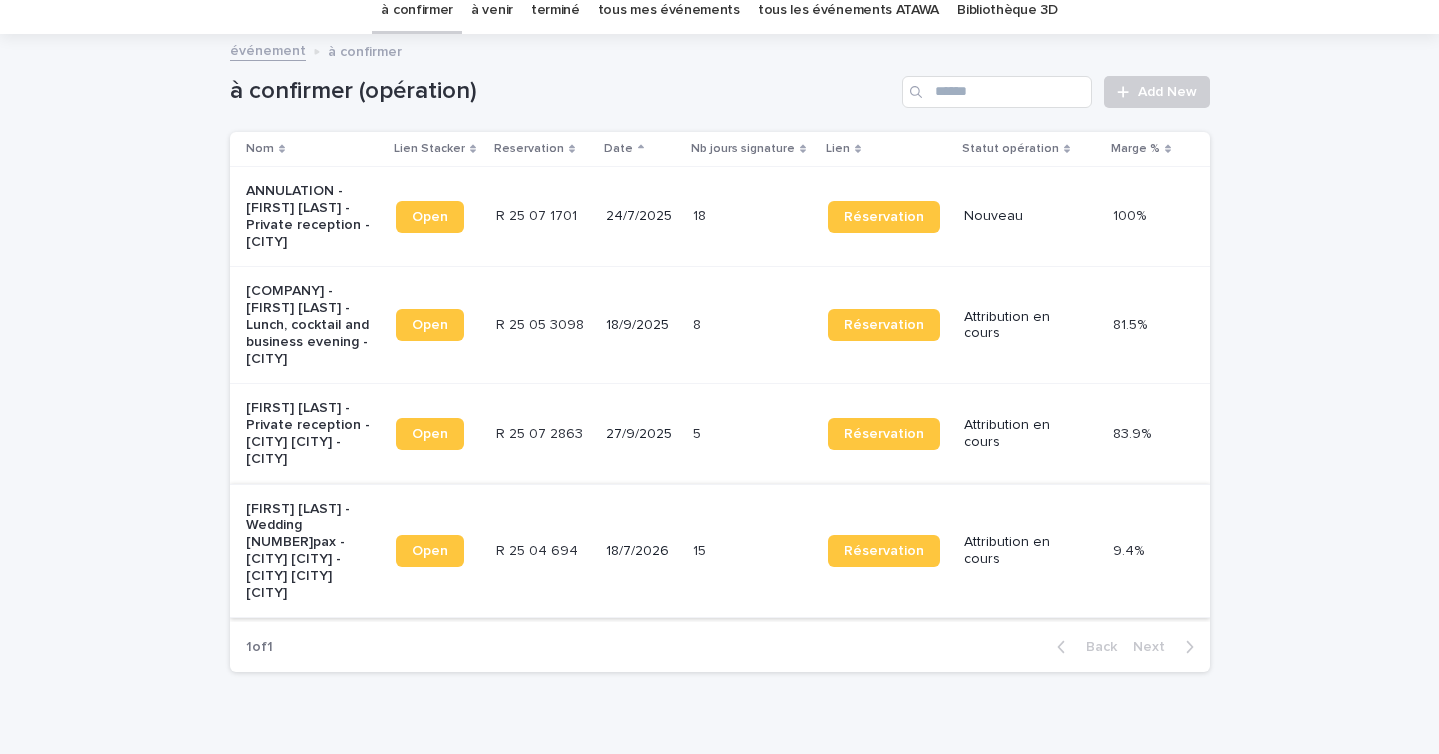 scroll, scrollTop: 76, scrollLeft: 0, axis: vertical 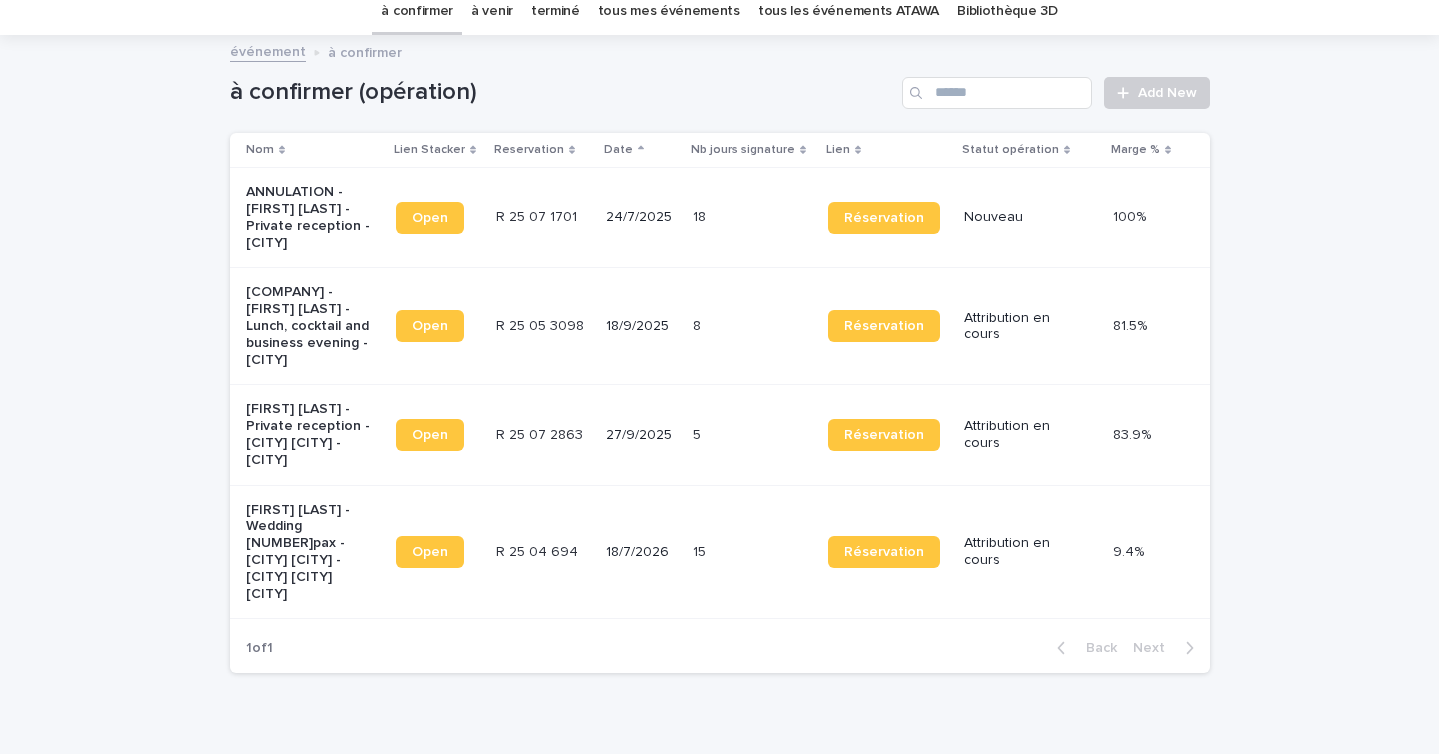 click on "27/9/2025" at bounding box center (641, 435) 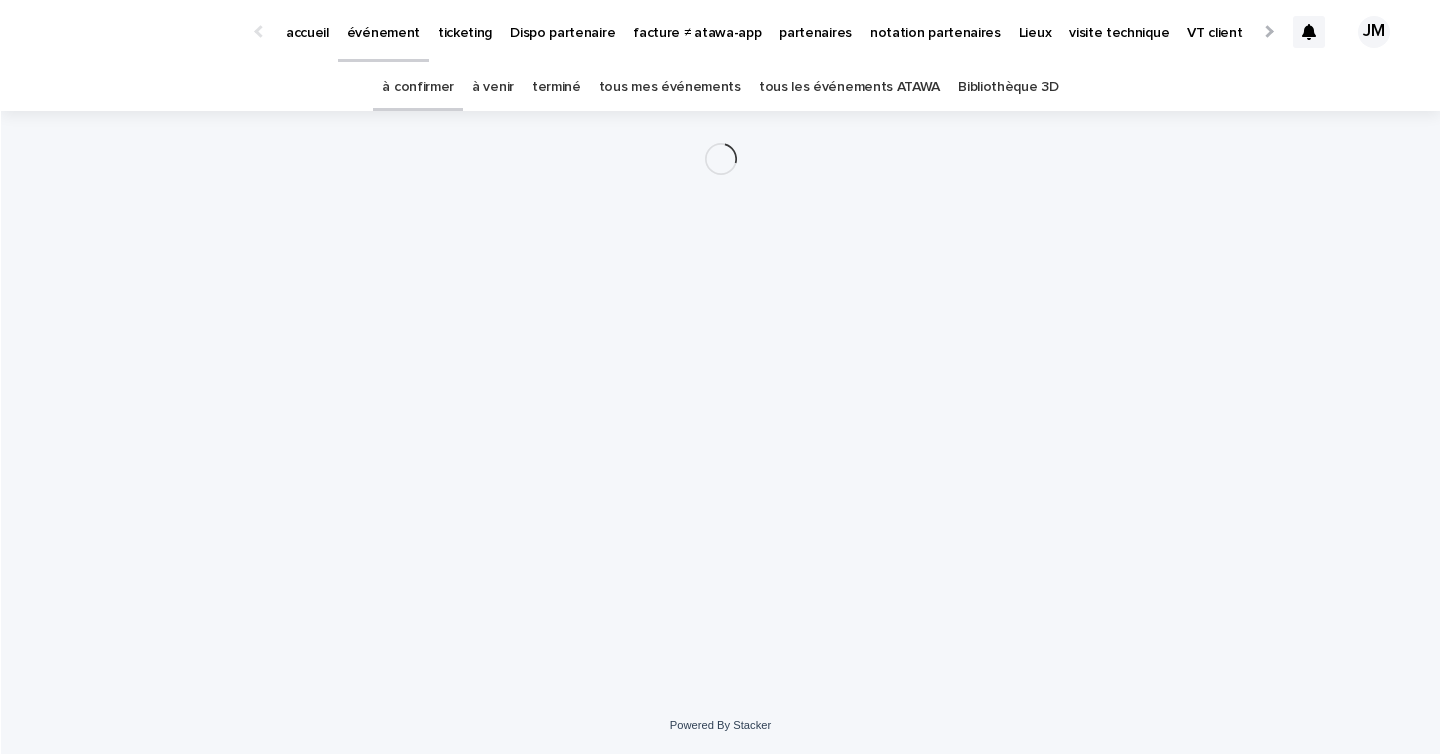 scroll, scrollTop: 0, scrollLeft: 0, axis: both 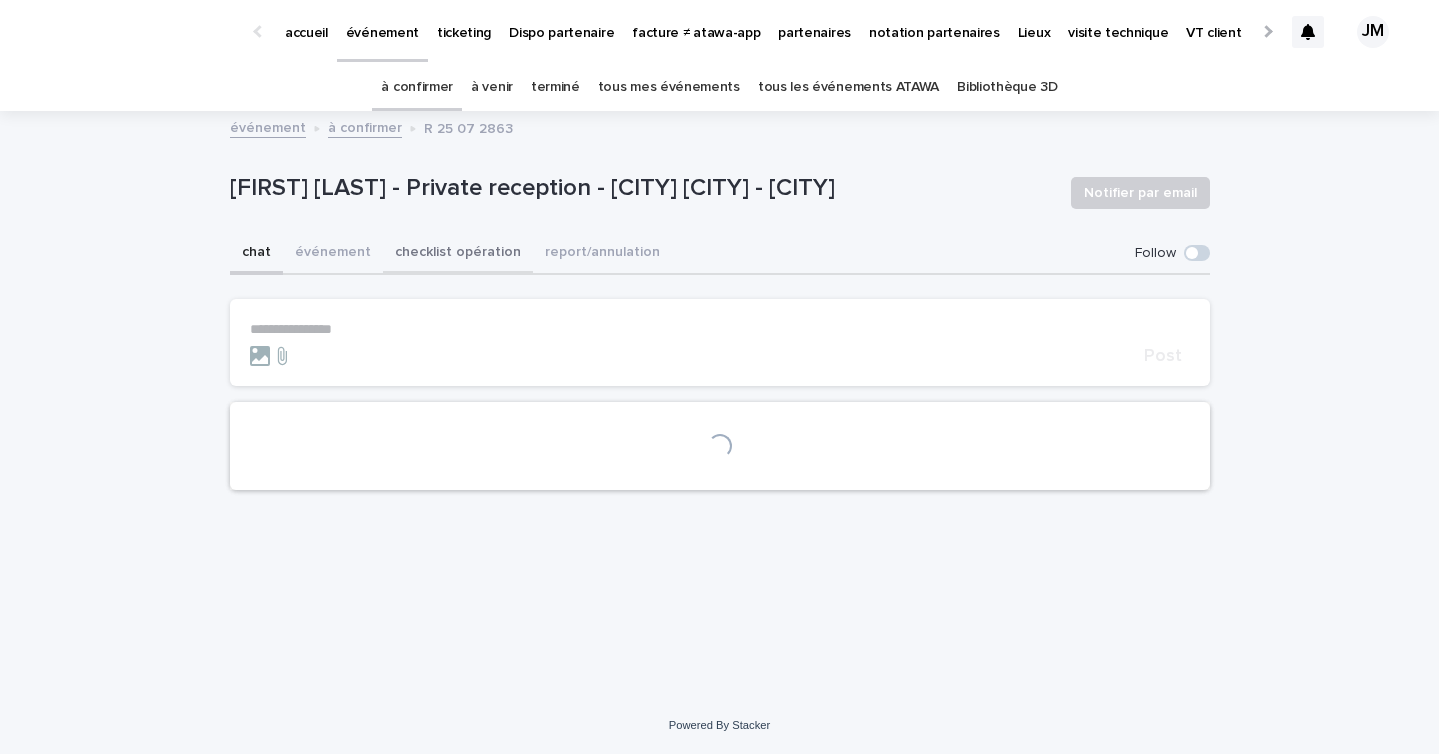 click on "checklist opération" at bounding box center [458, 254] 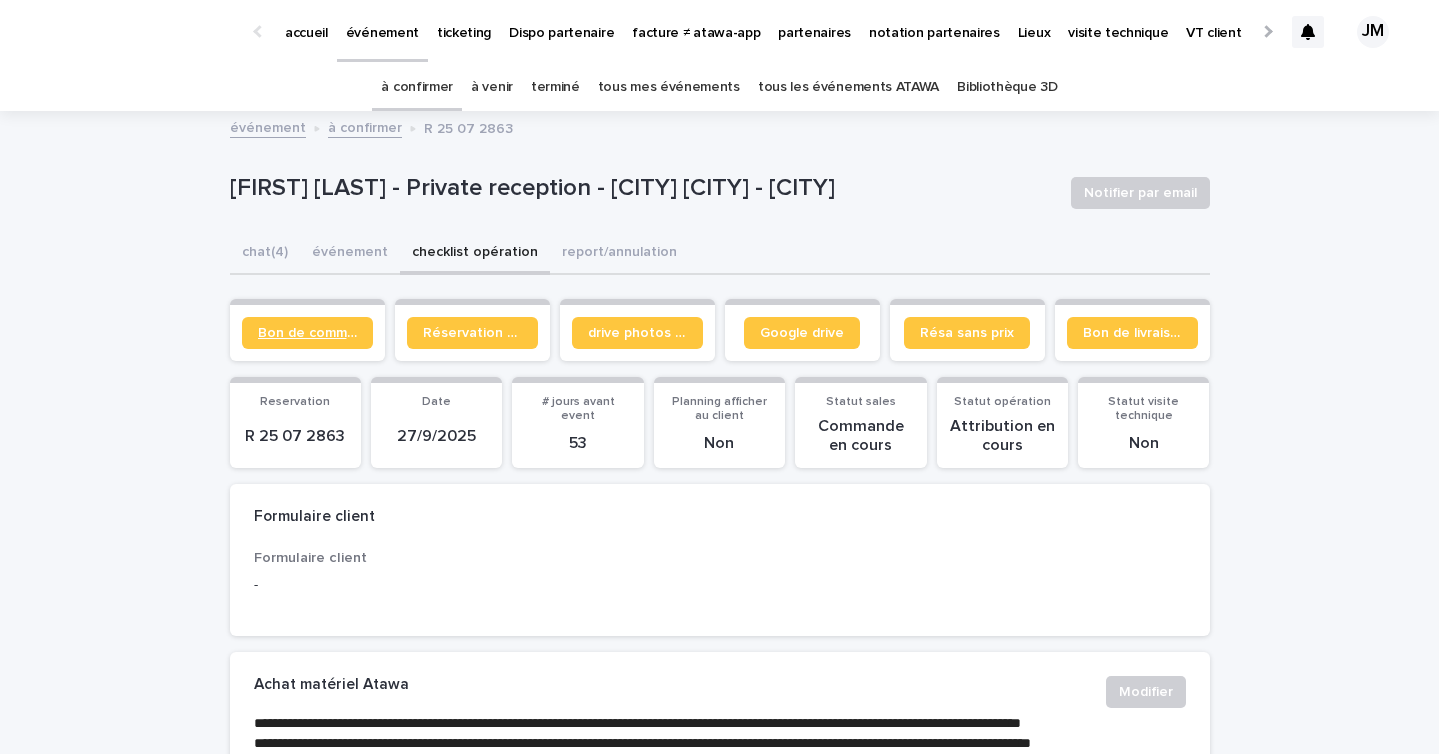 click on "Bon de commande" at bounding box center (307, 333) 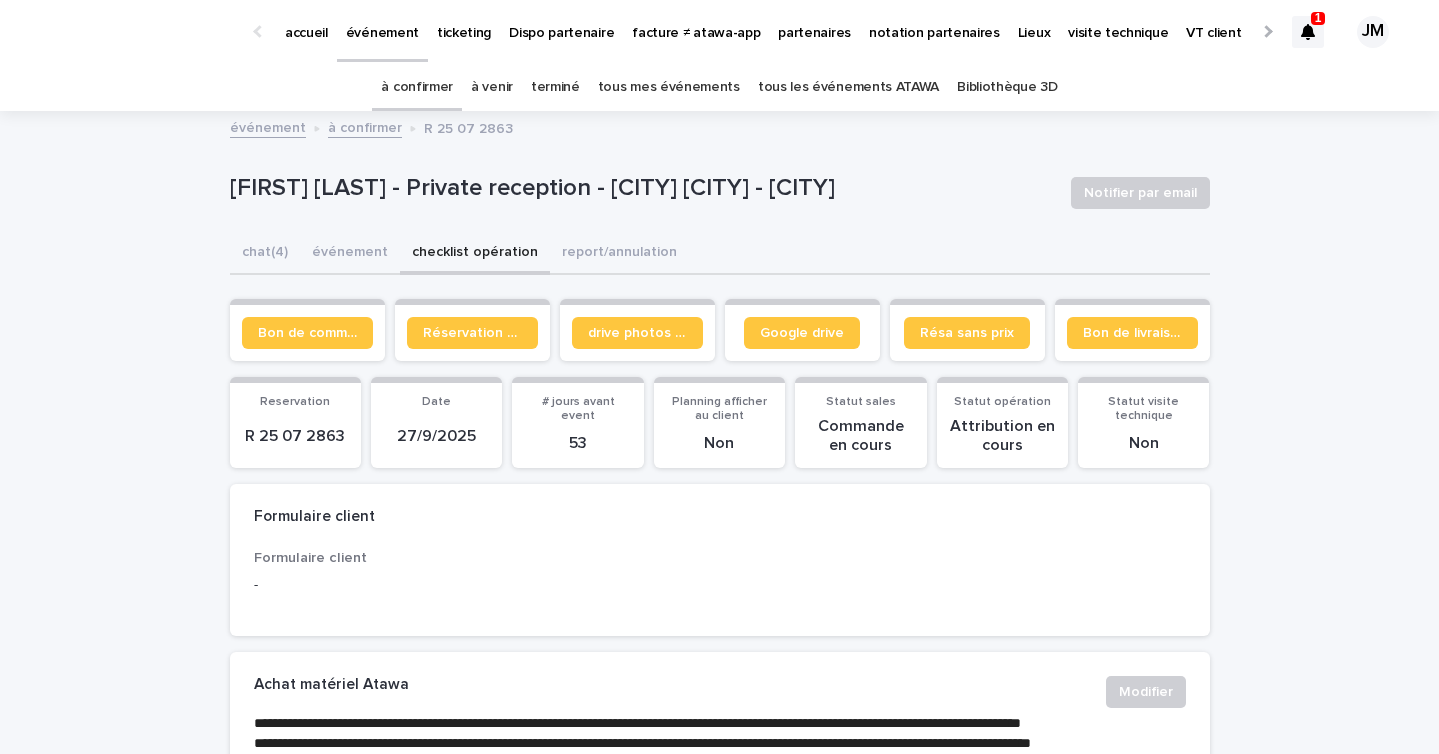 click on "à confirmer" at bounding box center (417, 87) 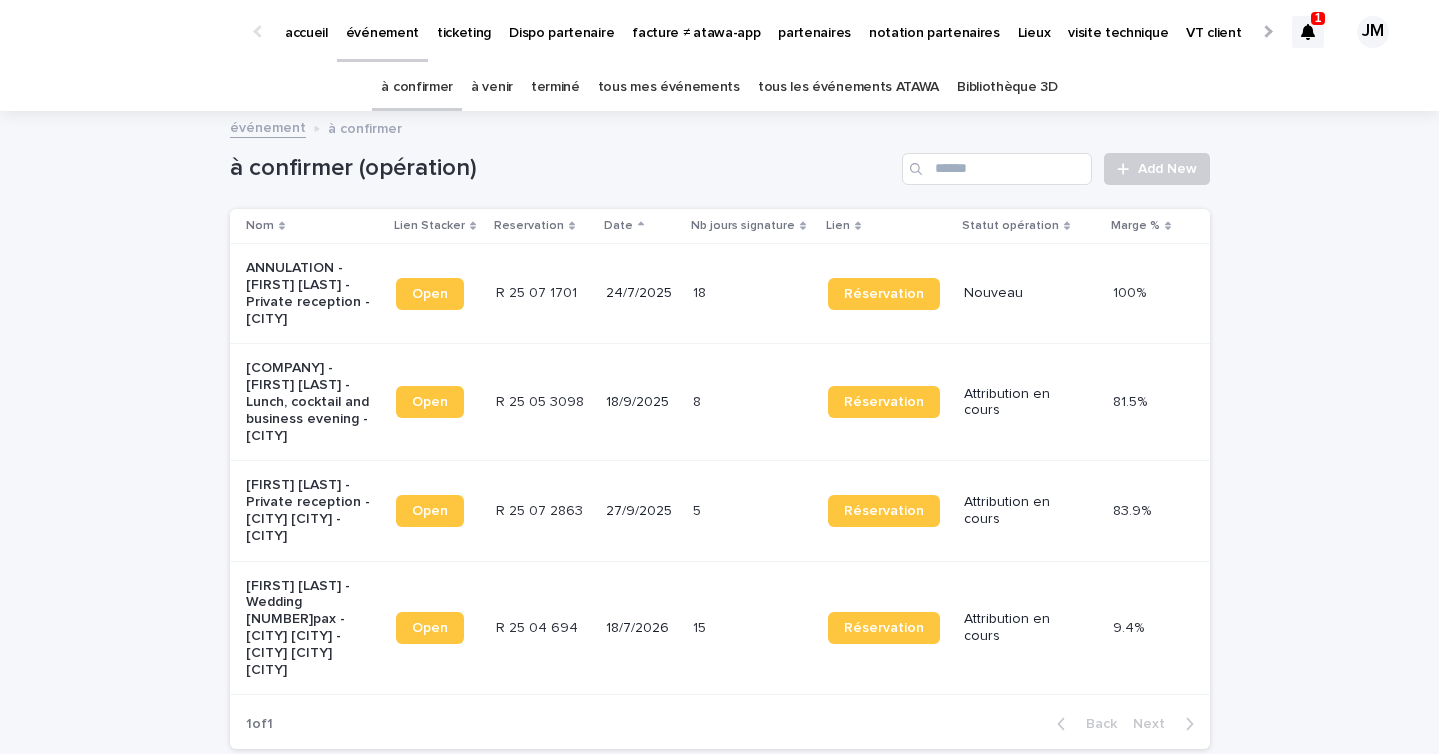 click on "18/9/2025" at bounding box center (641, 402) 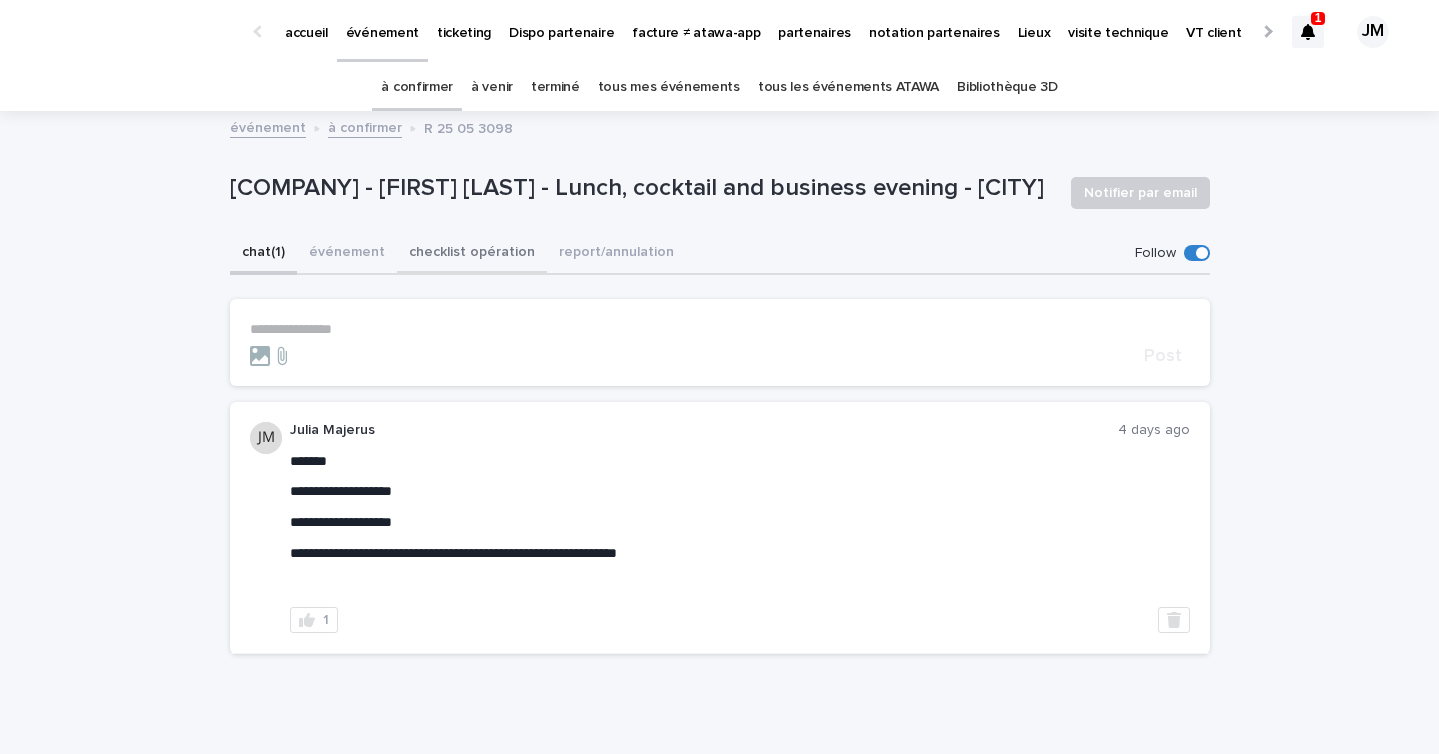 click on "checklist opération" at bounding box center (472, 254) 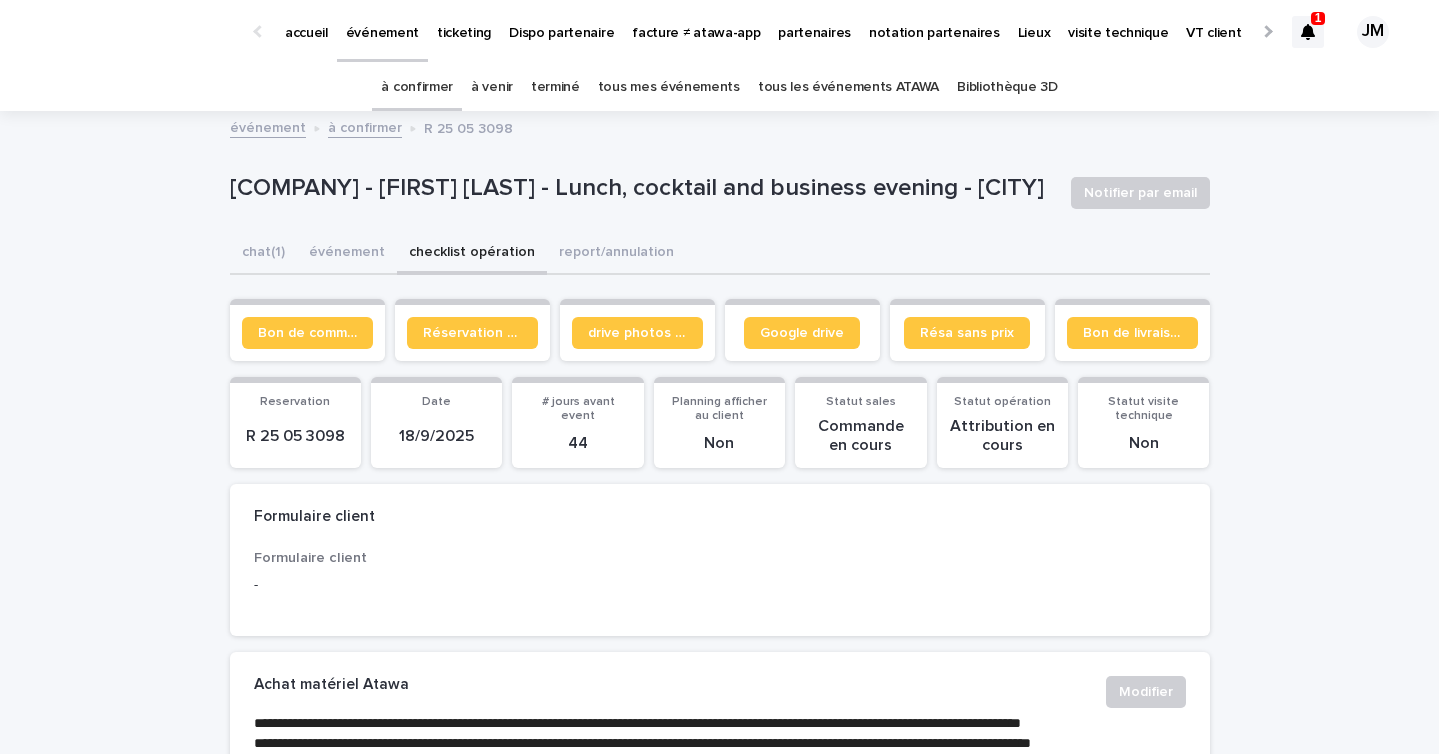 drag, startPoint x: 342, startPoint y: 210, endPoint x: 184, endPoint y: 176, distance: 161.61684 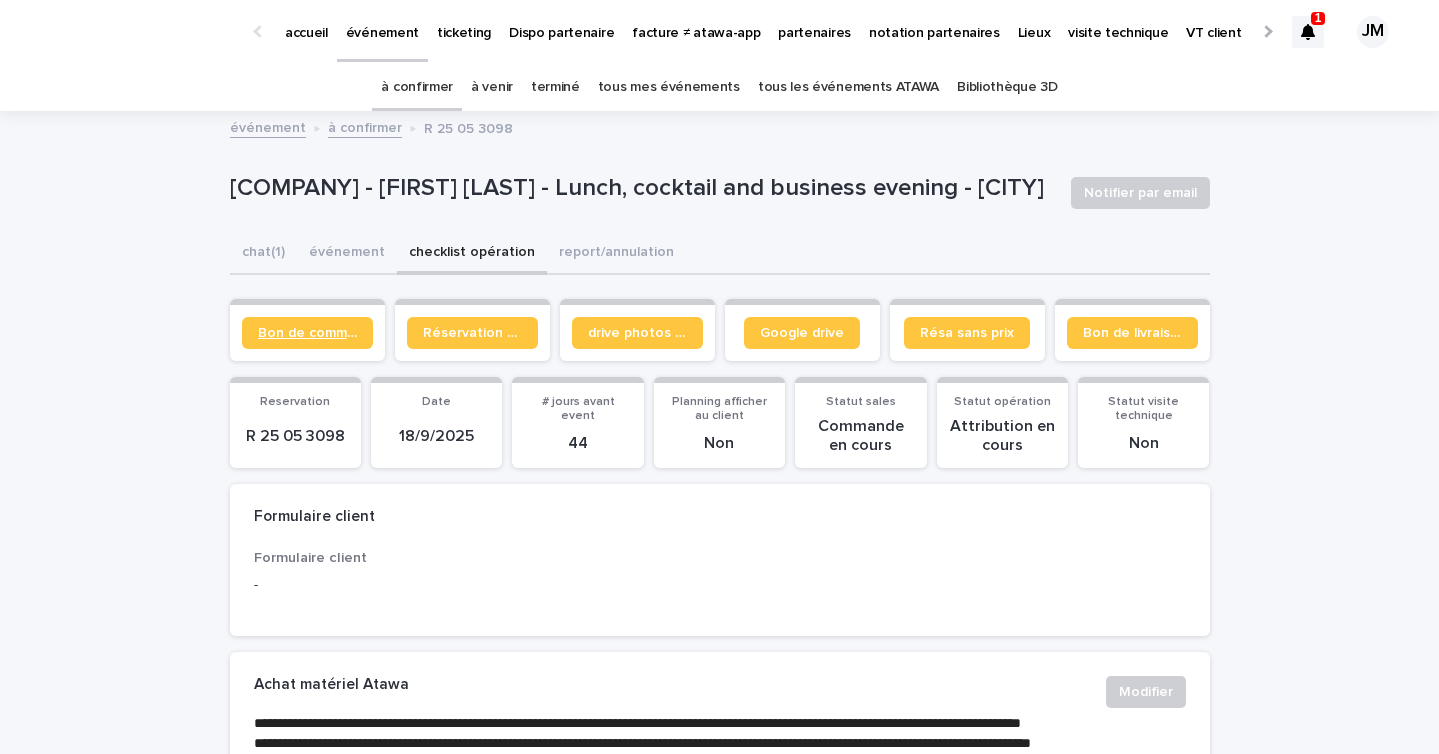 click on "Bon de commande" at bounding box center [307, 333] 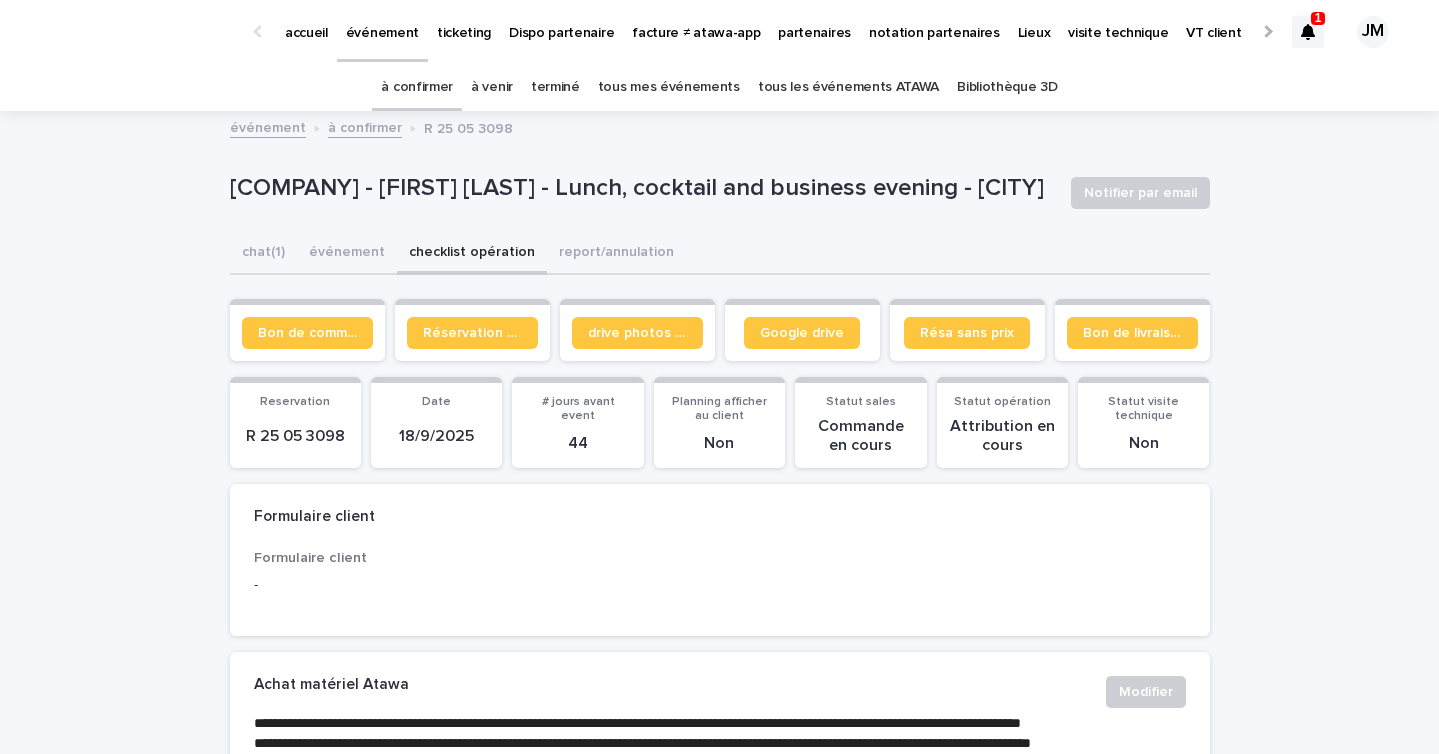 click on "à confirmer" at bounding box center (417, 87) 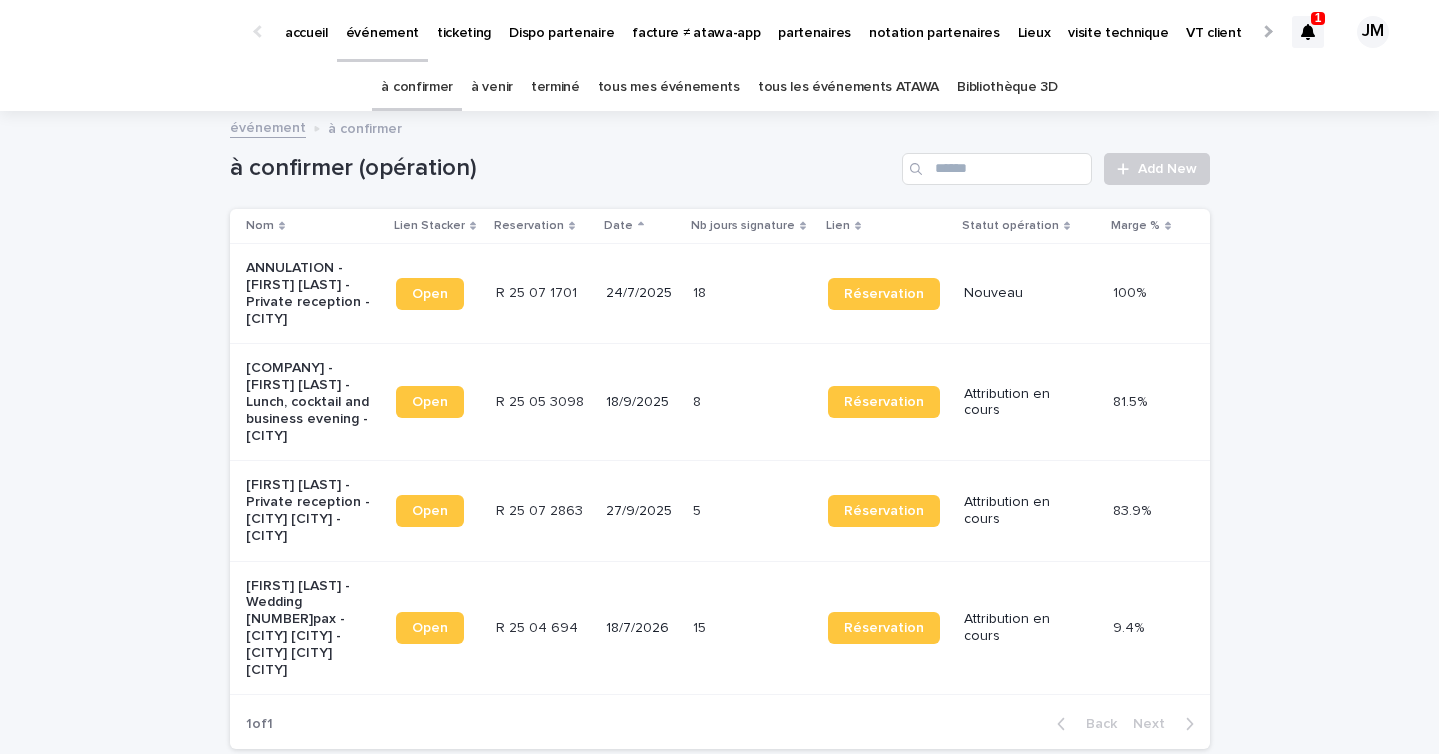 click on "5 5" at bounding box center [752, 511] 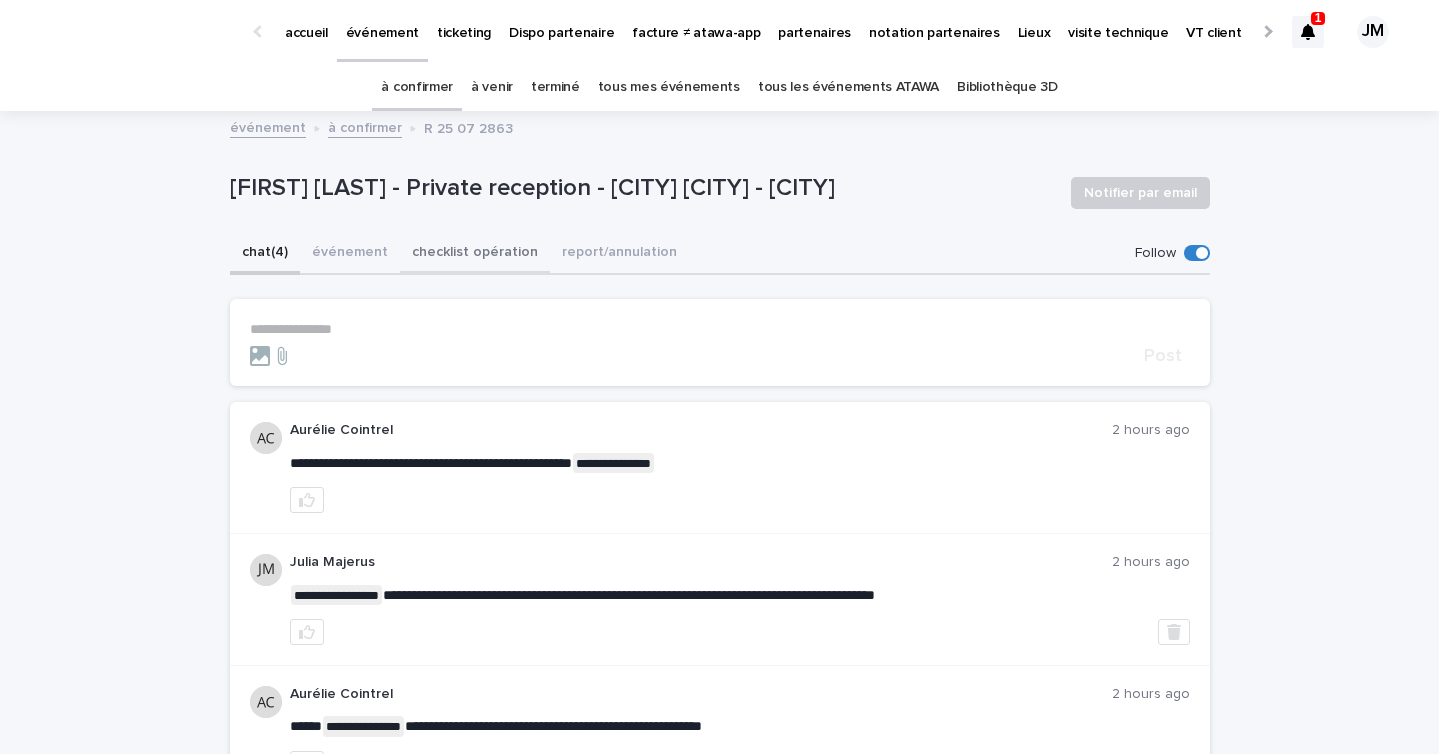 click on "checklist opération" at bounding box center [475, 254] 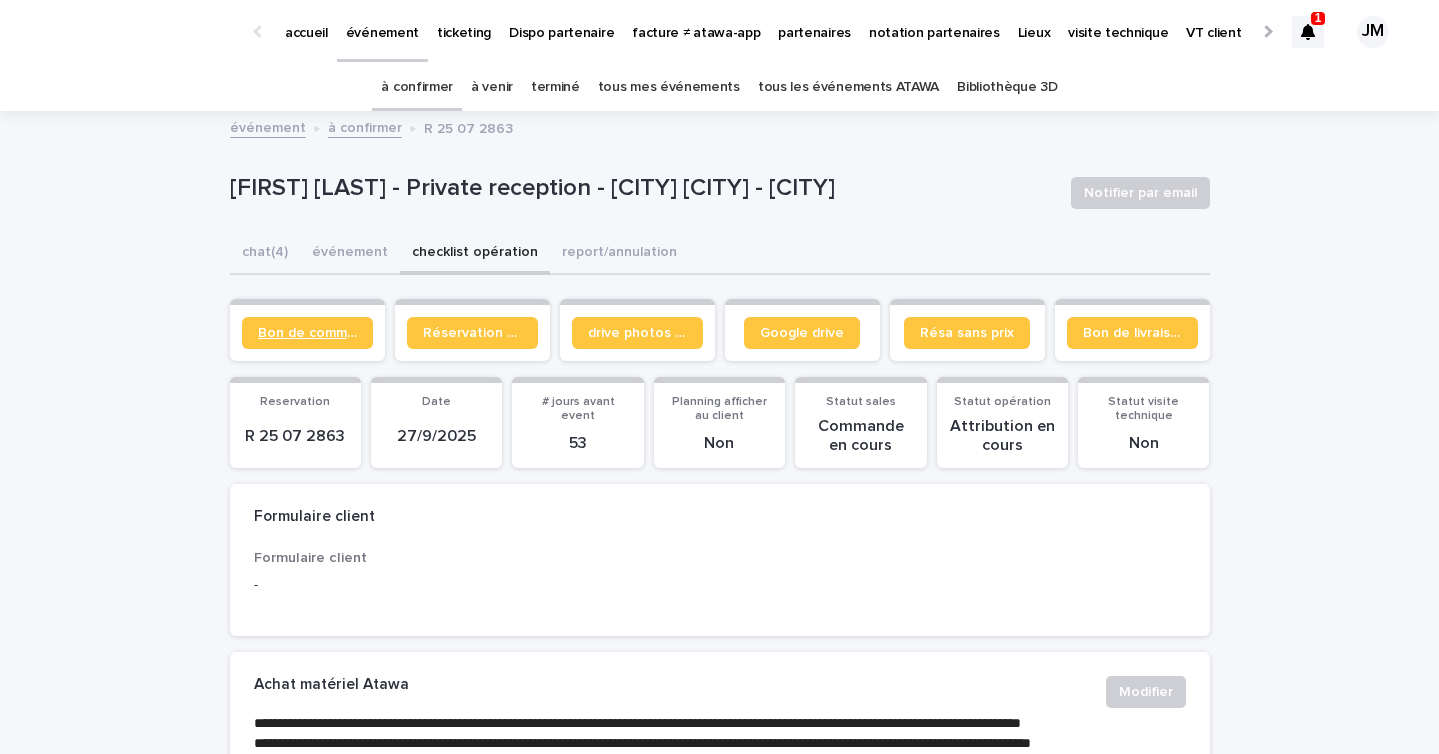 click on "Bon de commande" at bounding box center [307, 333] 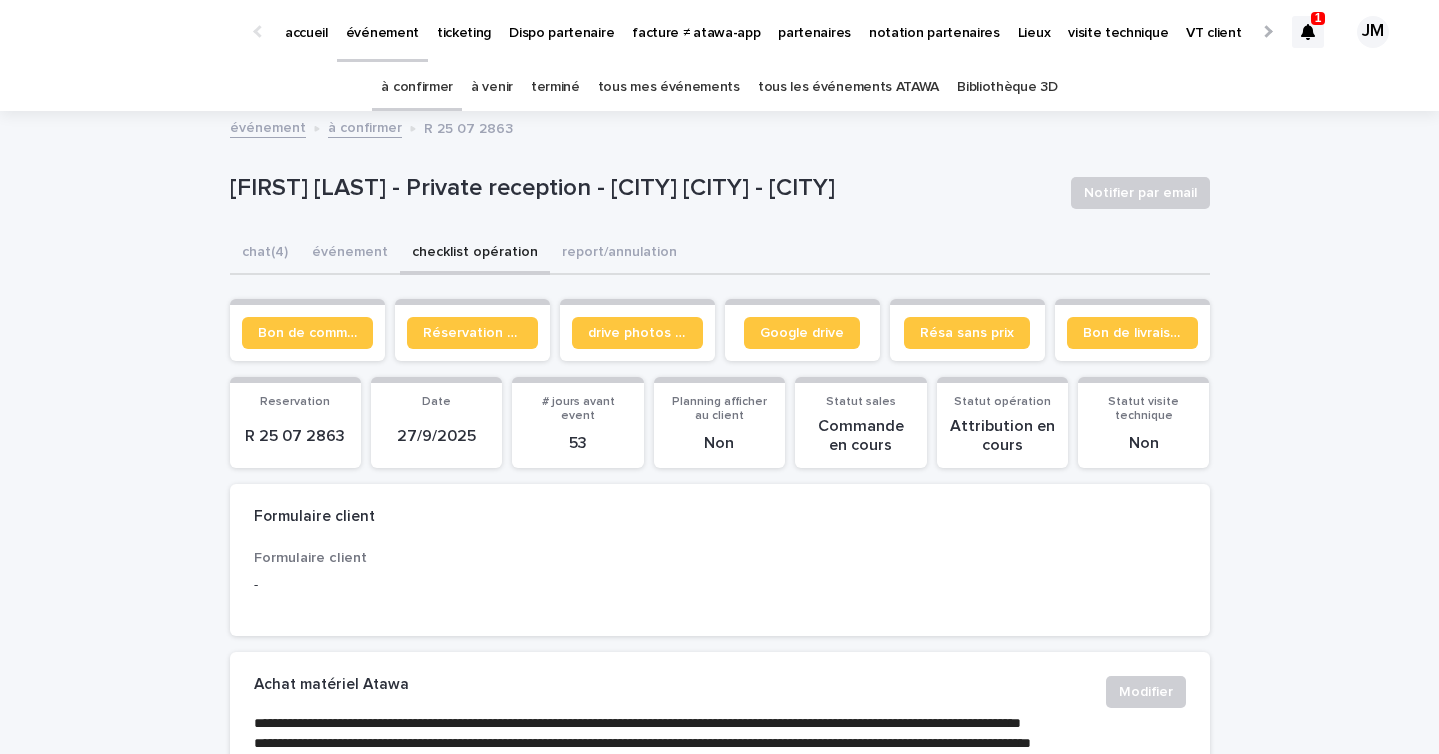 click at bounding box center (1308, 32) 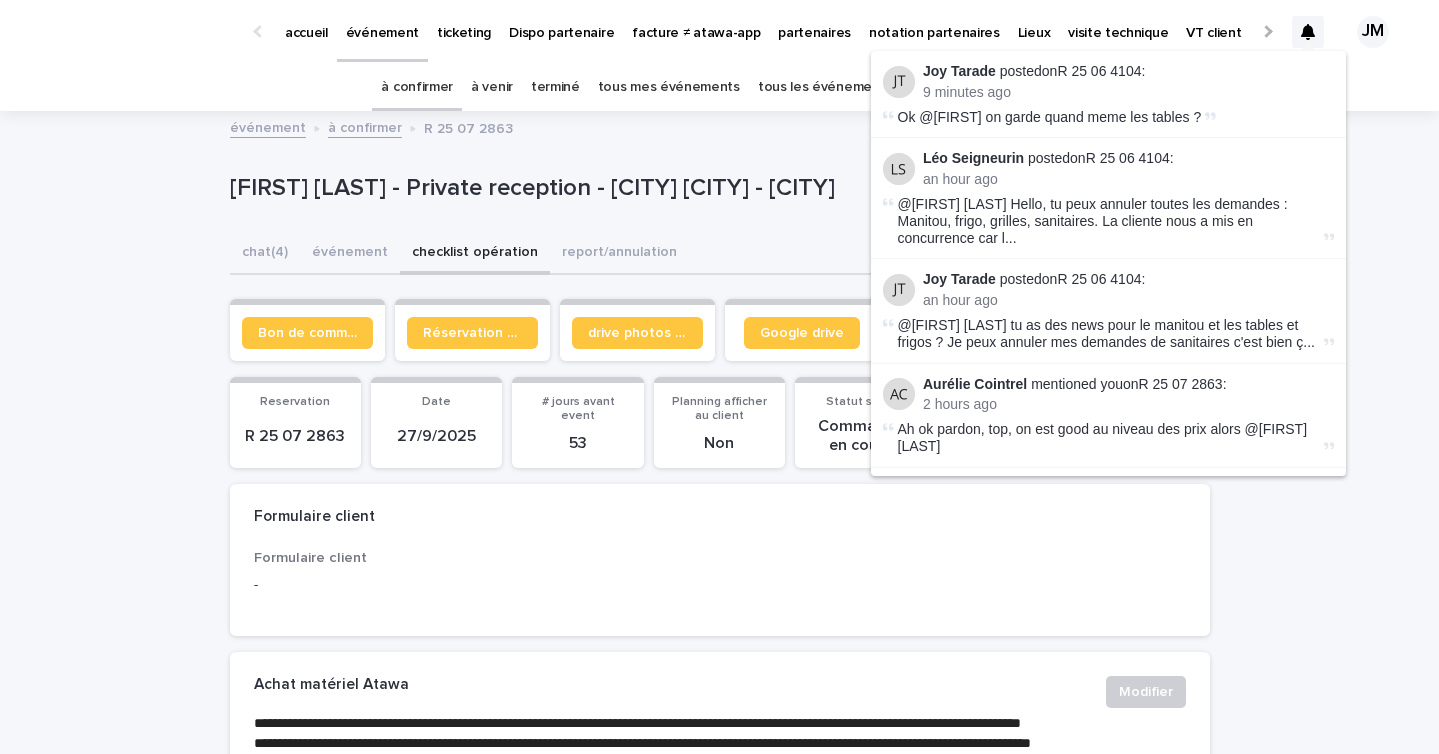 click at bounding box center [1308, 32] 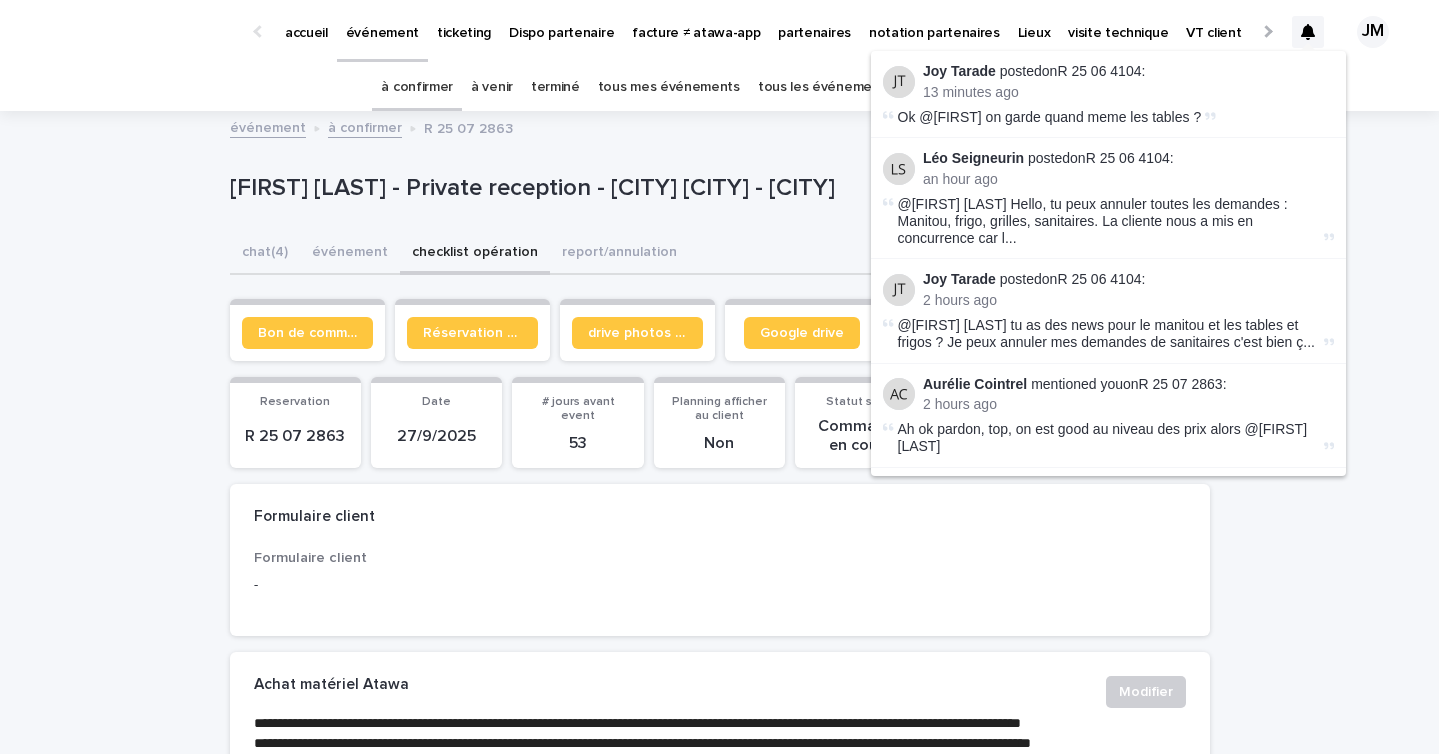 click 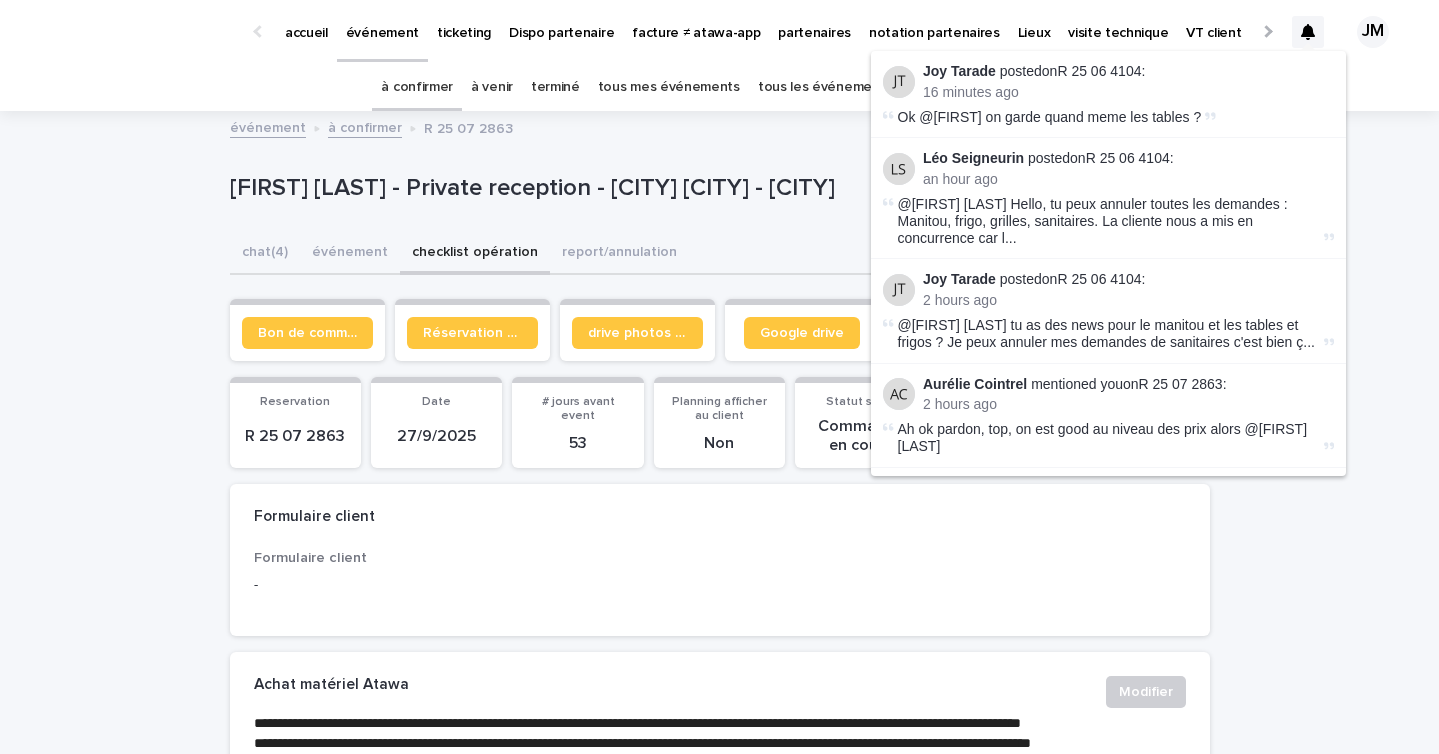 click on "à confirmer" at bounding box center (417, 87) 